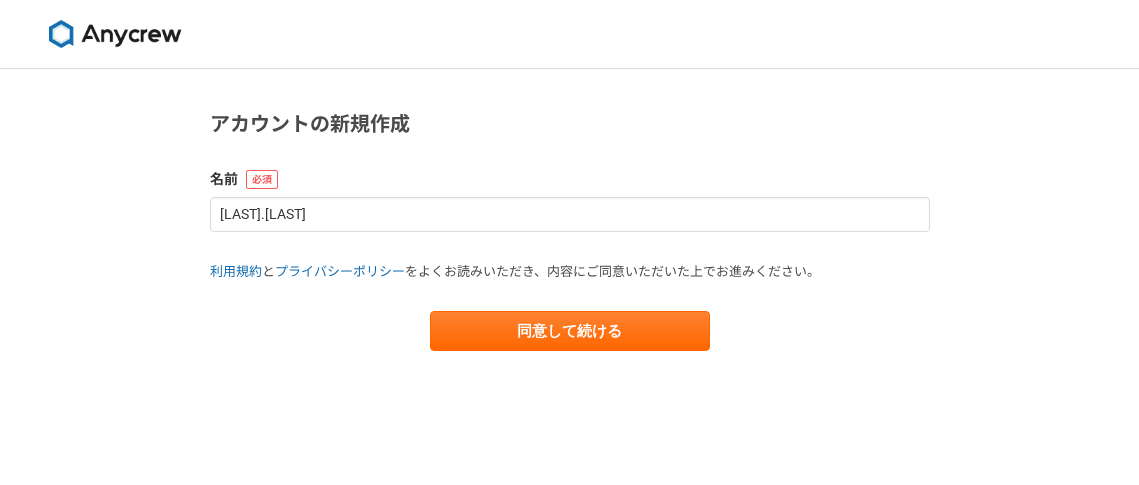scroll, scrollTop: 0, scrollLeft: 0, axis: both 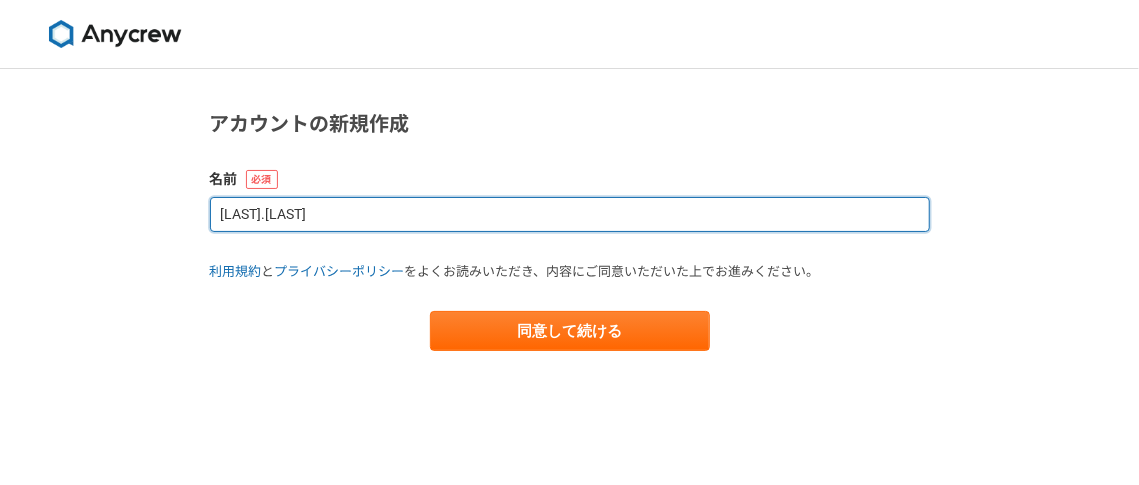 click on "[LAST].[LAST]" at bounding box center [570, 214] 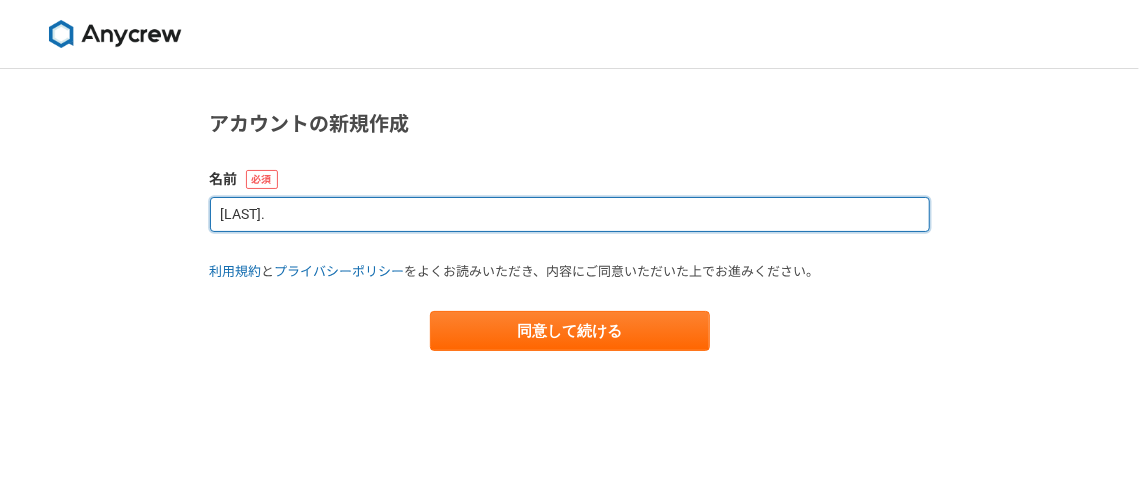 type on "K" 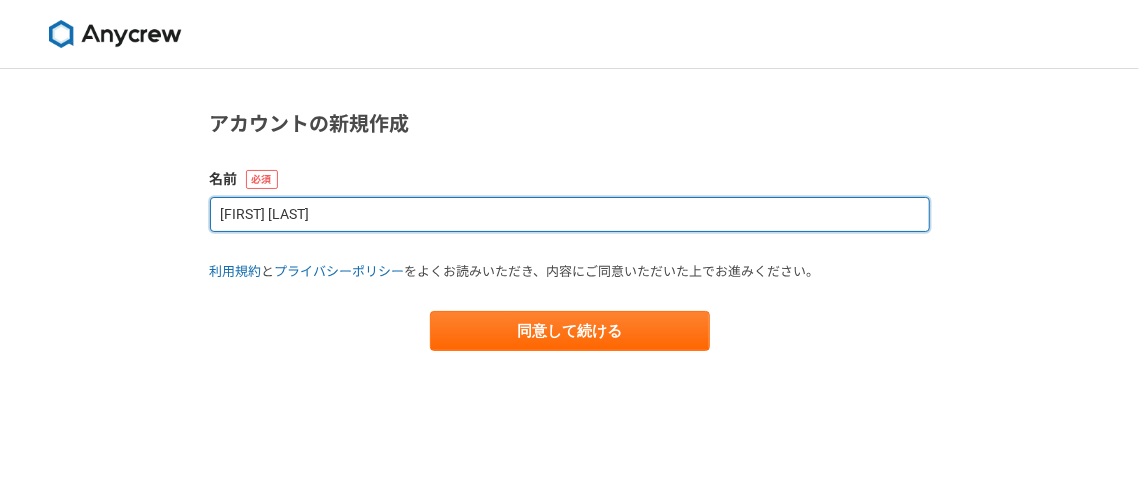 type on "[FIRST] [LAST]" 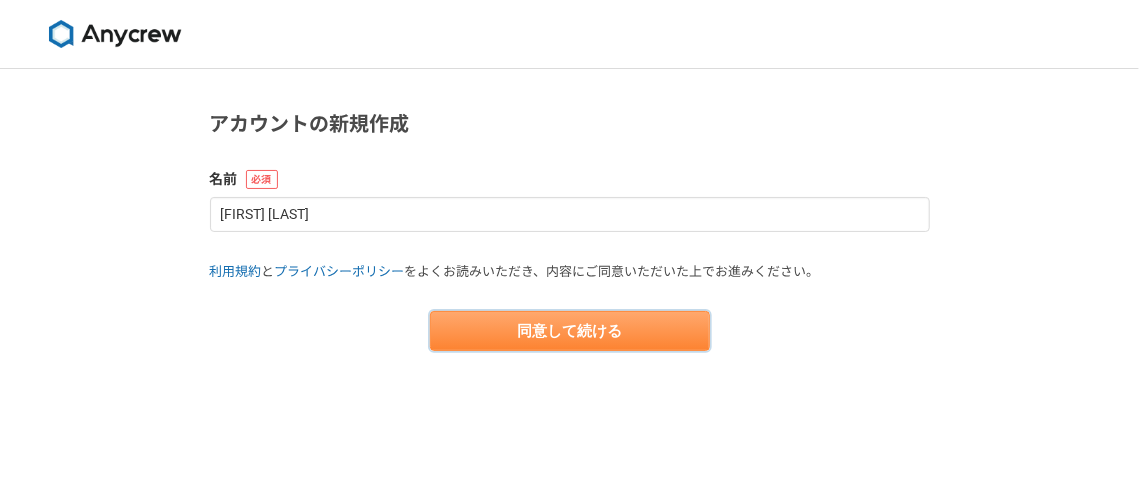 click on "同意して続ける" at bounding box center [570, 331] 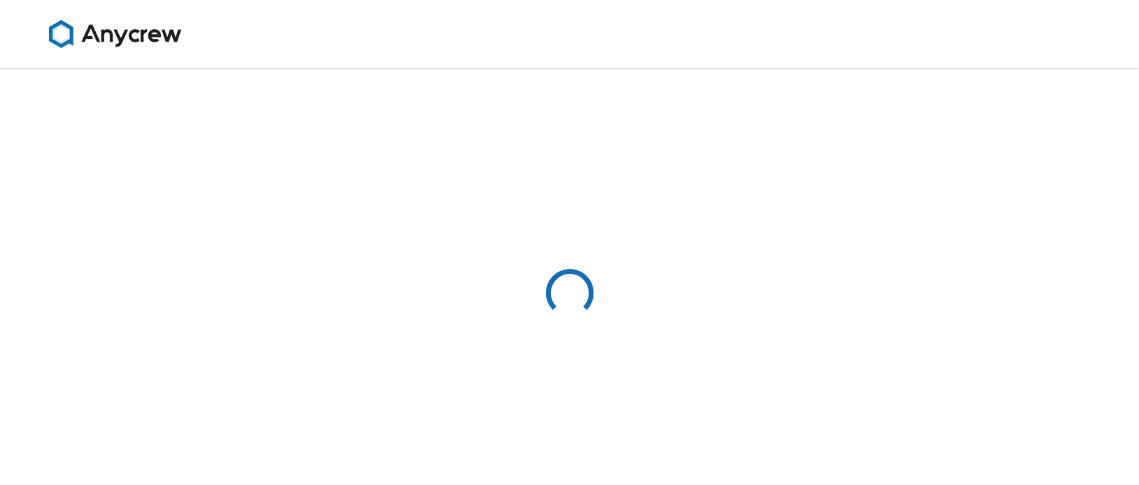select on "13" 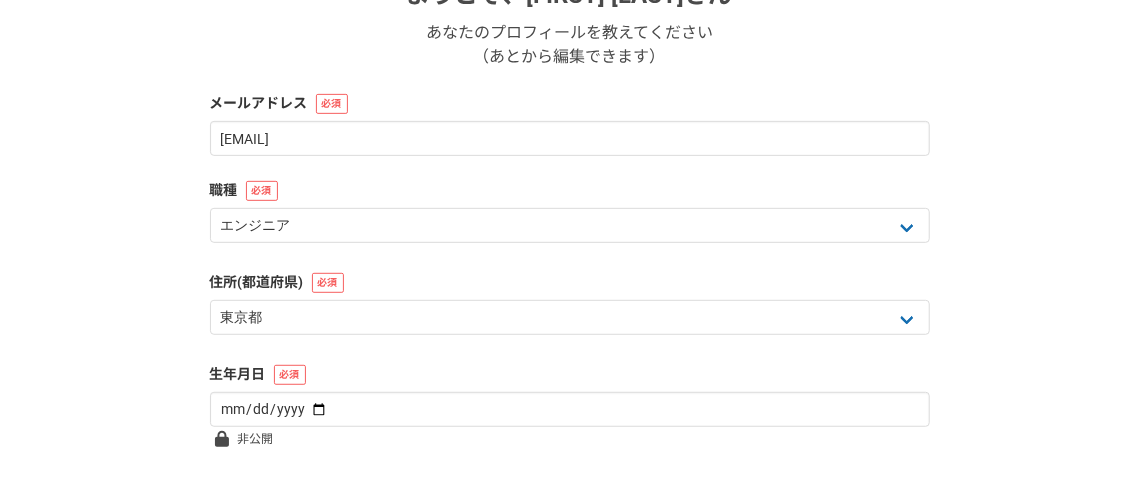 scroll, scrollTop: 371, scrollLeft: 0, axis: vertical 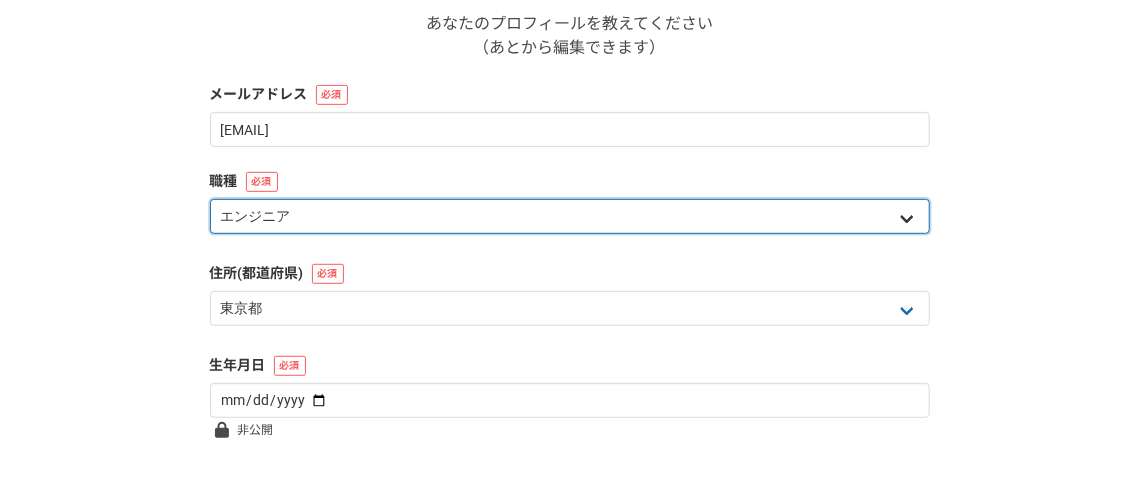 click on "エンジニア デザイナー ライター 営業 マーケティング 企画・事業開発 バックオフィス その他" at bounding box center (570, 216) 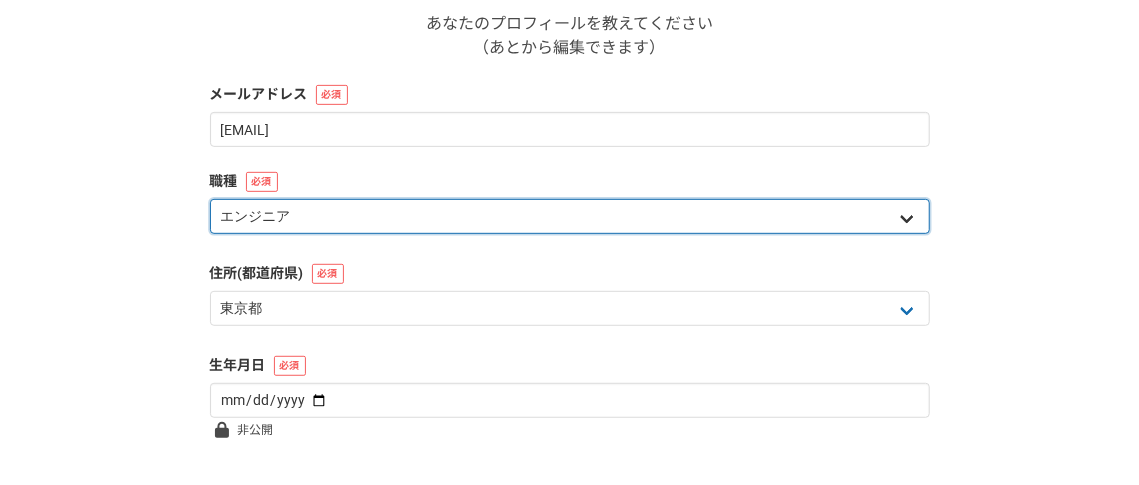 select on "4" 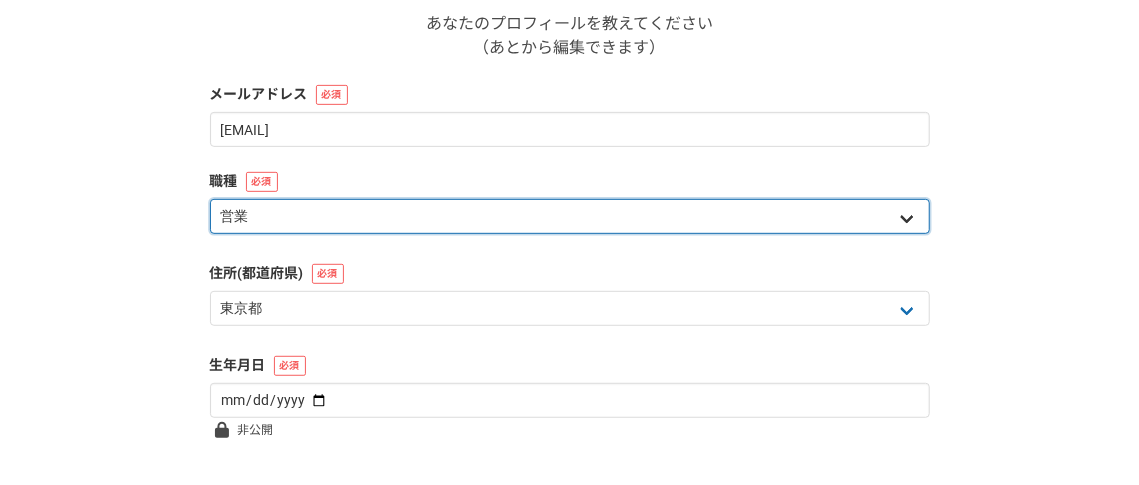click on "エンジニア デザイナー ライター 営業 マーケティング 企画・事業開発 バックオフィス その他" at bounding box center (570, 216) 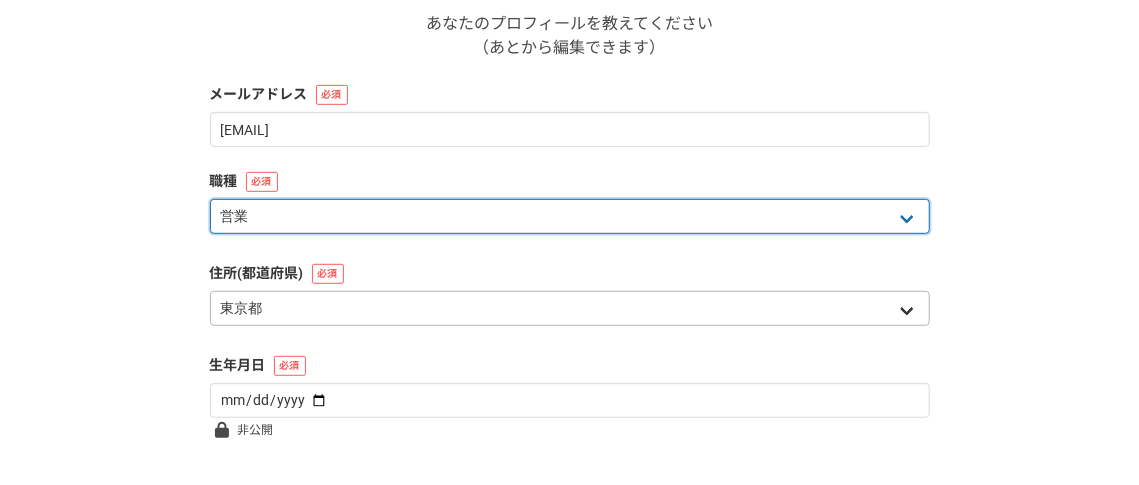 scroll, scrollTop: 511, scrollLeft: 0, axis: vertical 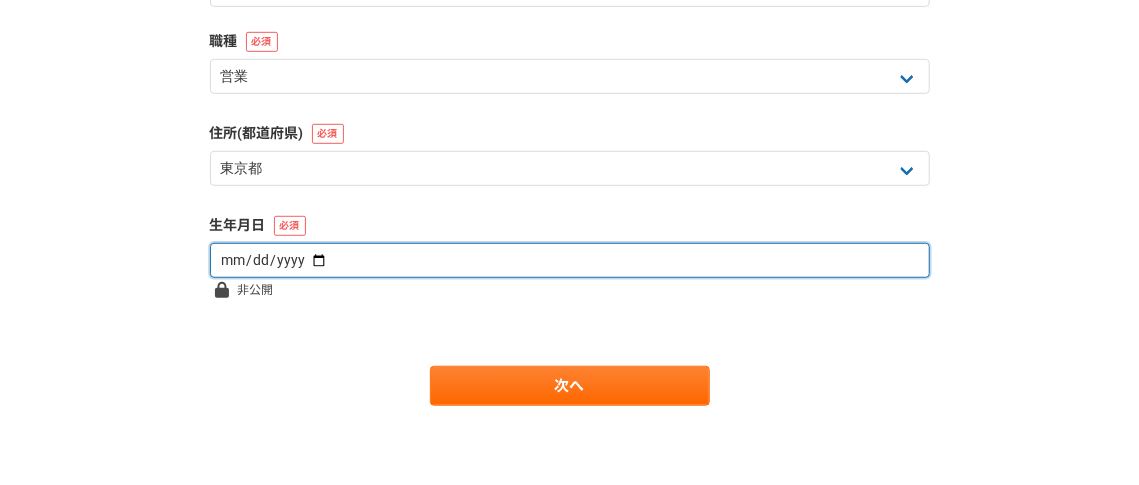 click at bounding box center [570, 260] 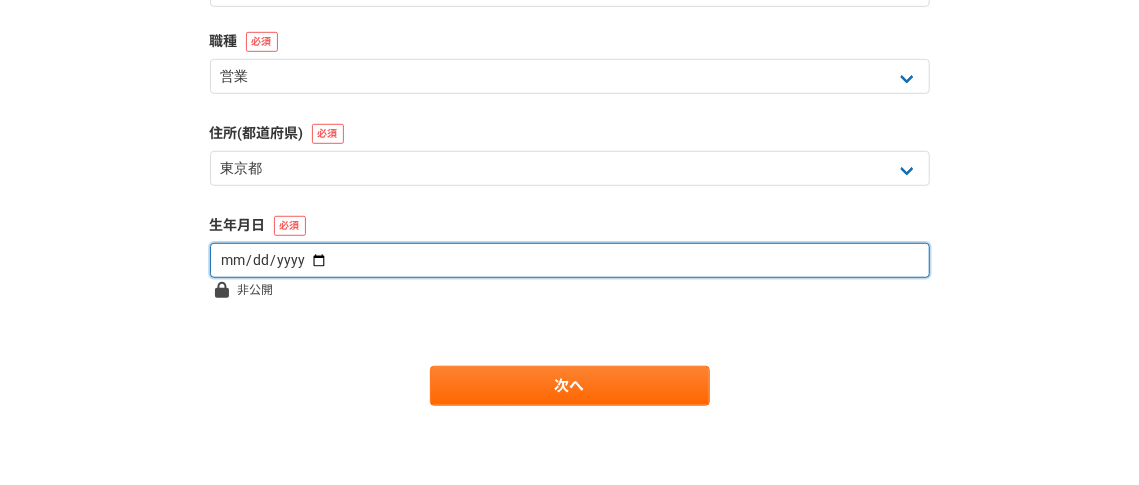 click at bounding box center (570, 260) 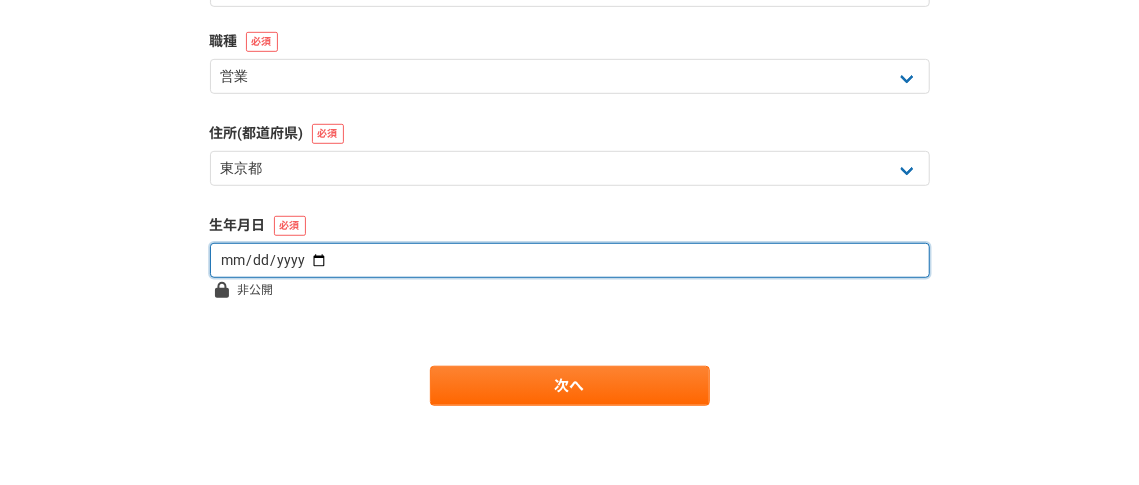 type on "[DATE]" 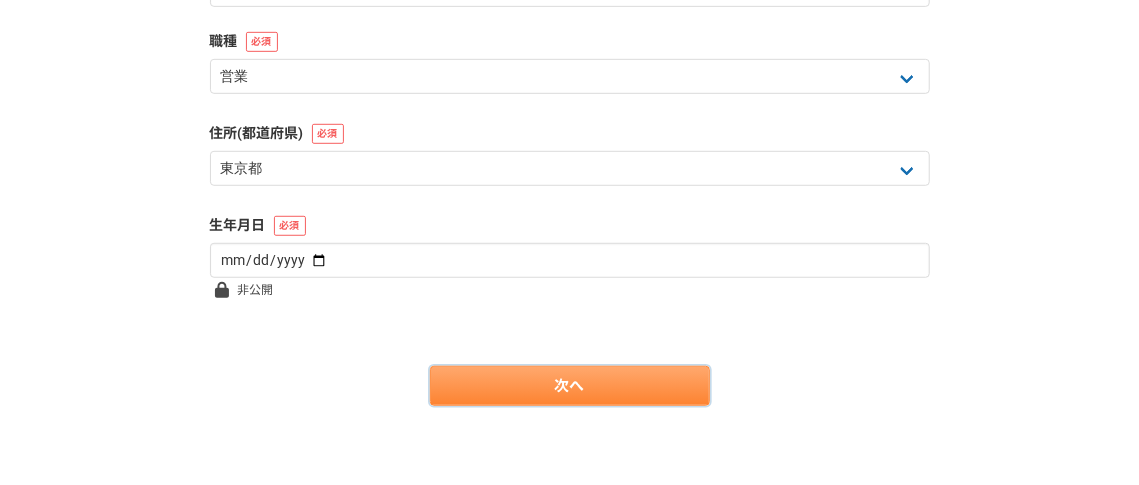 click on "次へ" at bounding box center [570, 386] 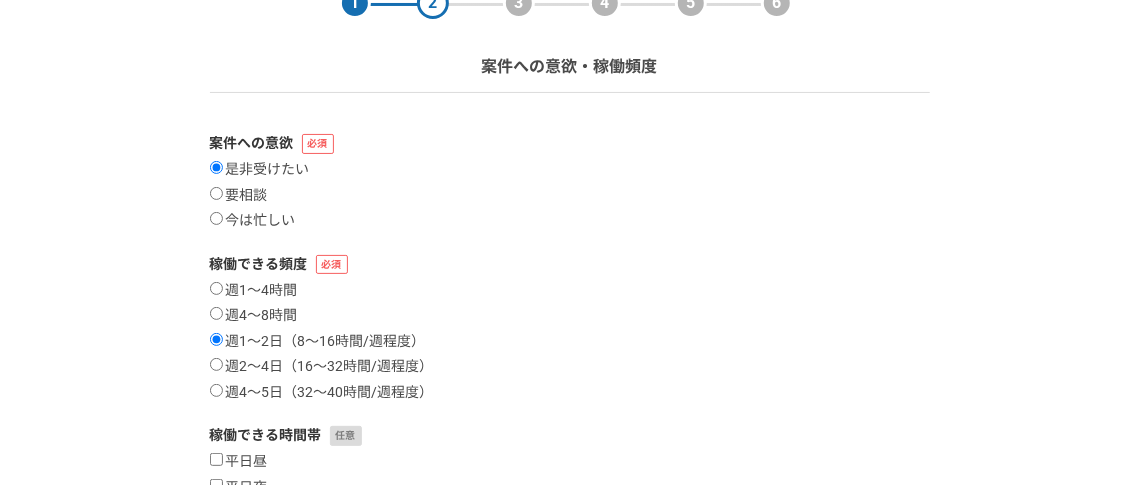 scroll, scrollTop: 196, scrollLeft: 0, axis: vertical 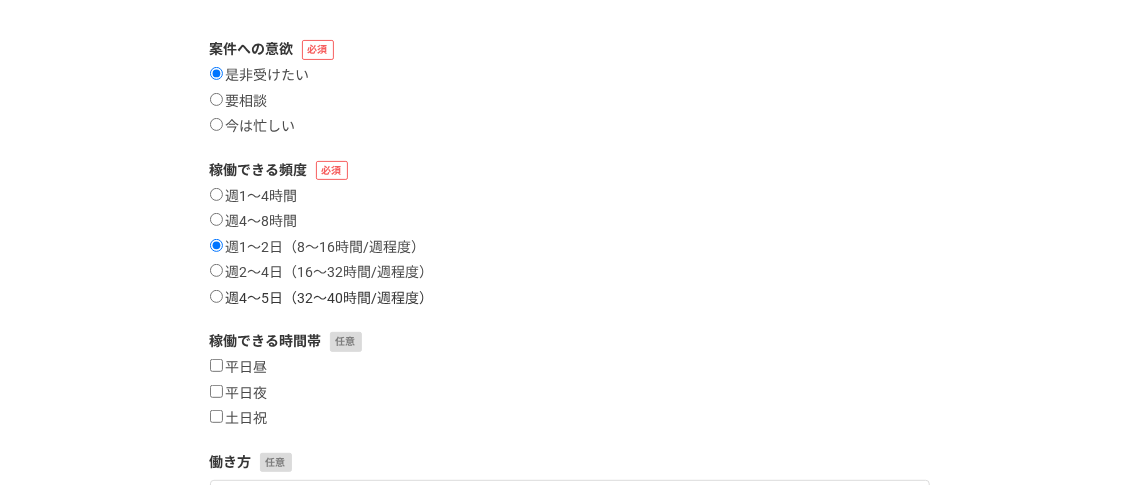 click on "週4〜5日（32〜40時間/週程度）" at bounding box center [216, 296] 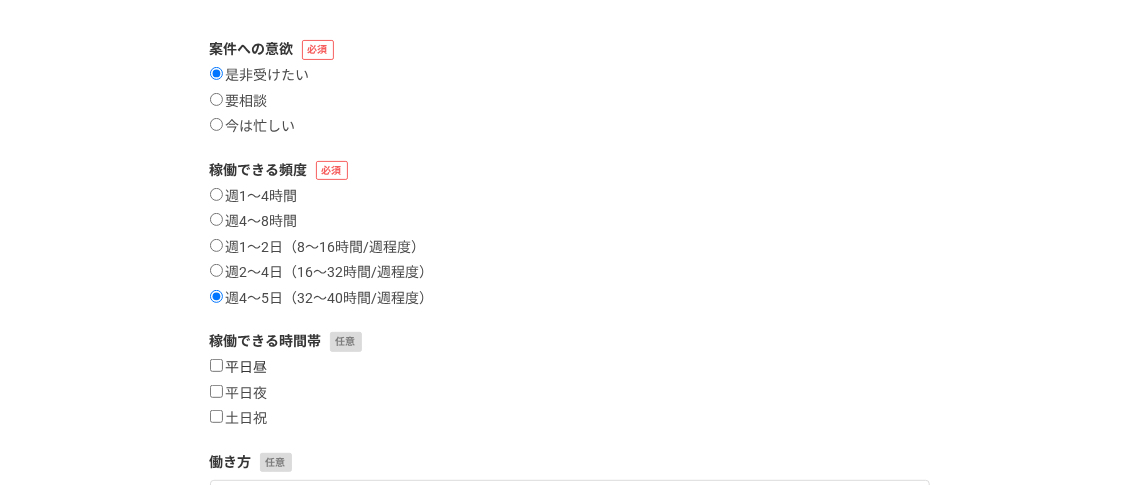 click on "平日昼" at bounding box center [239, 368] 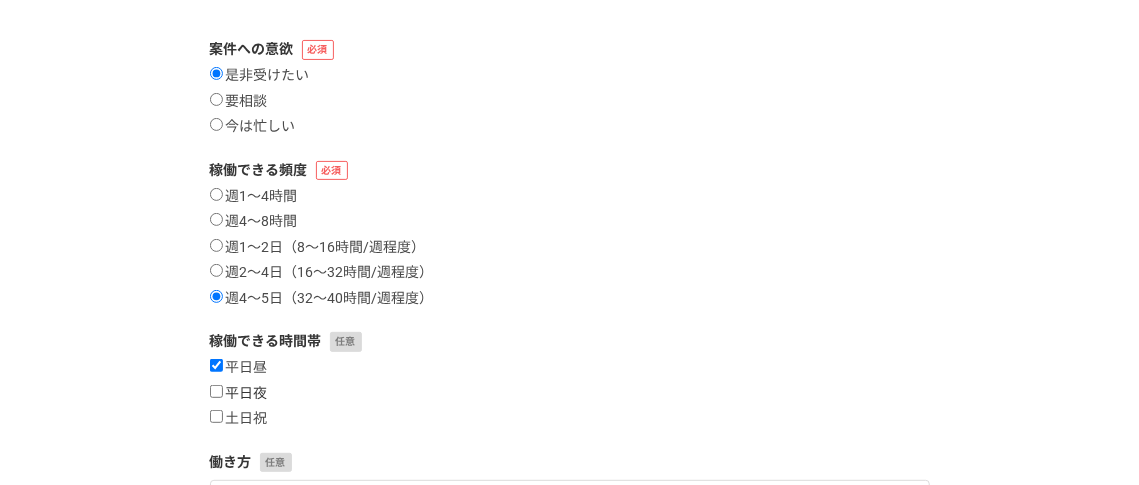 click on "平日夜" at bounding box center (239, 394) 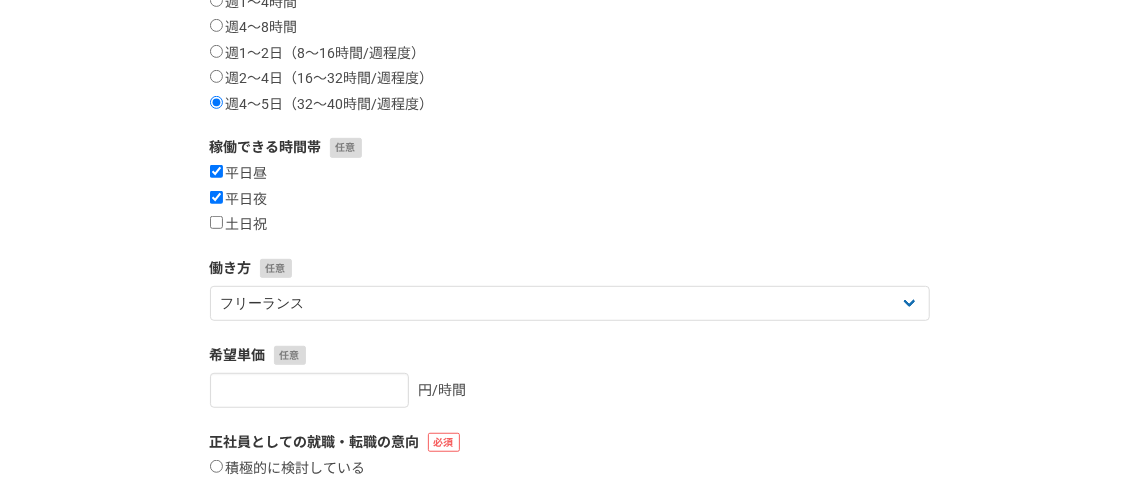 scroll, scrollTop: 392, scrollLeft: 0, axis: vertical 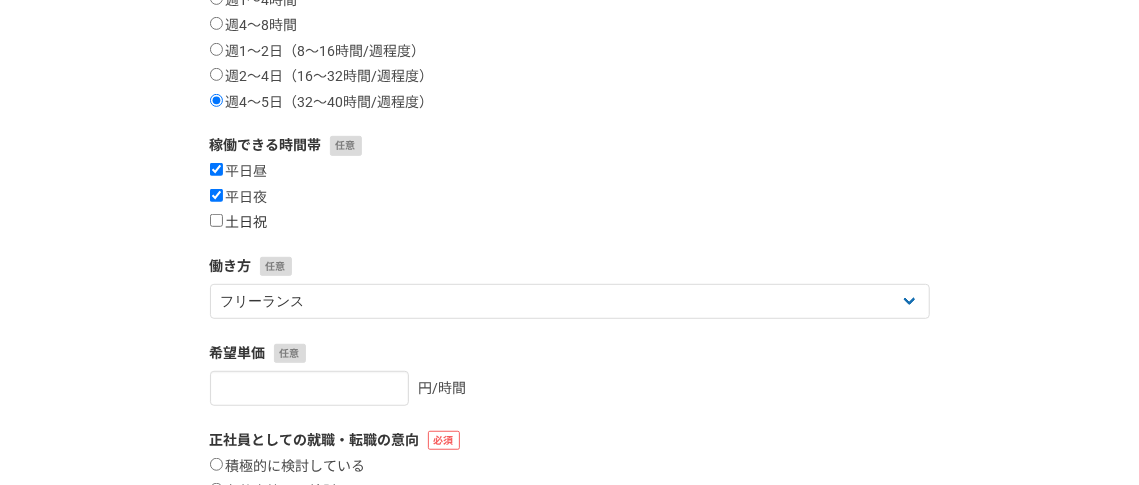 click on "土日祝" at bounding box center [239, 223] 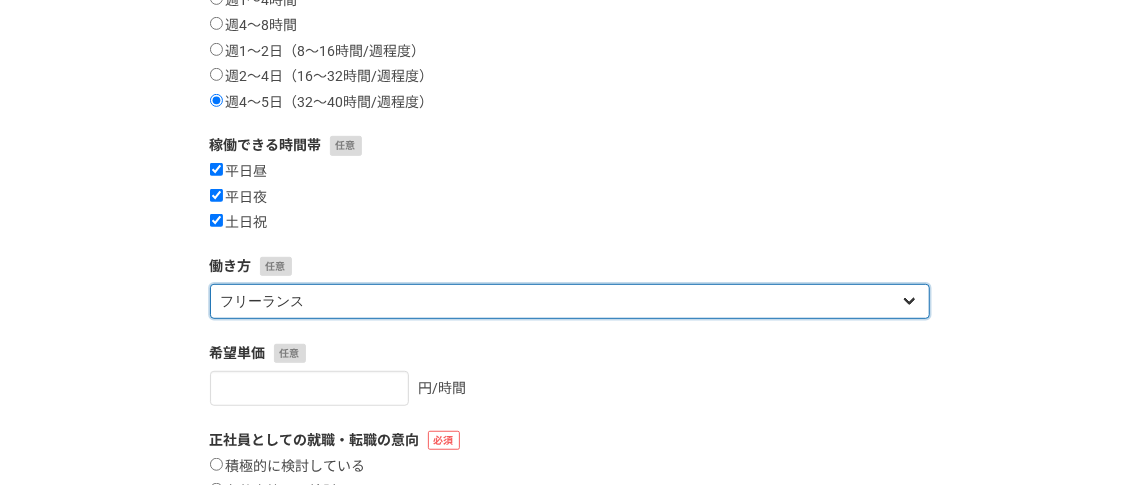 click on "フリーランス 副業 その他" at bounding box center (570, 301) 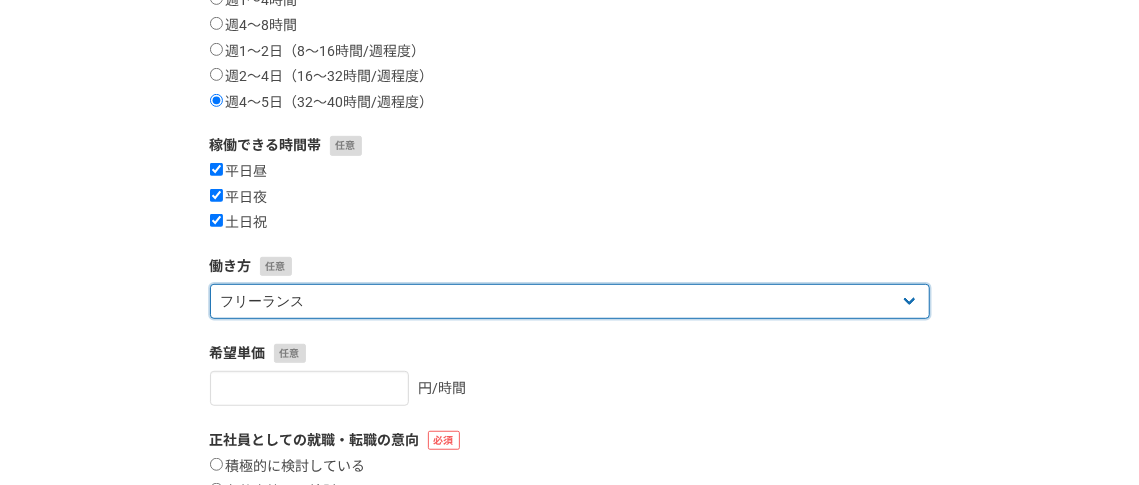 scroll, scrollTop: 587, scrollLeft: 0, axis: vertical 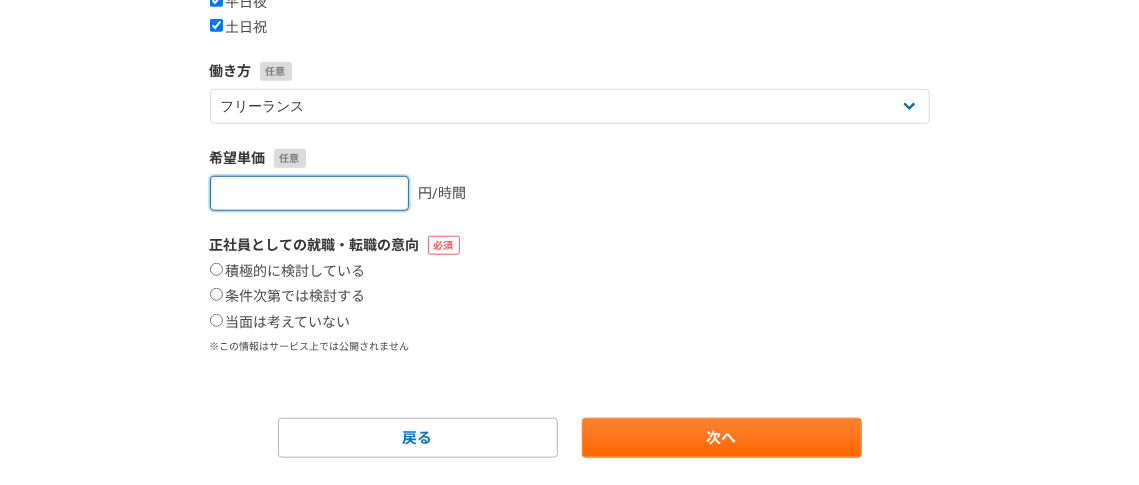 click at bounding box center [309, 193] 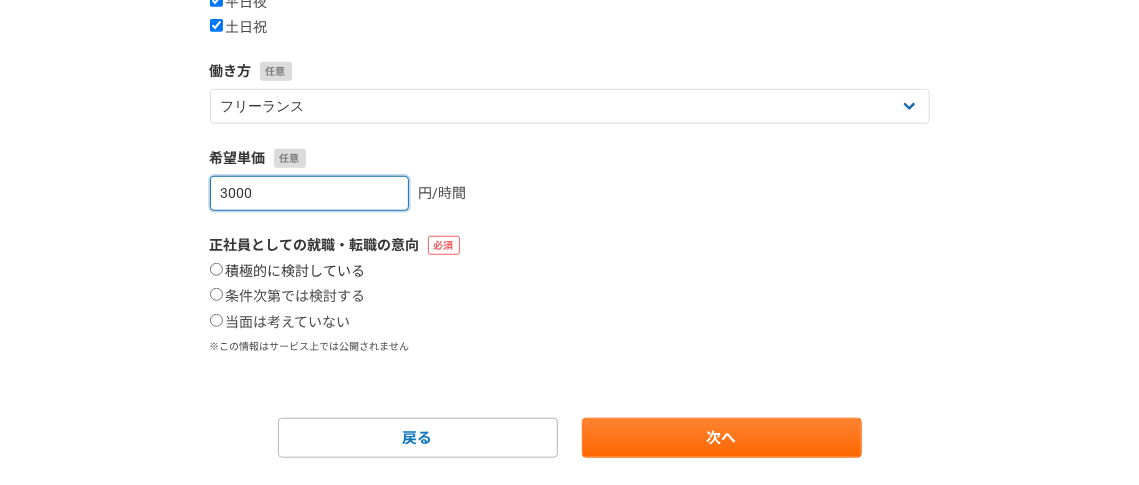 scroll, scrollTop: 639, scrollLeft: 0, axis: vertical 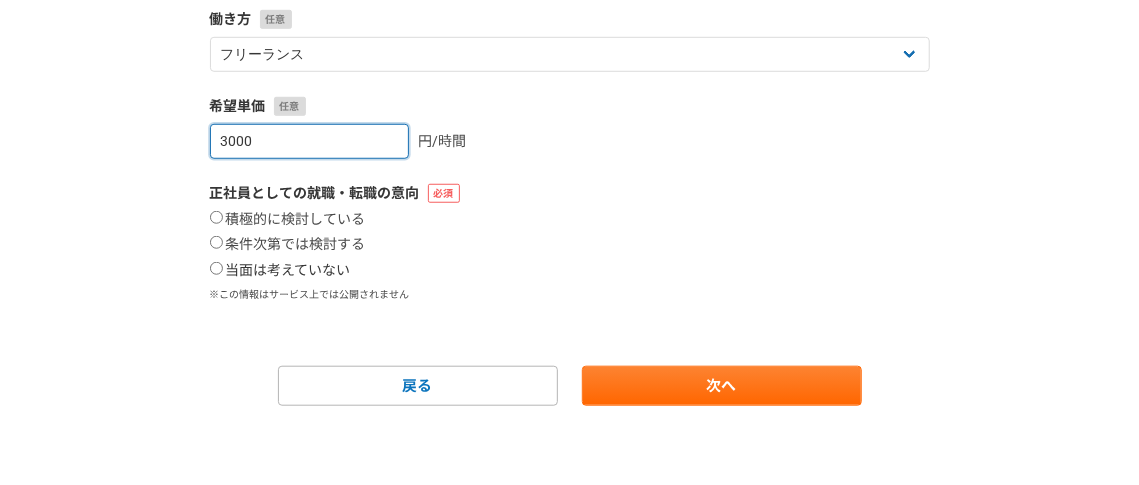 type on "3000" 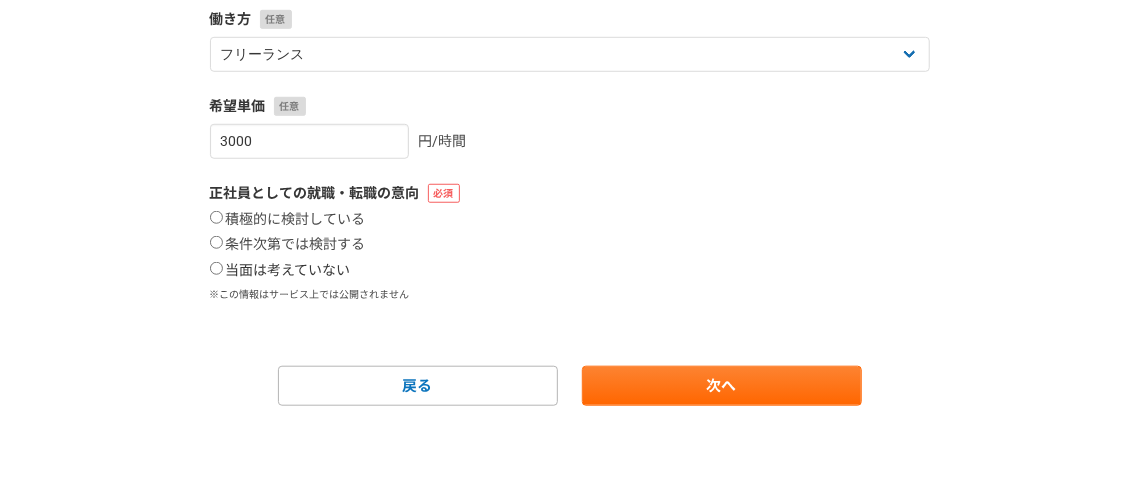 click on "1 2 3 4 5 6 案件への意欲・稼働頻度 案件への意欲   是非受けたい   要相談   今は忙しい 稼働できる頻度   週1〜4時間   週4〜8時間   週1〜2日（8〜16時間/週程度）   週2〜4日（16〜32時間/週程度）   週4〜5日（32〜40時間/週程度） 稼働できる時間帯   平日昼   平日夜   土日祝 働き方フリーランス 副業 その他 希望単価 3000 円/時間 正社員としての就職・転職の意向   積極的に検討している   条件次第では検討する   当面は考えていない ※この情報はサービス上では公開されません 戻る 次へ" at bounding box center [570, -82] 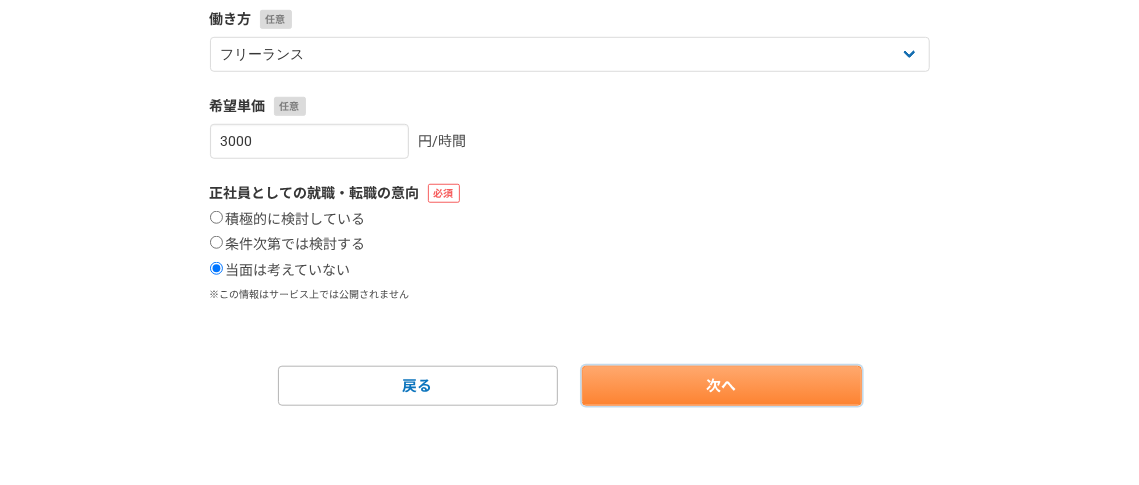 click on "次へ" at bounding box center [722, 386] 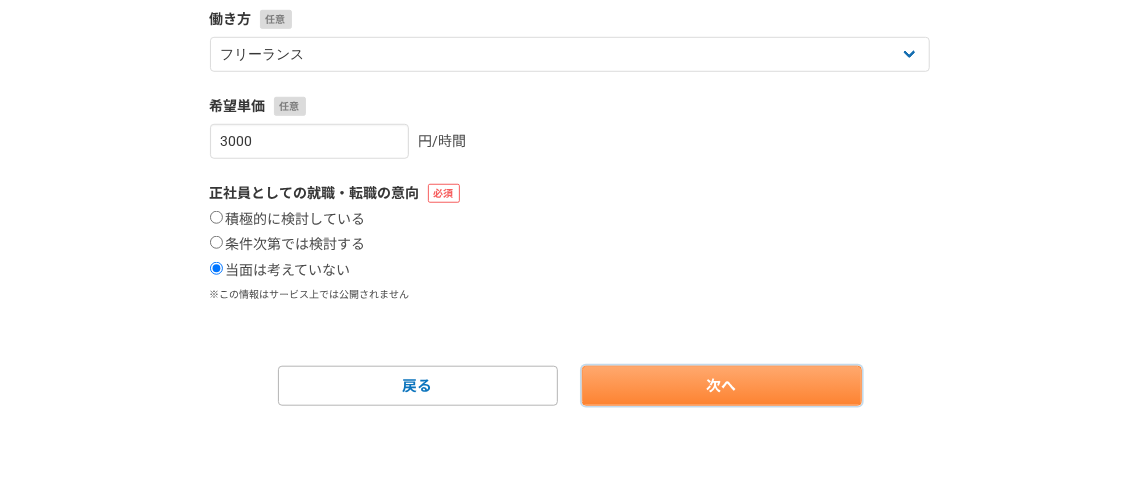 select 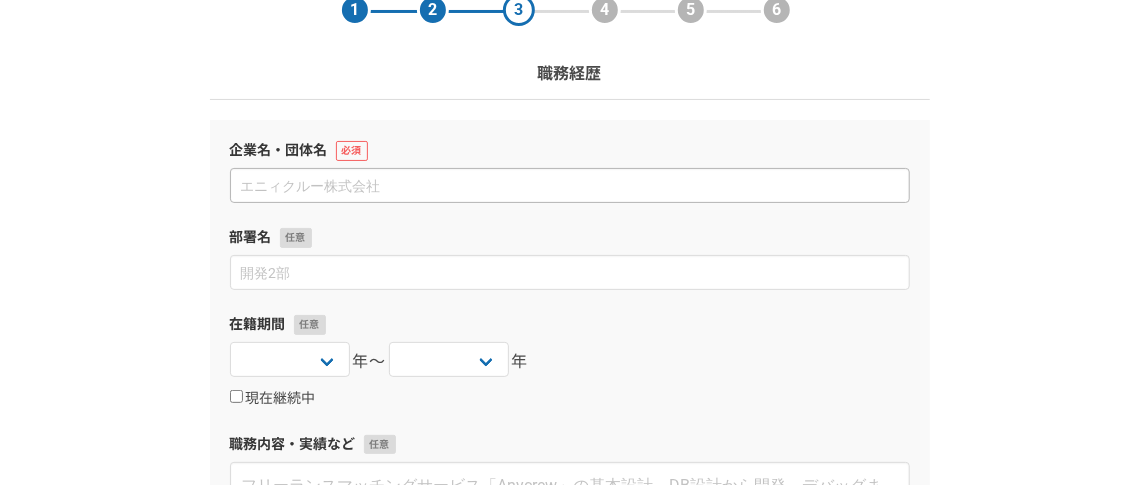 scroll, scrollTop: 88, scrollLeft: 0, axis: vertical 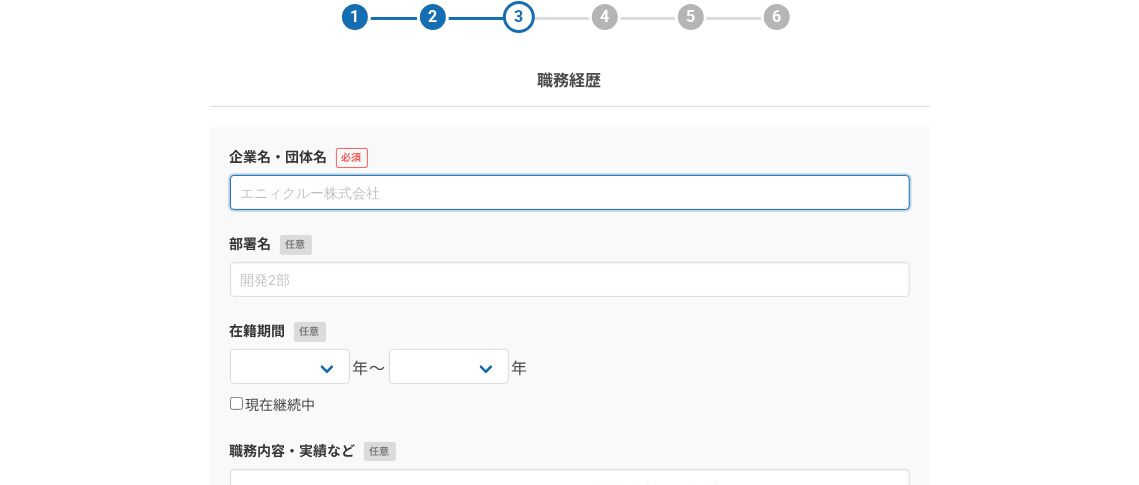 click at bounding box center [570, 192] 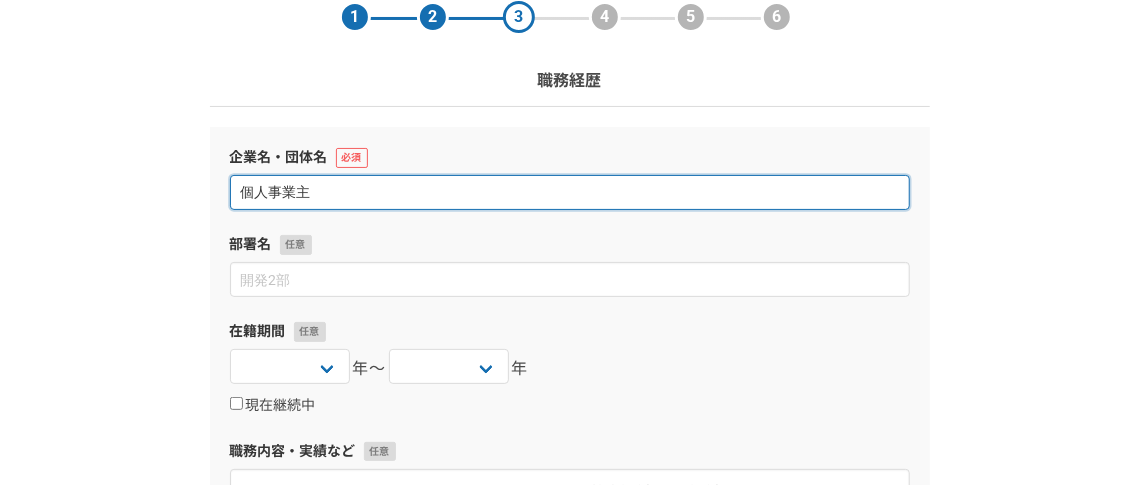 type on "個人事業主" 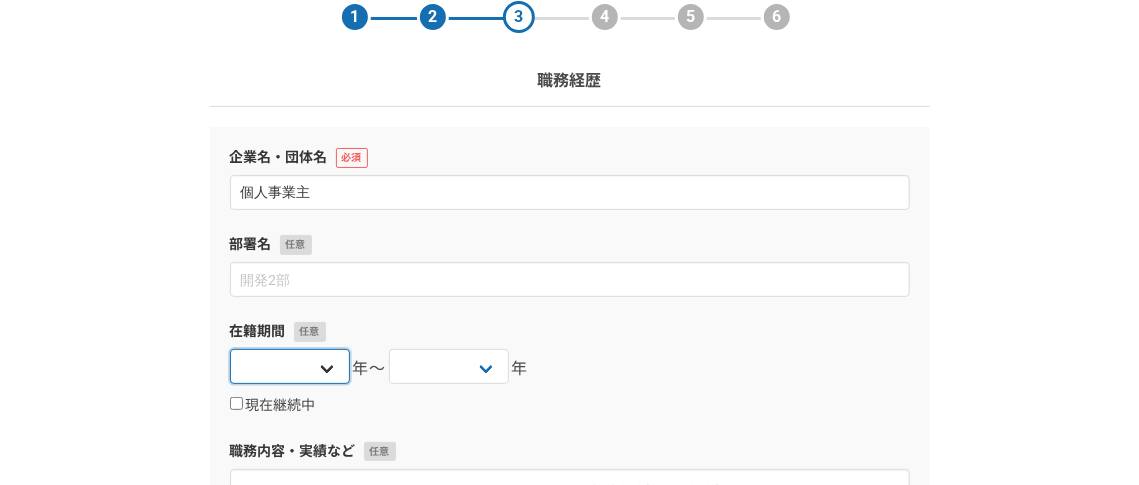 click on "2025 2024 2023 2022 2021 2020 2019 2018 2017 2016 2015 2014 2013 2012 2011 2010 2009 2008 2007 2006 2005 2004 2003 2002 2001 2000 1999 1998 1997 1996 1995 1994 1993 1992 1991 1990 1989 1988 1987 1986 1985 1984 1983 1982 1981 1980 1979 1978 1977 1976" at bounding box center (290, 366) 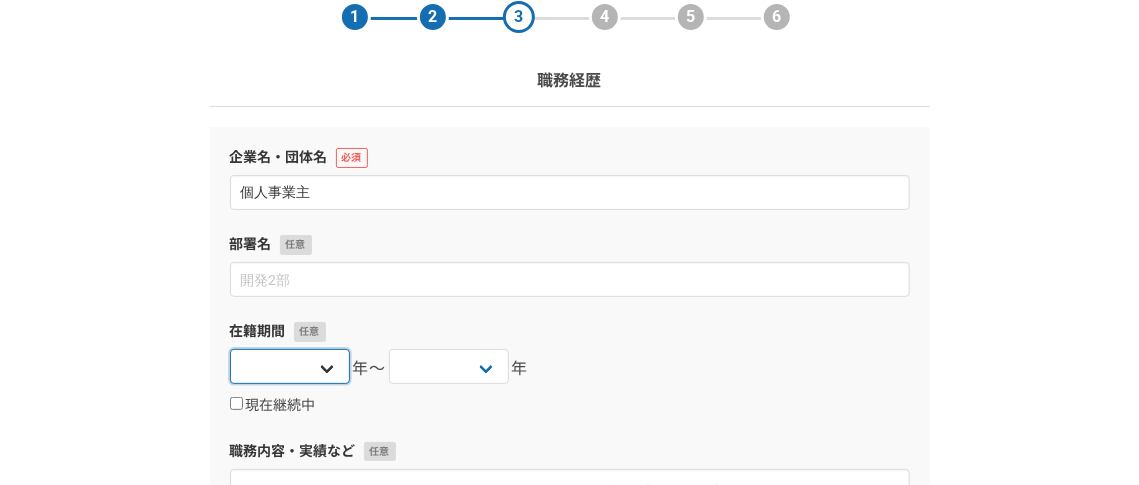 select on "2023" 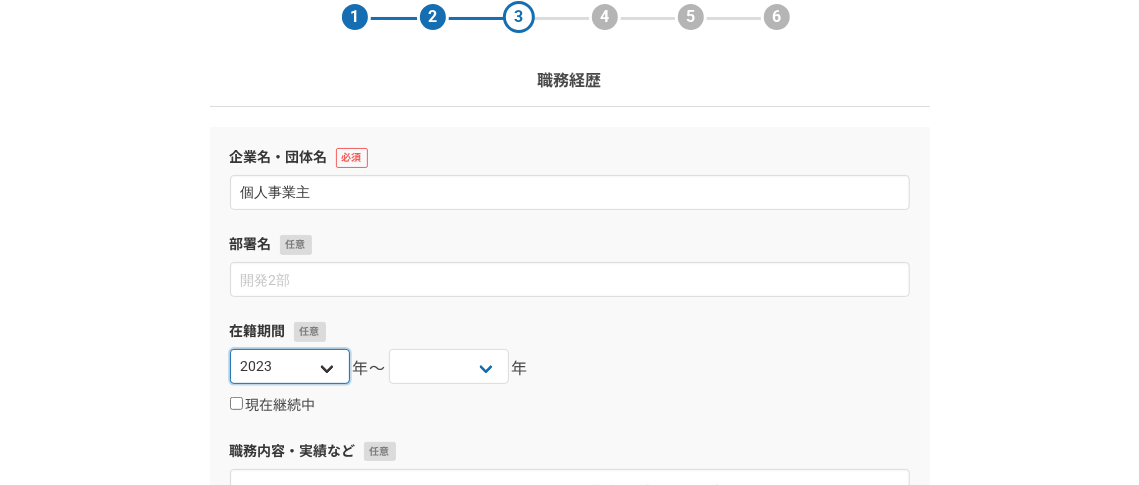 click on "2025 2024 2023 2022 2021 2020 2019 2018 2017 2016 2015 2014 2013 2012 2011 2010 2009 2008 2007 2006 2005 2004 2003 2002 2001 2000 1999 1998 1997 1996 1995 1994 1993 1992 1991 1990 1989 1988 1987 1986 1985 1984 1983 1982 1981 1980 1979 1978 1977 1976" at bounding box center [290, 366] 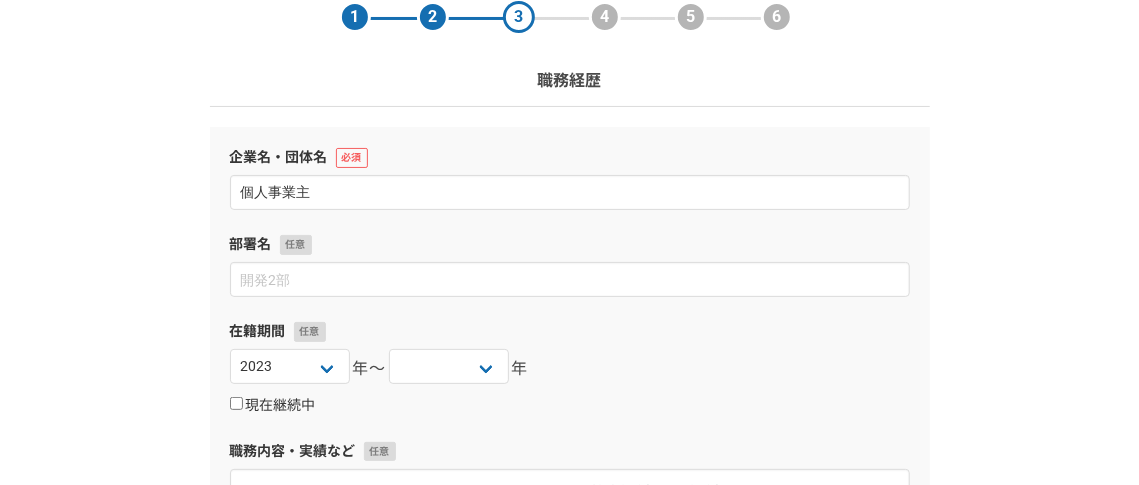 click on "現在継続中" at bounding box center [273, 406] 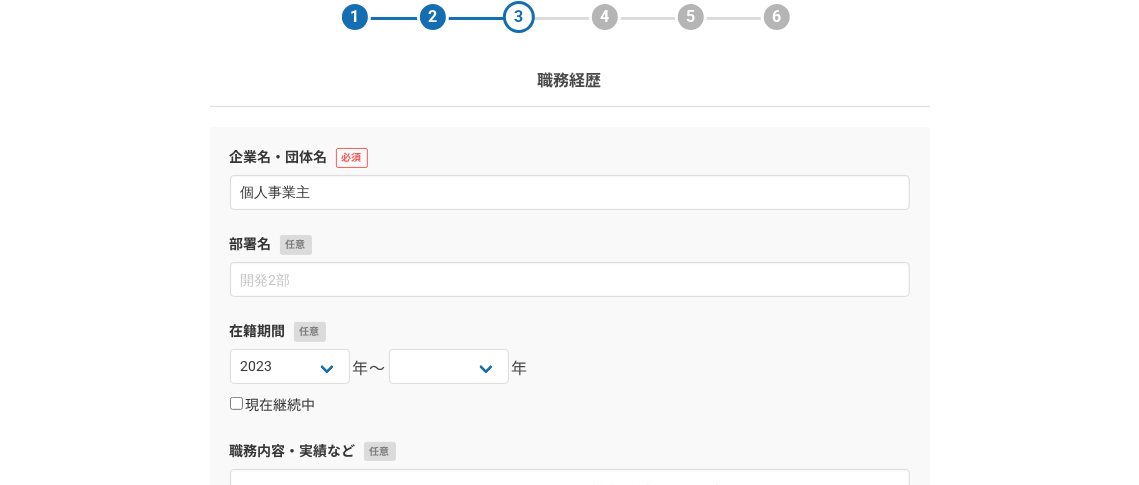 checkbox on "true" 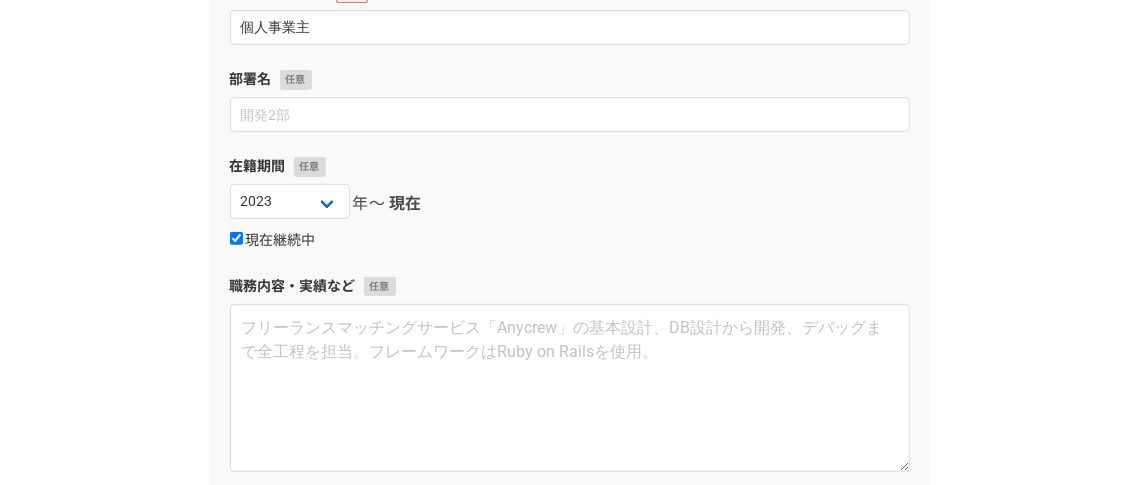 scroll, scrollTop: 257, scrollLeft: 0, axis: vertical 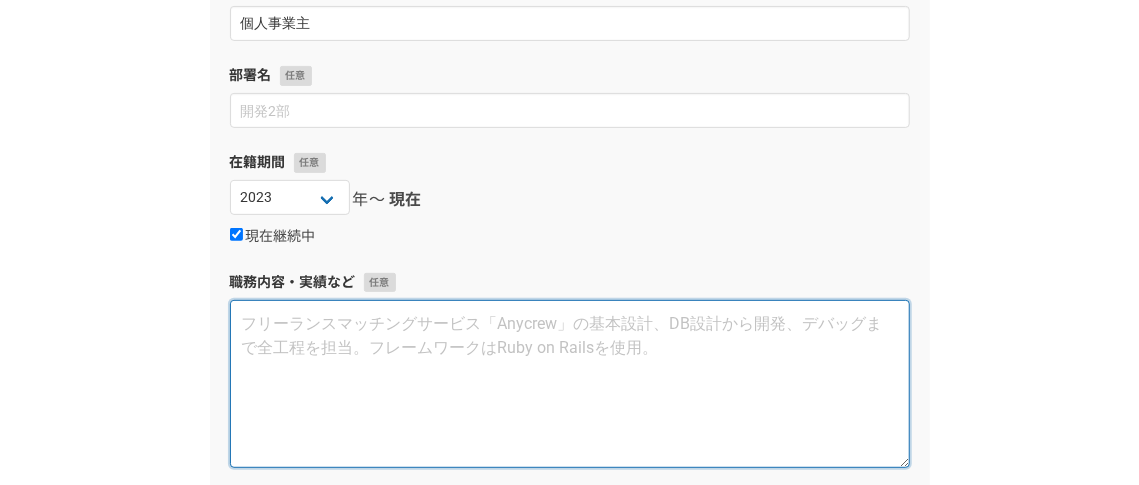 click at bounding box center (570, 384) 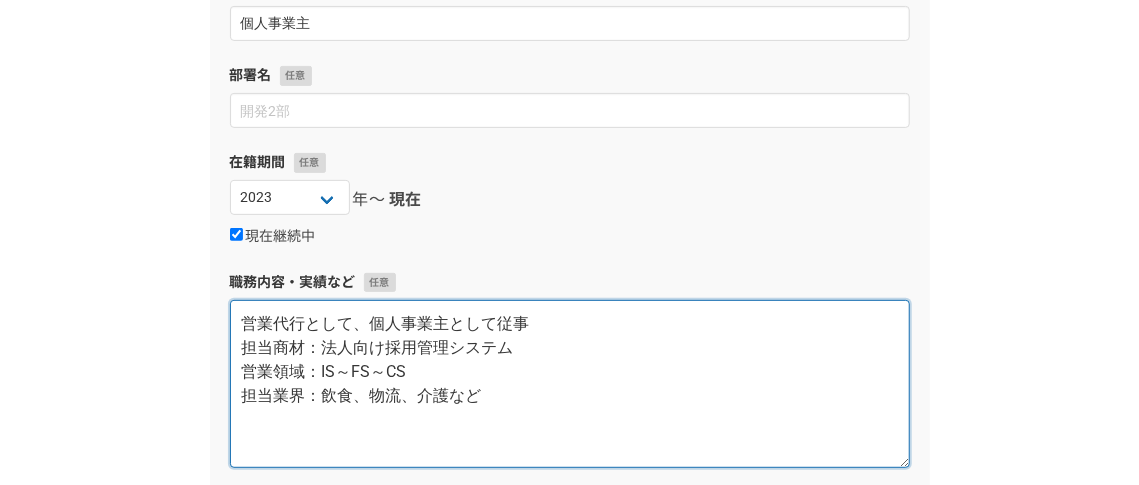 click on "営業代行として、個人事業主として従事
担当商材：法人向け採用管理システム
営業領域：IS～FS～CS
担当業界：飲食、物流、介護など" at bounding box center [570, 384] 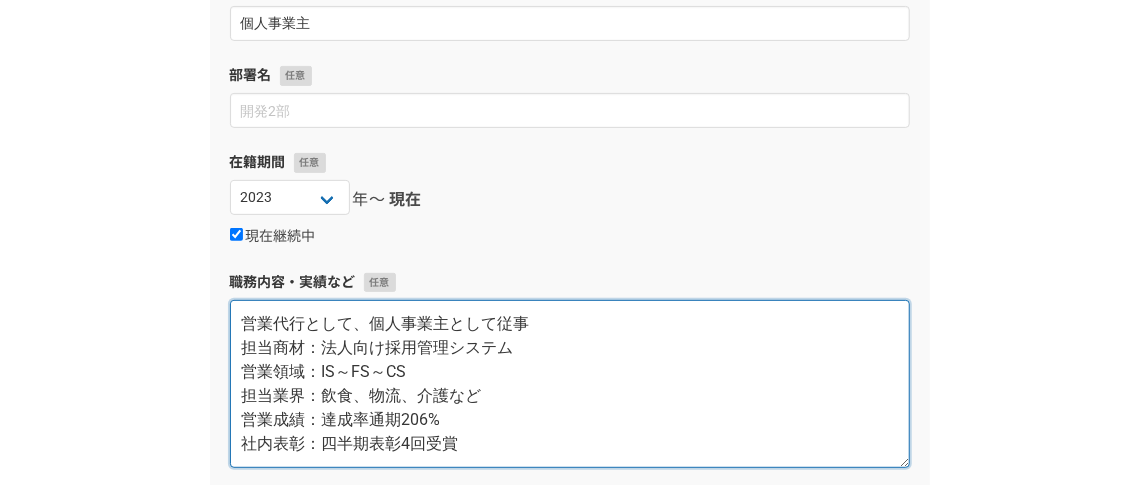 scroll, scrollTop: 11, scrollLeft: 0, axis: vertical 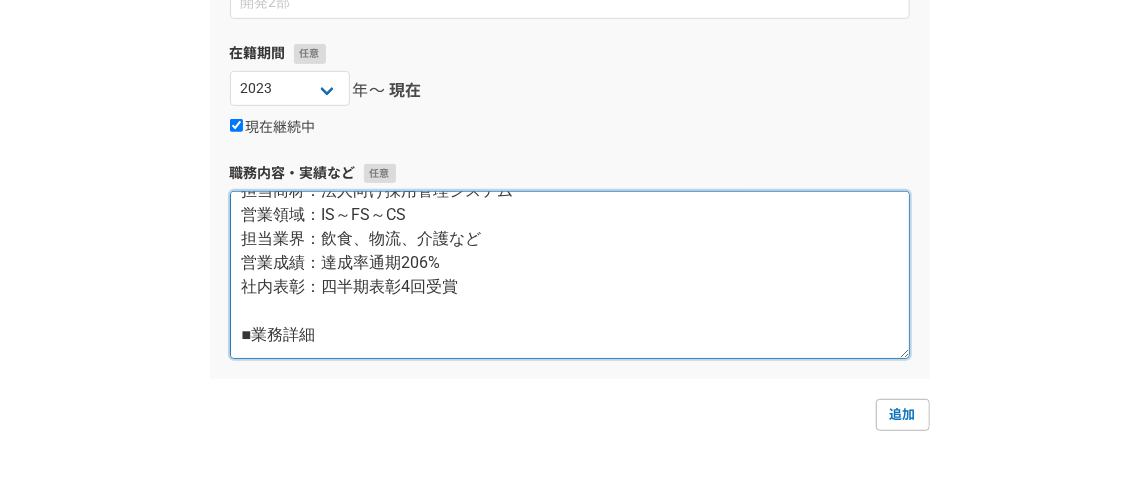 click on "営業代行として、個人事業主として従事
担当商材：法人向け採用管理システム
営業領域：IS～FS～CS
担当業界：飲食、物流、介護など
営業成績：達成率通期206%
社内表彰：四半期表彰4回受賞
■業務詳細" at bounding box center [570, 275] 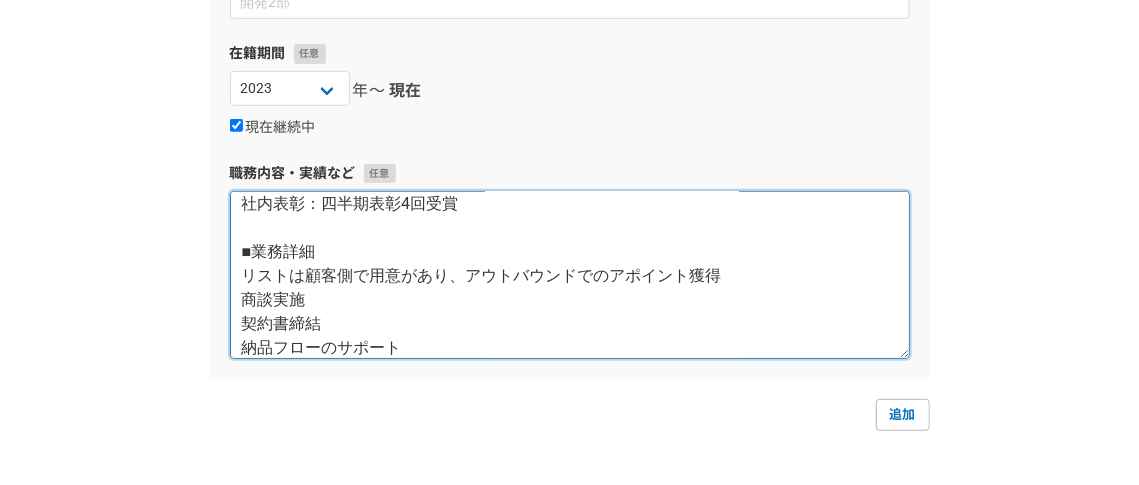 scroll, scrollTop: 155, scrollLeft: 0, axis: vertical 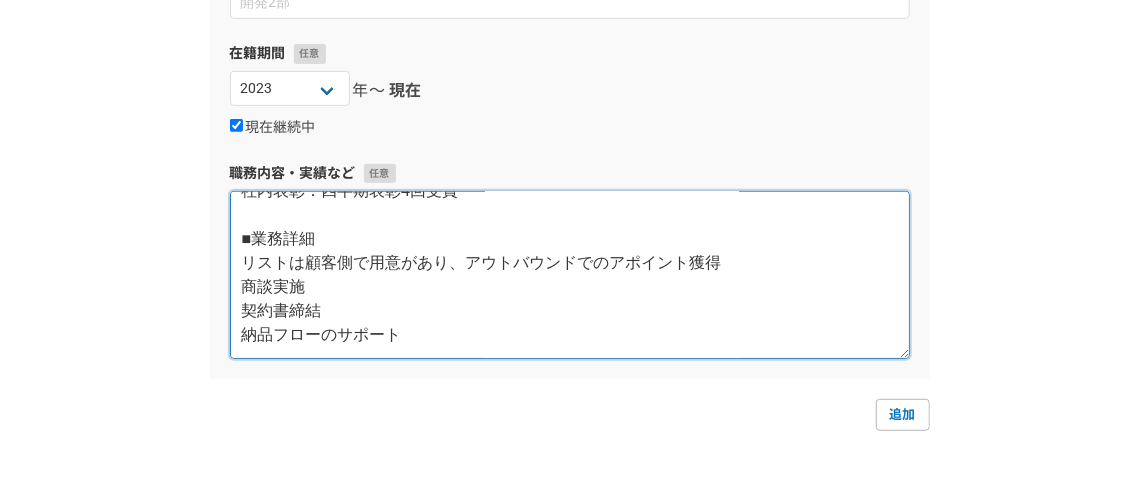click on "営業代行として、個人事業主として従事
担当商材：法人向け採用管理システム
営業領域：IS～FS
担当業界：飲食、物流、介護など
営業成績：達成率通期206%
社内表彰：四半期表彰4回受賞
■業務詳細
リストは顧客側で用意があり、アウトバウンドでのアポイント獲得
商談実施
契約書締結
納品フローのサポート" at bounding box center [570, 275] 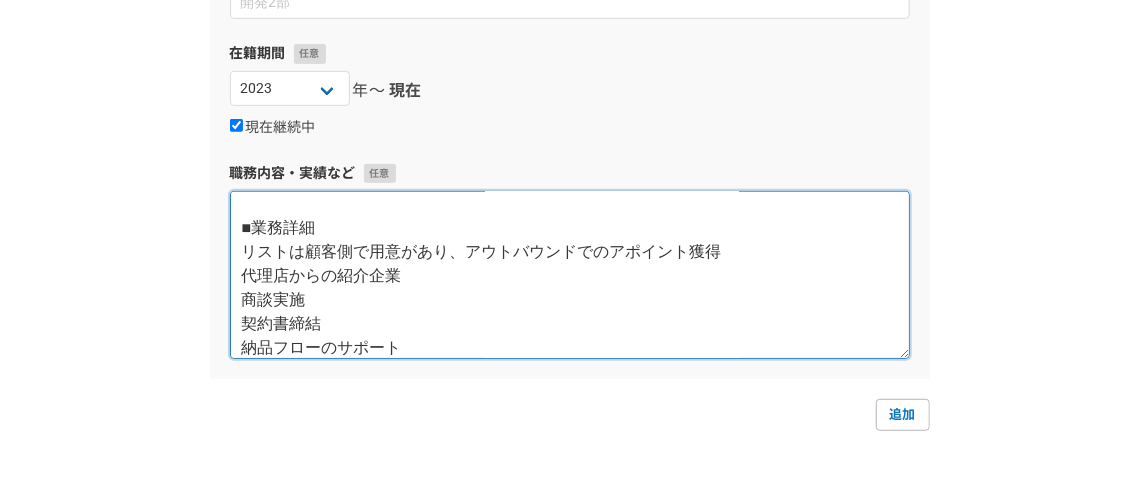 click on "営業代行として、個人事業主として従事
担当商材：法人向け採用管理システム
営業領域：IS～FS
担当業界：飲食、物流、介護など
営業成績：達成率通期206%
社内表彰：四半期表彰4回受賞
■業務詳細
リストは顧客側で用意があり、アウトバウンドでのアポイント獲得
代理店からの紹介企業
商談実施
契約書締結
納品フローのサポート" at bounding box center (570, 275) 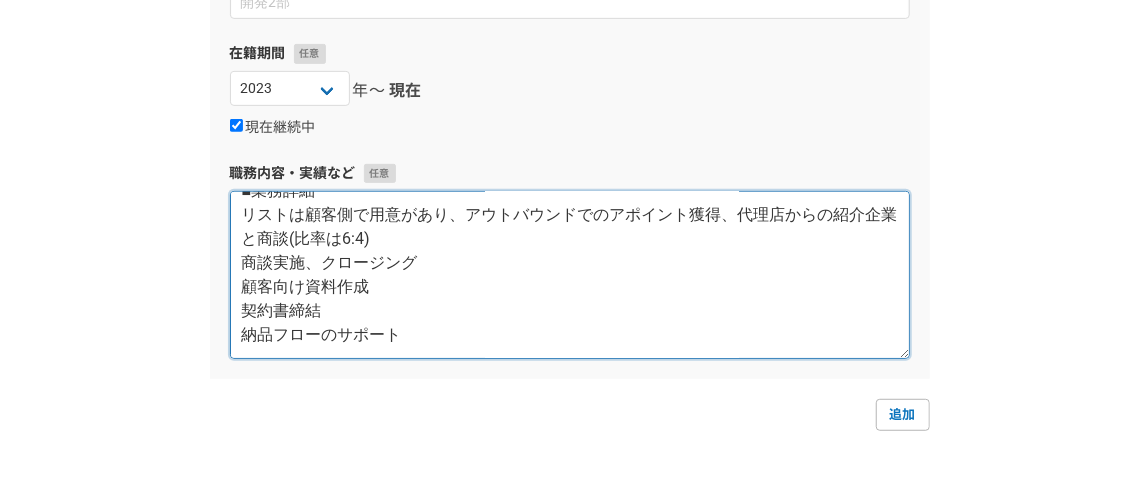 scroll, scrollTop: 192, scrollLeft: 0, axis: vertical 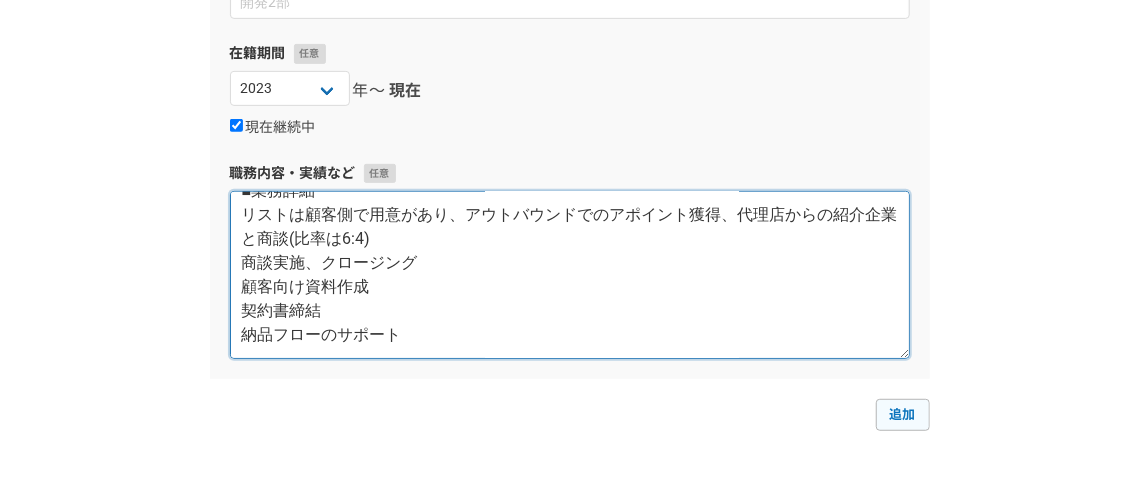 type on "営業代行として、個人事業主として従事
担当商材：法人向け採用管理システム
営業領域：IS～FS
担当業界：飲食、物流、介護など
営業成績：達成率通期206%
社内表彰：四半期表彰4回受賞
■業務詳細
リストは顧客側で用意があり、アウトバウンドでのアポイント獲得、代理店からの紹介企業と商談(比率は6:4)
商談実施、クロージング
顧客向け資料作成
契約書締結
納品フローのサポート" 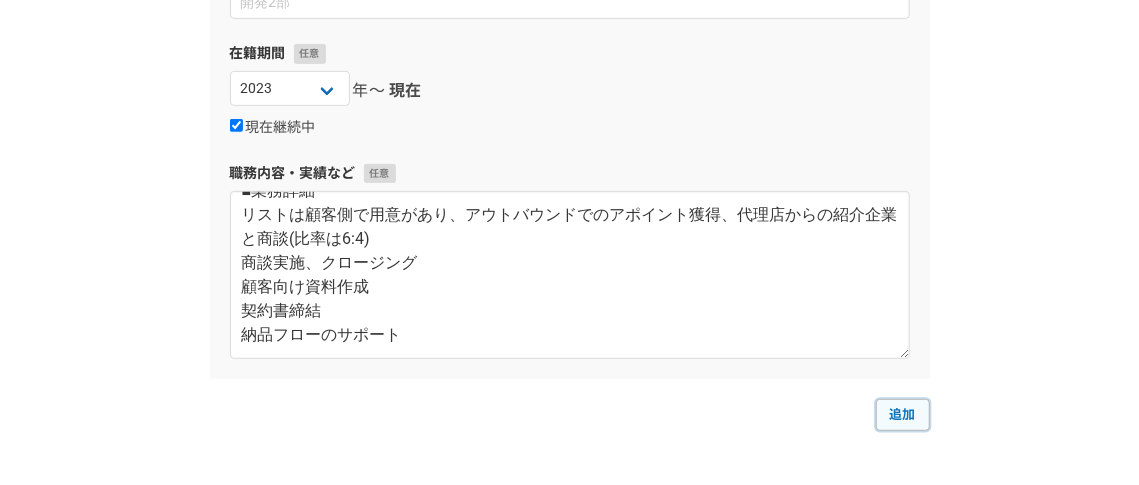 click on "追加" at bounding box center (903, 415) 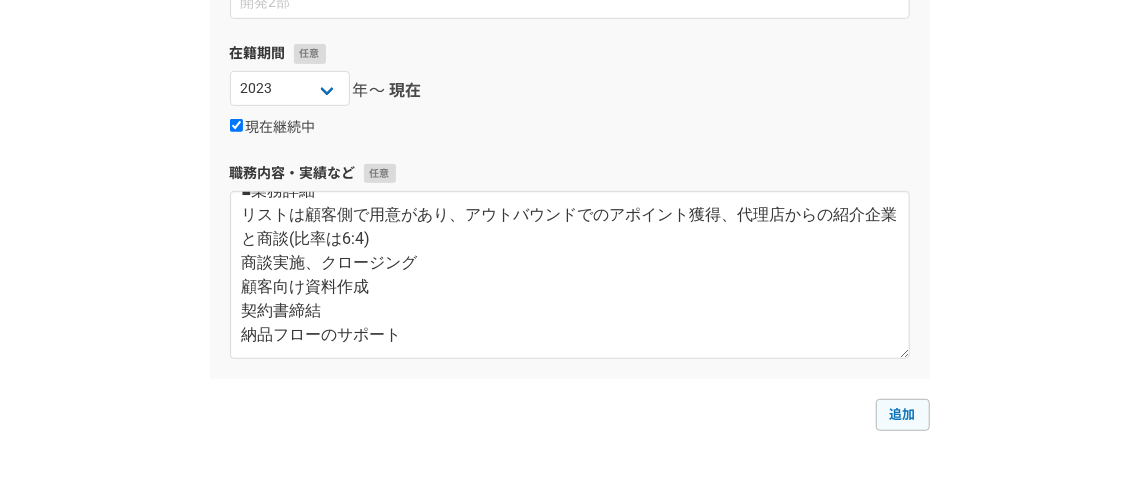 select 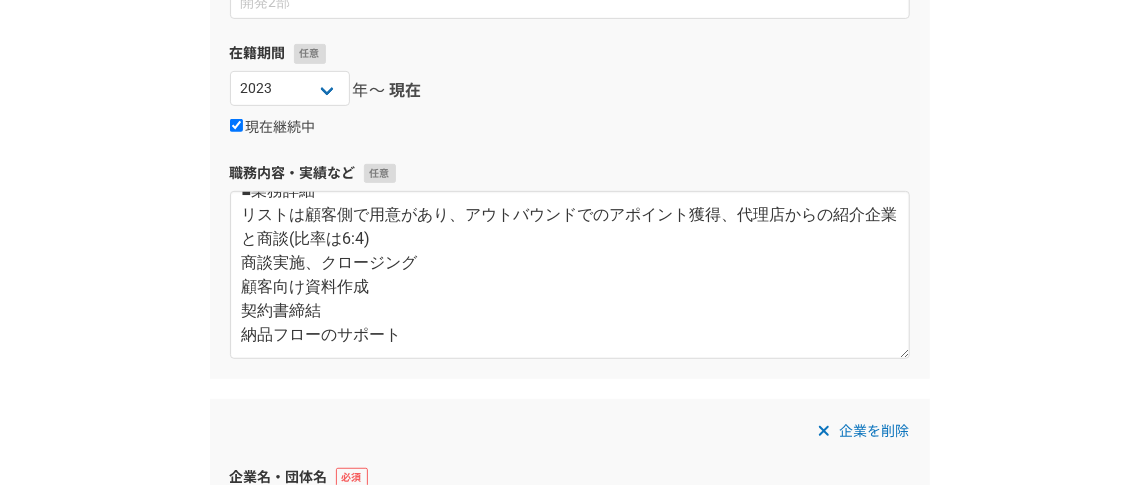scroll, scrollTop: 633, scrollLeft: 0, axis: vertical 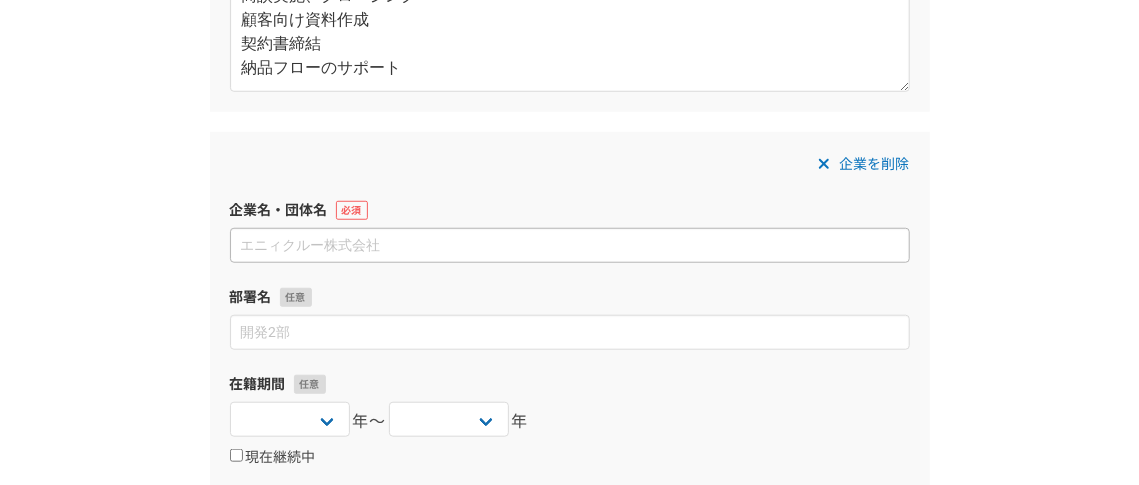 click at bounding box center (570, 245) 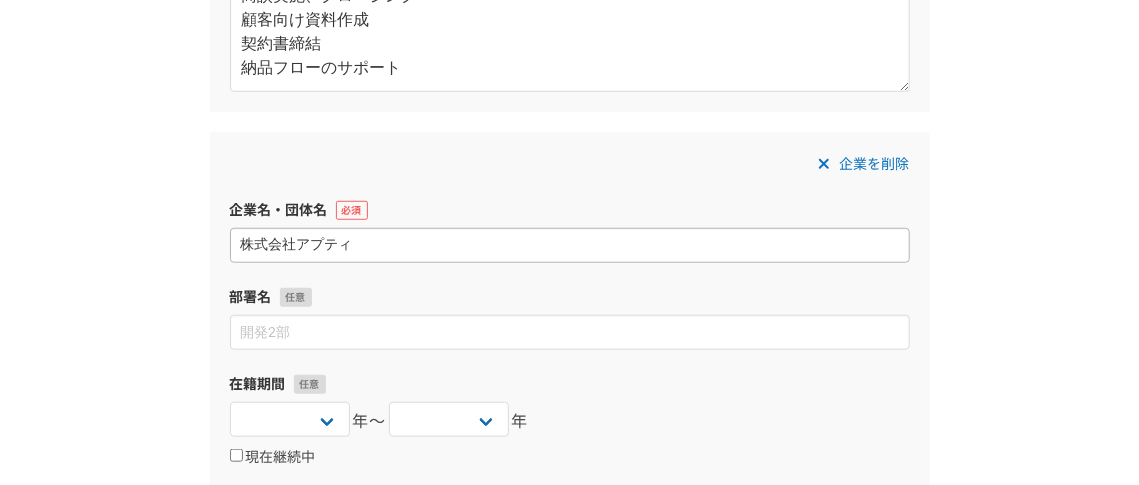 type on "株式会社アプティ" 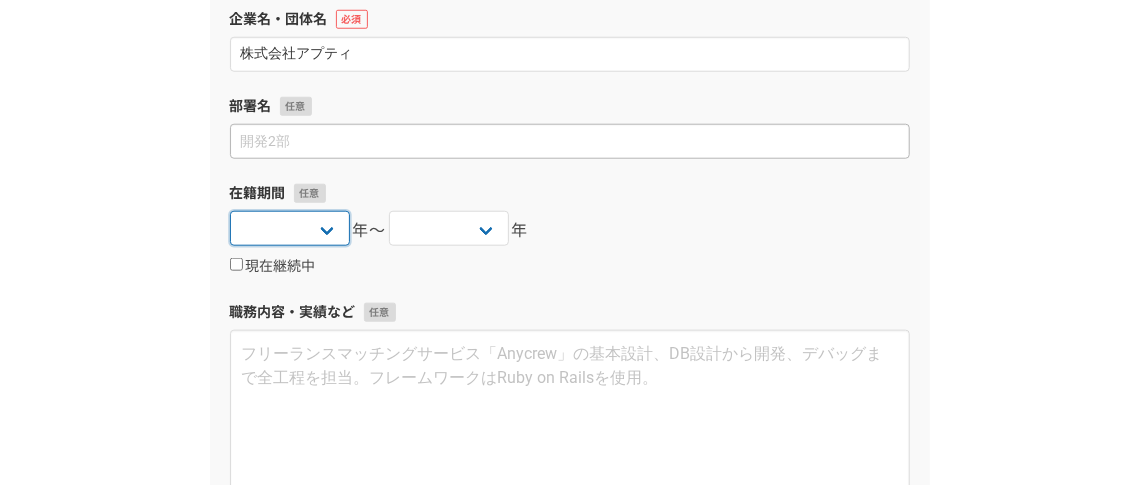 scroll, scrollTop: 825, scrollLeft: 0, axis: vertical 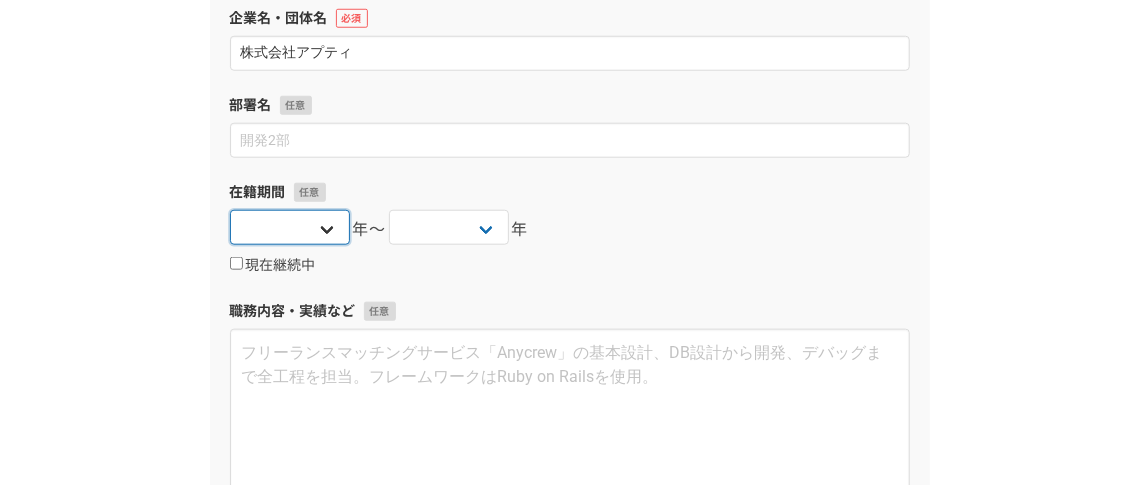 click on "2025 2024 2023 2022 2021 2020 2019 2018 2017 2016 2015 2014 2013 2012 2011 2010 2009 2008 2007 2006 2005 2004 2003 2002 2001 2000 1999 1998 1997 1996 1995 1994 1993 1992 1991 1990 1989 1988 1987 1986 1985 1984 1983 1982 1981 1980 1979 1978 1977 1976" at bounding box center [290, 227] 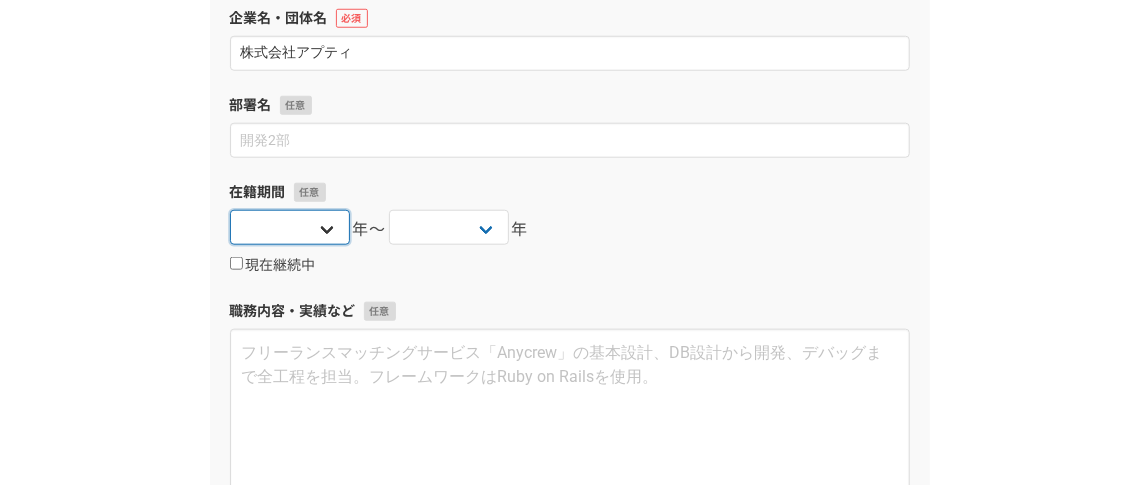 select on "2019" 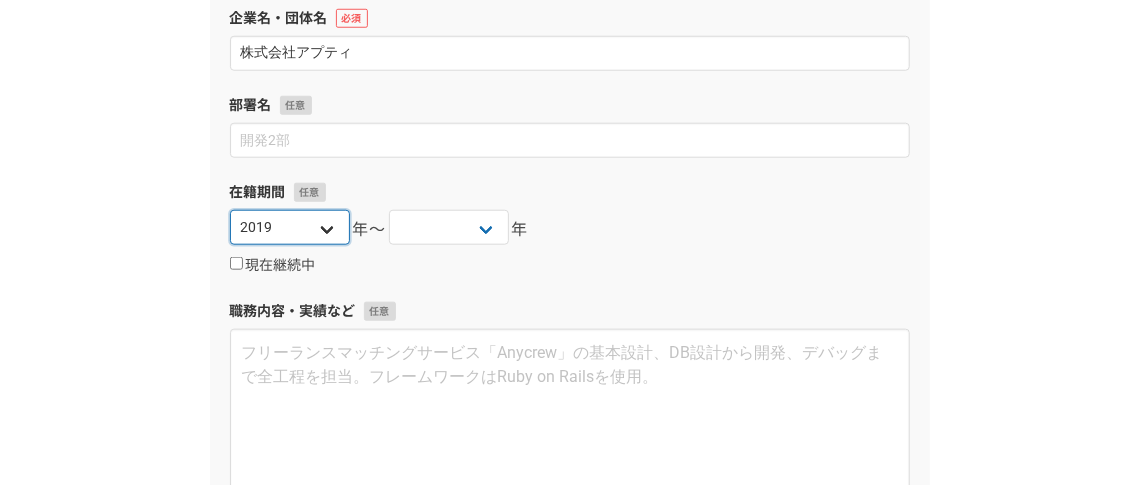 click on "2025 2024 2023 2022 2021 2020 2019 2018 2017 2016 2015 2014 2013 2012 2011 2010 2009 2008 2007 2006 2005 2004 2003 2002 2001 2000 1999 1998 1997 1996 1995 1994 1993 1992 1991 1990 1989 1988 1987 1986 1985 1984 1983 1982 1981 1980 1979 1978 1977 1976" at bounding box center [290, 227] 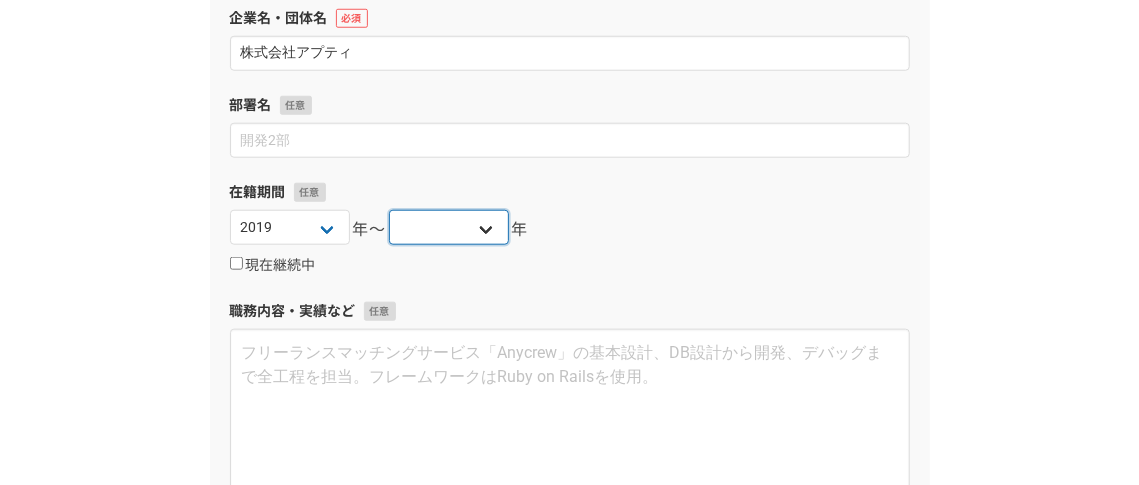 click on "2025 2024 2023 2022 2021 2020 2019 2018 2017 2016 2015 2014 2013 2012 2011 2010 2009 2008 2007 2006 2005 2004 2003 2002 2001 2000 1999 1998 1997 1996 1995 1994 1993 1992 1991 1990 1989 1988 1987 1986 1985 1984 1983 1982 1981 1980 1979 1978 1977 1976" at bounding box center (449, 227) 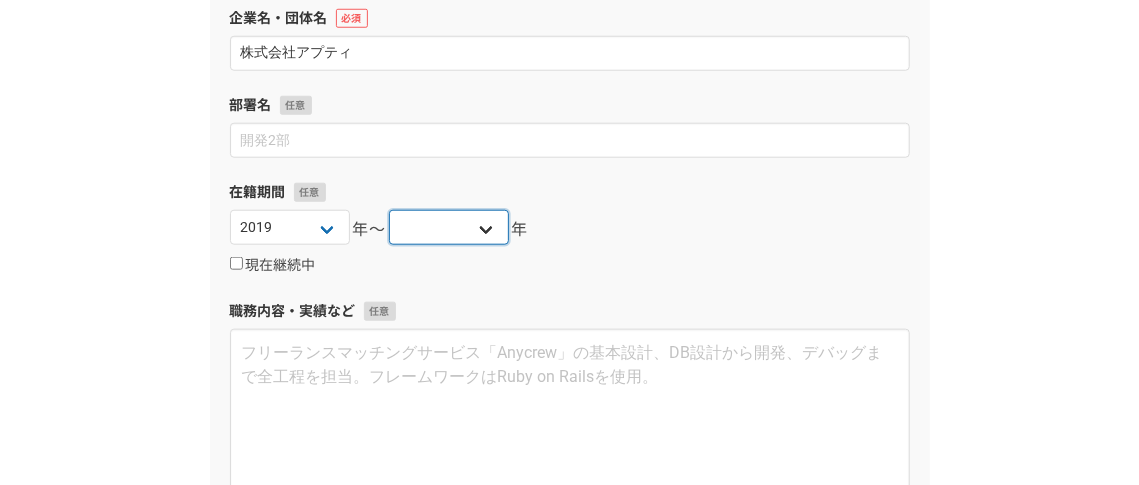 select on "2023" 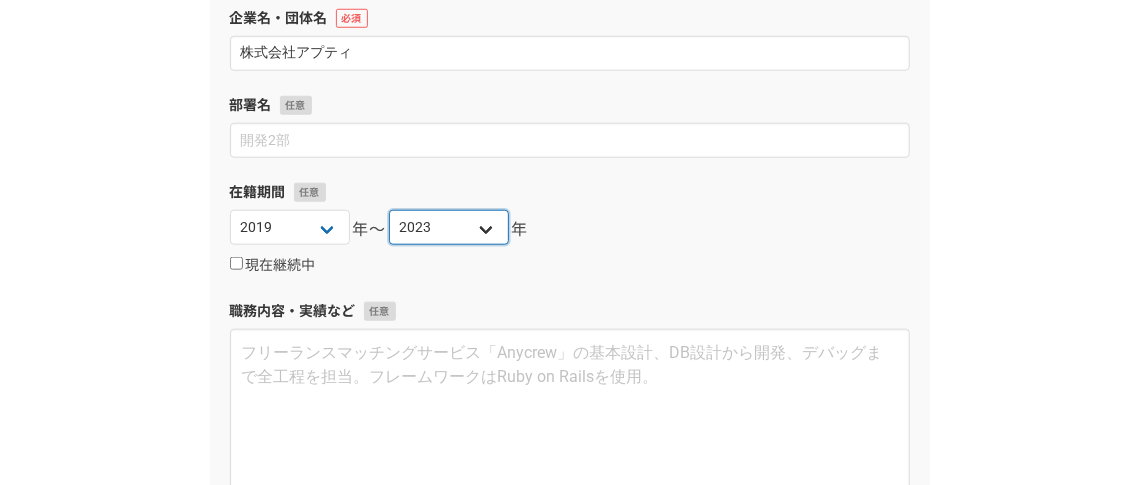 click on "2025 2024 2023 2022 2021 2020 2019 2018 2017 2016 2015 2014 2013 2012 2011 2010 2009 2008 2007 2006 2005 2004 2003 2002 2001 2000 1999 1998 1997 1996 1995 1994 1993 1992 1991 1990 1989 1988 1987 1986 1985 1984 1983 1982 1981 1980 1979 1978 1977 1976" at bounding box center (449, 227) 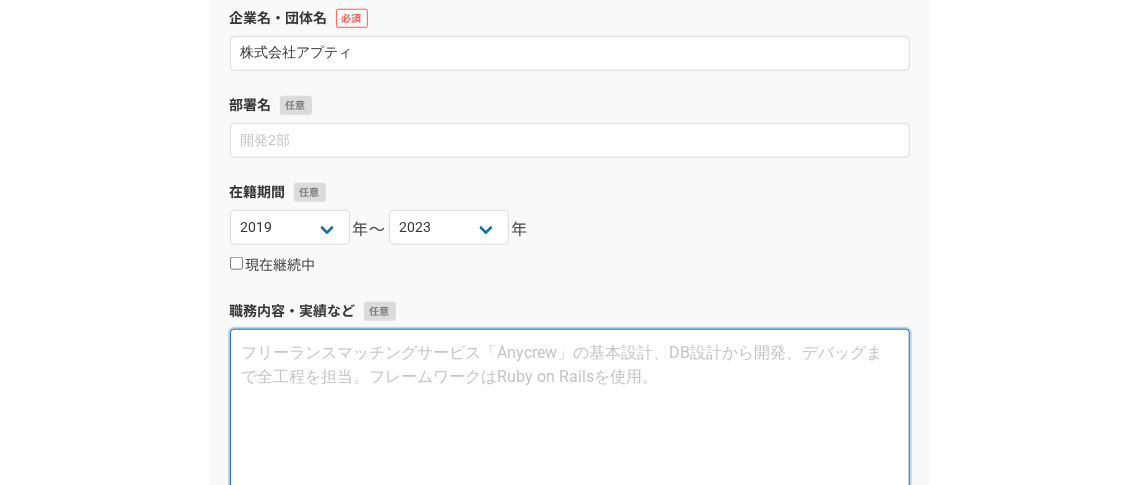 click at bounding box center (570, 413) 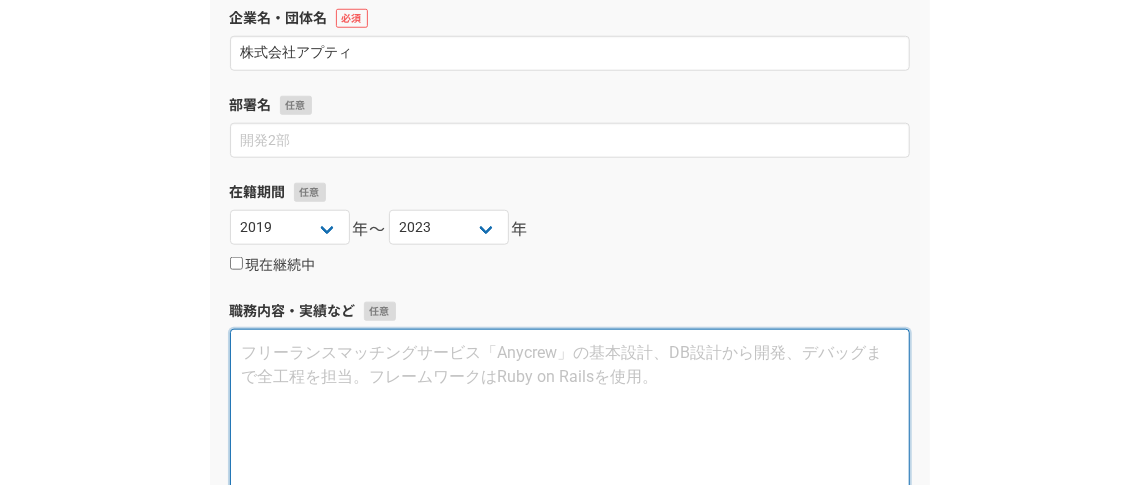 click at bounding box center [570, 413] 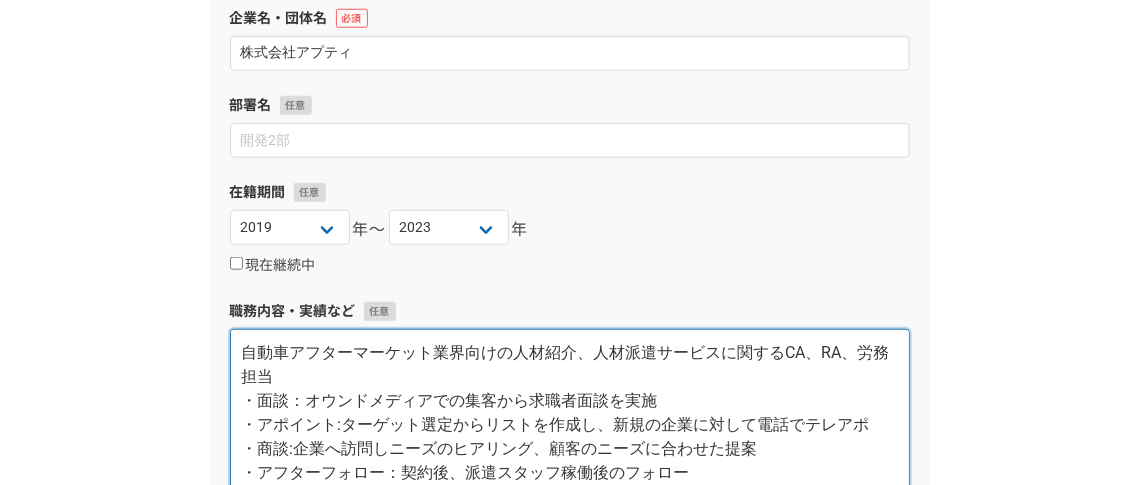 scroll, scrollTop: 833, scrollLeft: 0, axis: vertical 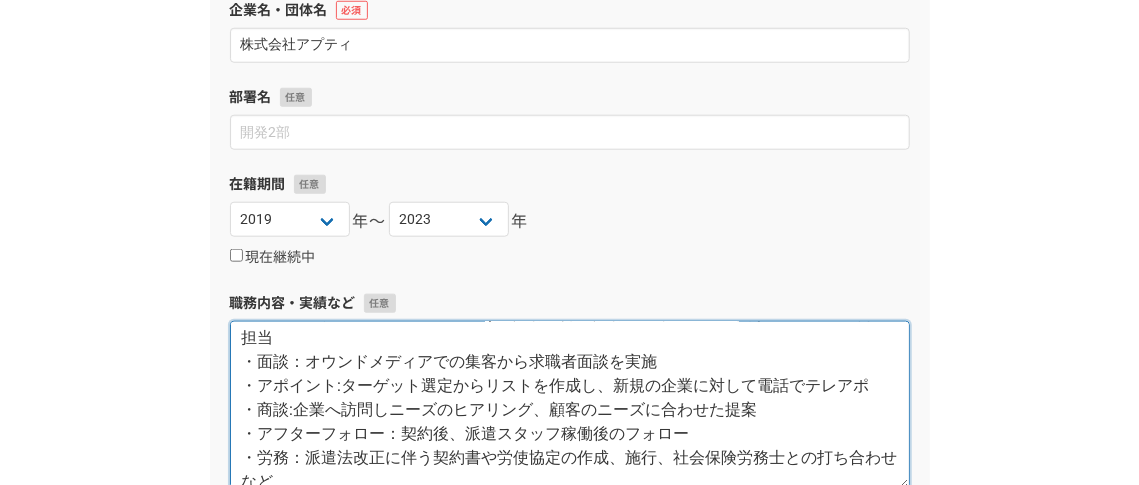 click on "自動車アフターマーケット業界向けの人材紹介、人材派遣サービスに関するCA、RA、労務担当
・面談：オウンドメディアでの集客から求職者面談を実施
・アポイント:ターゲット選定からリストを作成し、新規の企業に対して電話でテレアポ
・商談:企業へ訪問しニーズのヒアリング、顧客のニーズに合わせた提案
・アフターフォロー：契約後、派遣スタッフ稼働後のフォロー
・労務：派遣法改正に伴う契約書や労使協定の作成、施行、社会保険労務士との打ち合わせなど
営業エリア:[AREA], [AREA], [AREA], [AREA]。[AREA]
新規獲得企業取引数:40社
ポイント
一気通貫型のCA、RA両面を担当
売上実績:
2022年、2023年売上予算120%達成(事業部1位)" at bounding box center (570, 405) 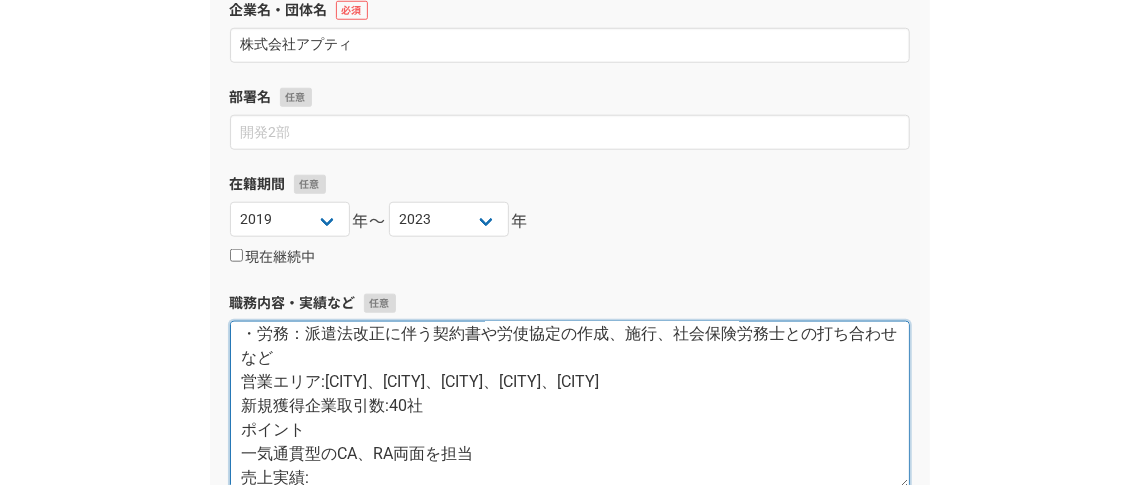 scroll, scrollTop: 179, scrollLeft: 0, axis: vertical 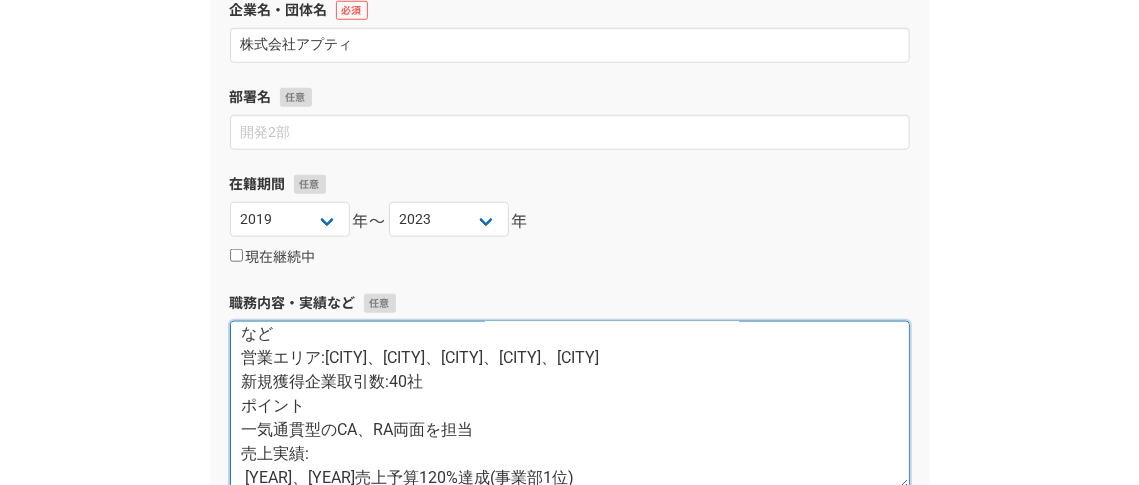 click on "自動車アフターマーケット業界向けの人材紹介、人材派遣サービスに関するCA、RA、労務担当
・面談：オウンドメディアでの集客から求職者面談を実施
・アポイント:ターゲット選定し、リストを作成。新規の企業に対して電話でテレアポ
・商談:企業へ訪問しニーズのヒアリング、顧客のニーズに合わせた提案
・アフターフォロー：契約後、派遣スタッフ稼働後のフォロー
・労務：派遣法改正に伴う契約書や労使協定の作成、施行、社会保険労務士との打ち合わせなど
営業エリア:[CITY]、[CITY]、[CITY]、[CITY]、[CITY]
新規獲得企業取引数:40社
ポイント
一気通貫型のCA、RA両面を担当
売上実績:
[YEAR]、[YEAR]売上予算120%達成(事業部1位)" at bounding box center [570, 405] 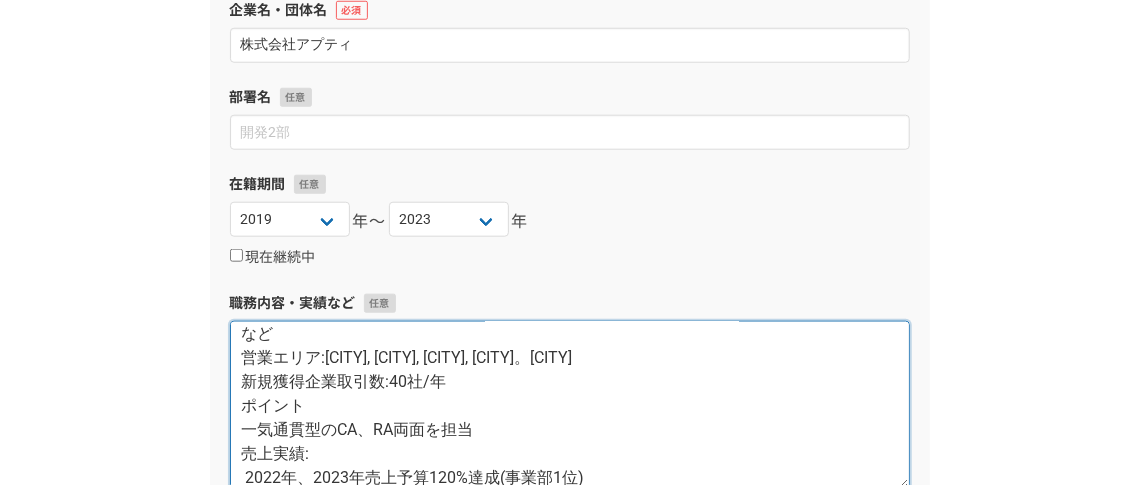 click on "自動車アフターマーケット業界向けの人材紹介、人材派遣サービスに関するCA、RA、労務担当
・面談：オウンドメディアでの集客から求職者面談を実施
・アポイント:ターゲット選定し、リストを作成。新規の企業に対して電話でテレアポ
・商談:企業へ訪問しニーズのヒアリング、顧客のニーズに合わせた提案
・アフターフォロー：契約後、派遣スタッフ稼働後のフォロー
・労務：派遣法改正に伴う契約書や労使協定の作成、施行、社会保険労務士との打ち合わせなど
営業エリア:[CITY], [CITY], [CITY], [CITY]。[CITY]
新規獲得企業取引数:40社/年
ポイント
一気通貫型のCA、RA両面を担当
売上実績:
2022年、2023年売上予算120%達成(事業部1位)" at bounding box center (570, 405) 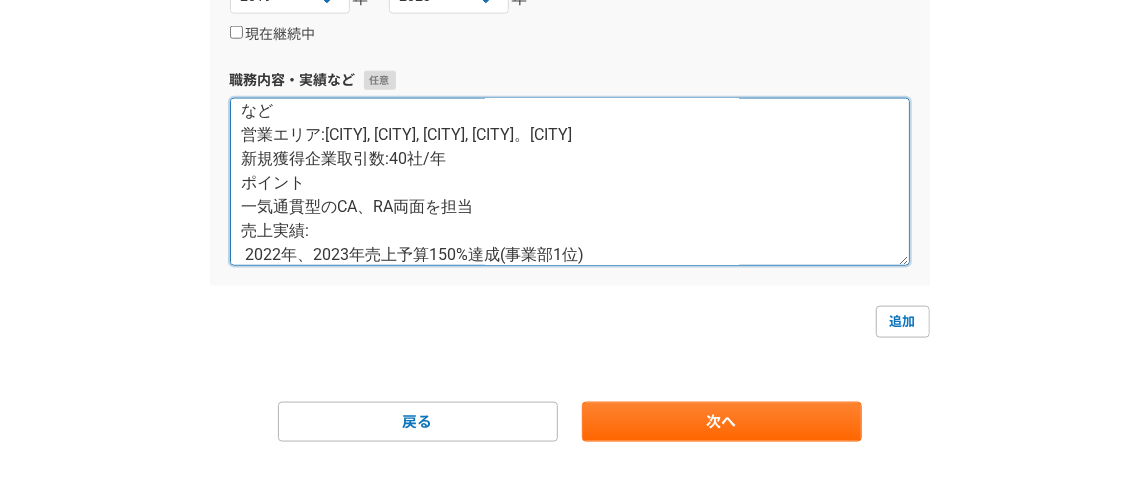 scroll, scrollTop: 1058, scrollLeft: 0, axis: vertical 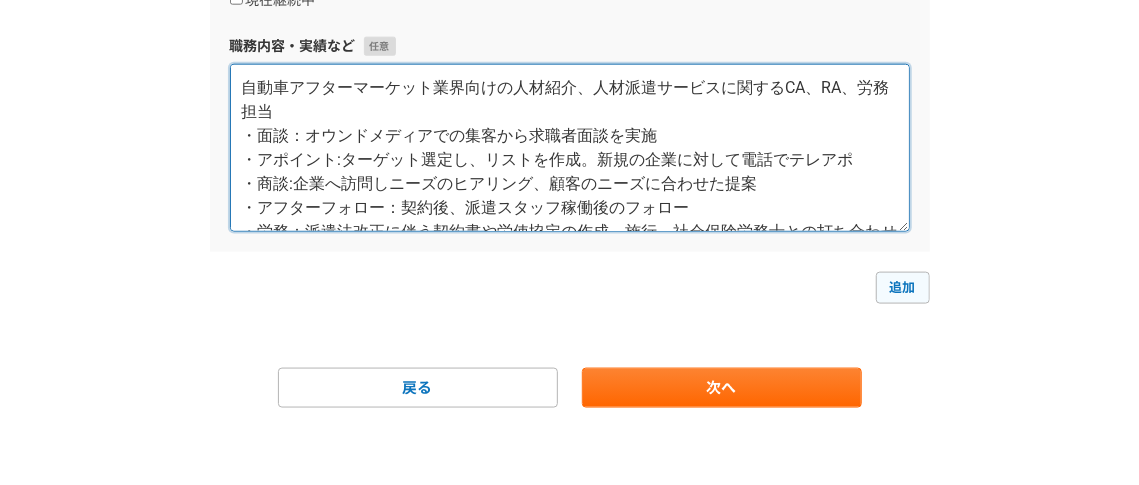 type on "自動車アフターマーケット業界向けの人材紹介、人材派遣サービスに関するCA、RA、労務担当
・面談：オウンドメディアでの集客から求職者面談を実施
・アポイント:ターゲット選定し、リストを作成。新規の企業に対して電話でテレアポ
・商談:企業へ訪問しニーズのヒアリング、顧客のニーズに合わせた提案
・アフターフォロー：契約後、派遣スタッフ稼働後のフォロー
・労務：派遣法改正に伴う契約書や労使協定の作成、施行、社会保険労務士との打ち合わせなど
営業エリア:[CITY], [CITY], [CITY], [CITY]。[CITY]
新規獲得企業取引数:40社/年
ポイント
一気通貫型のCA、RA両面を担当
売上実績:
2022年、2023年売上予算150%達成(事業部1位)" 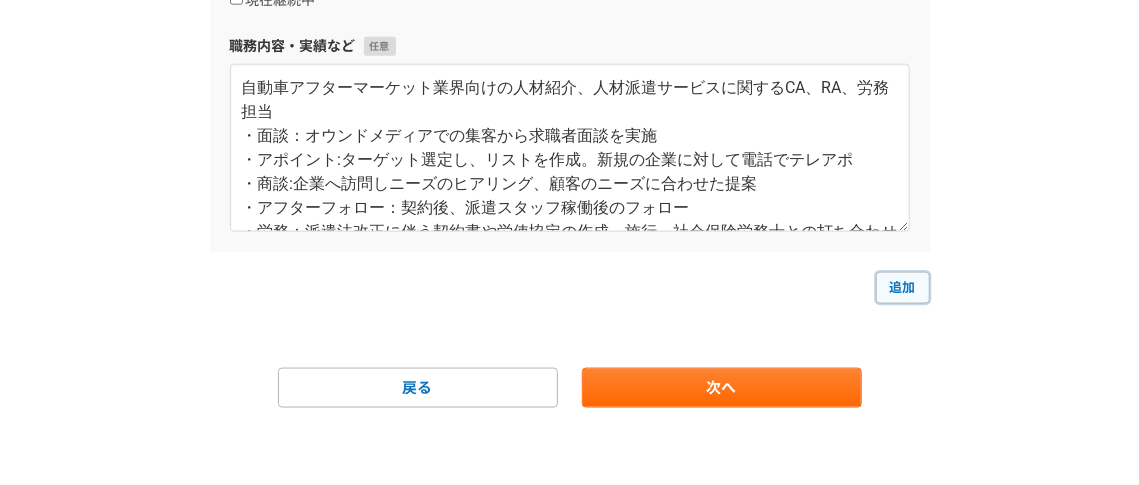 click on "追加" at bounding box center (903, 288) 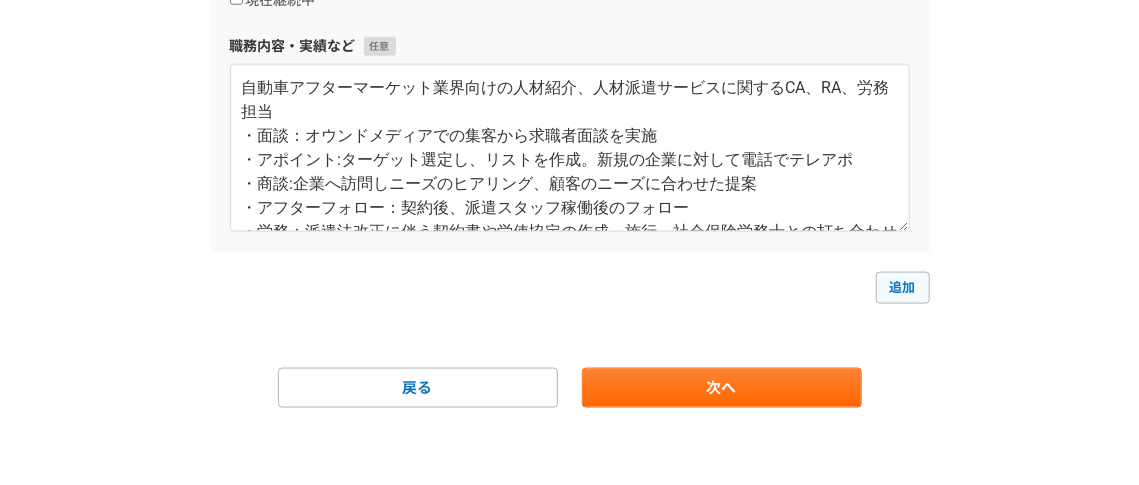 select 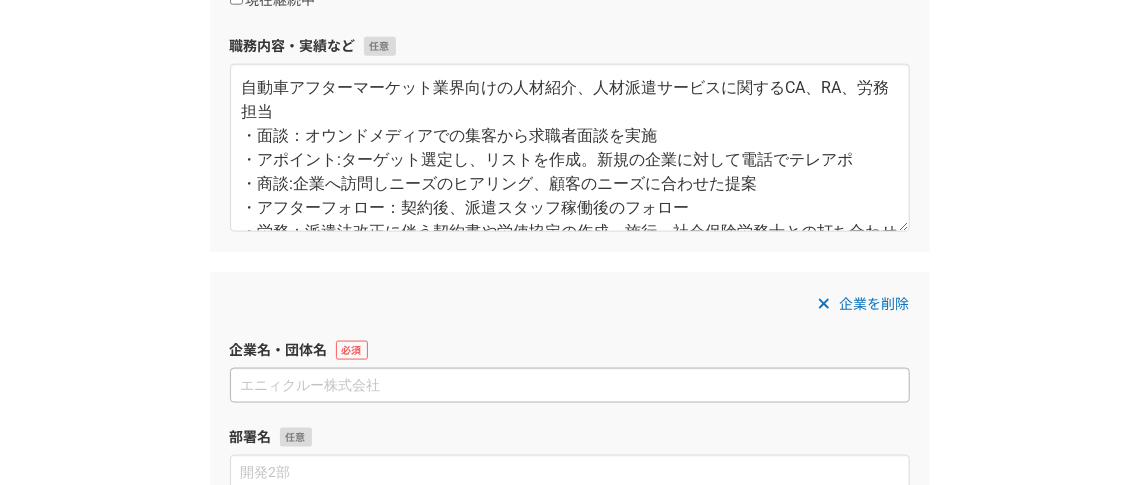 click at bounding box center [570, 385] 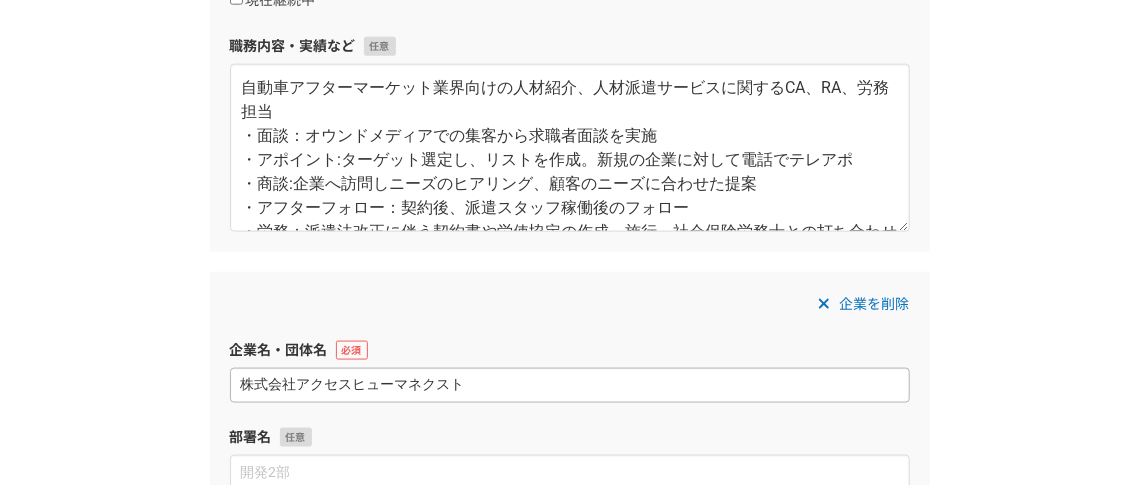 type on "株式会社アクセスヒューマネクスト" 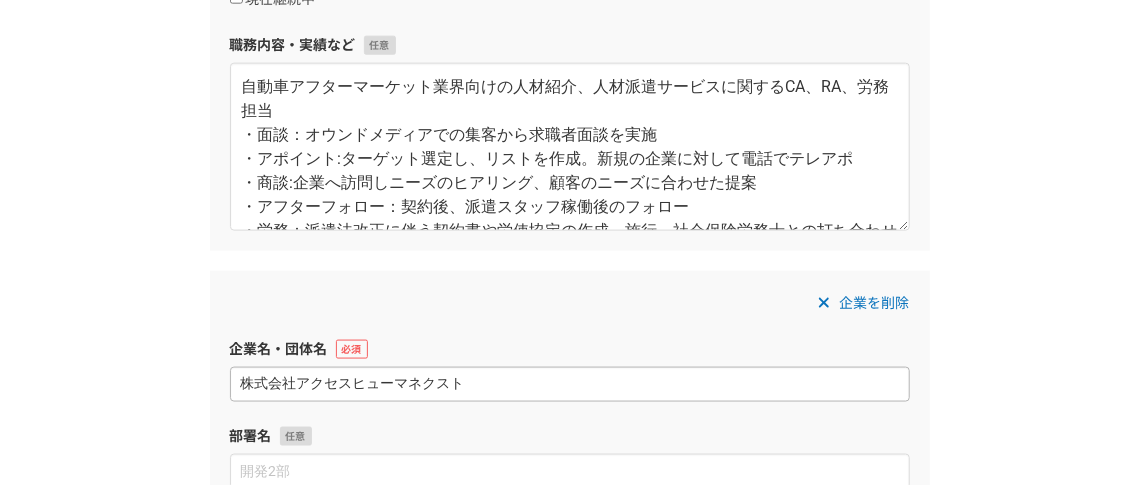 scroll, scrollTop: 1403, scrollLeft: 0, axis: vertical 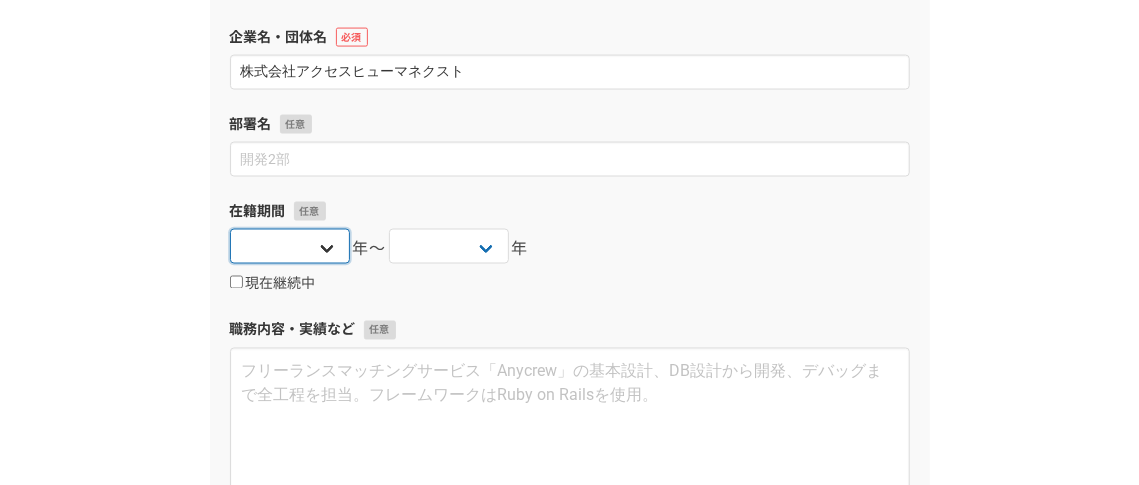 click on "2025 2024 2023 2022 2021 2020 2019 2018 2017 2016 2015 2014 2013 2012 2011 2010 2009 2008 2007 2006 2005 2004 2003 2002 2001 2000 1999 1998 1997 1996 1995 1994 1993 1992 1991 1990 1989 1988 1987 1986 1985 1984 1983 1982 1981 1980 1979 1978 1977 1976" at bounding box center (290, 246) 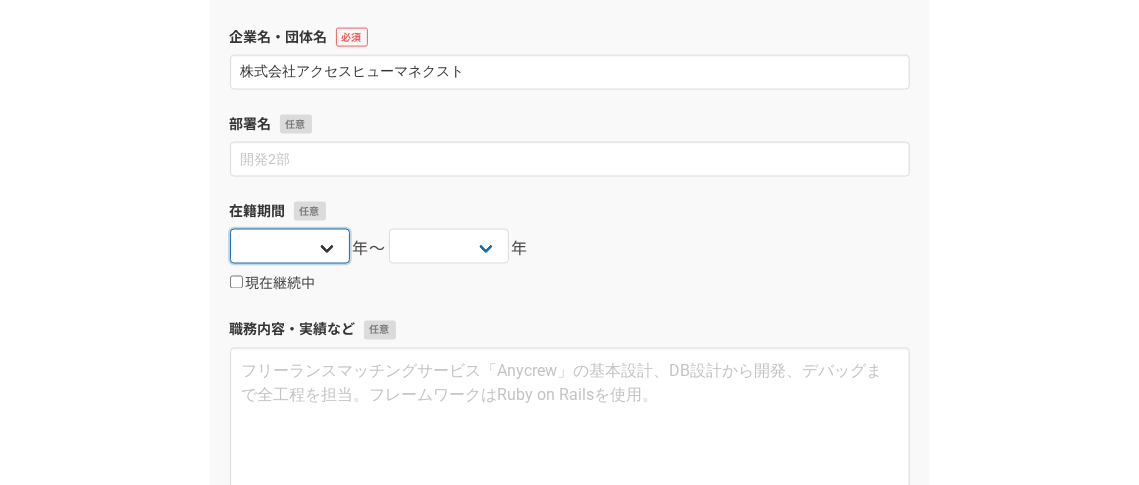 select on "2018" 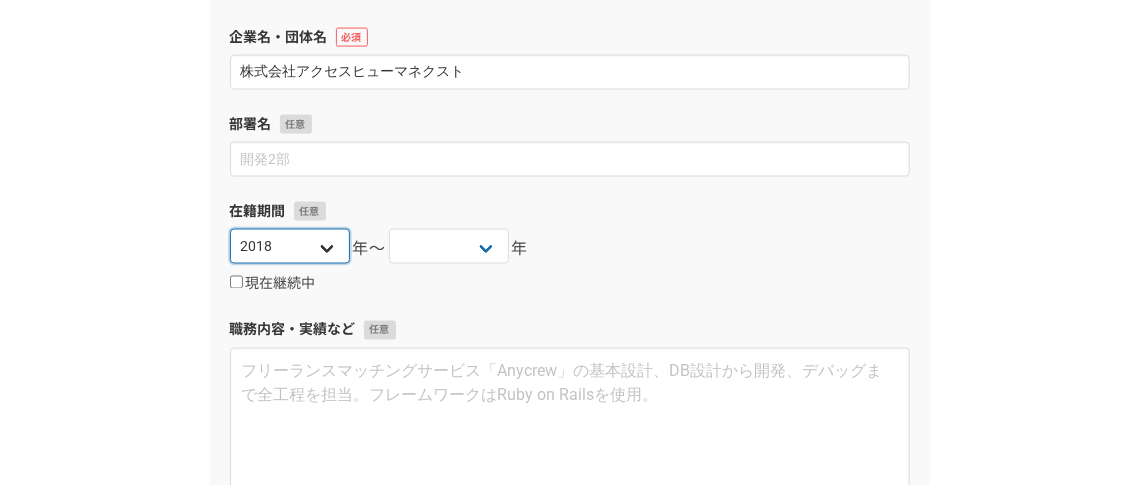 click on "2025 2024 2023 2022 2021 2020 2019 2018 2017 2016 2015 2014 2013 2012 2011 2010 2009 2008 2007 2006 2005 2004 2003 2002 2001 2000 1999 1998 1997 1996 1995 1994 1993 1992 1991 1990 1989 1988 1987 1986 1985 1984 1983 1982 1981 1980 1979 1978 1977 1976" at bounding box center [290, 246] 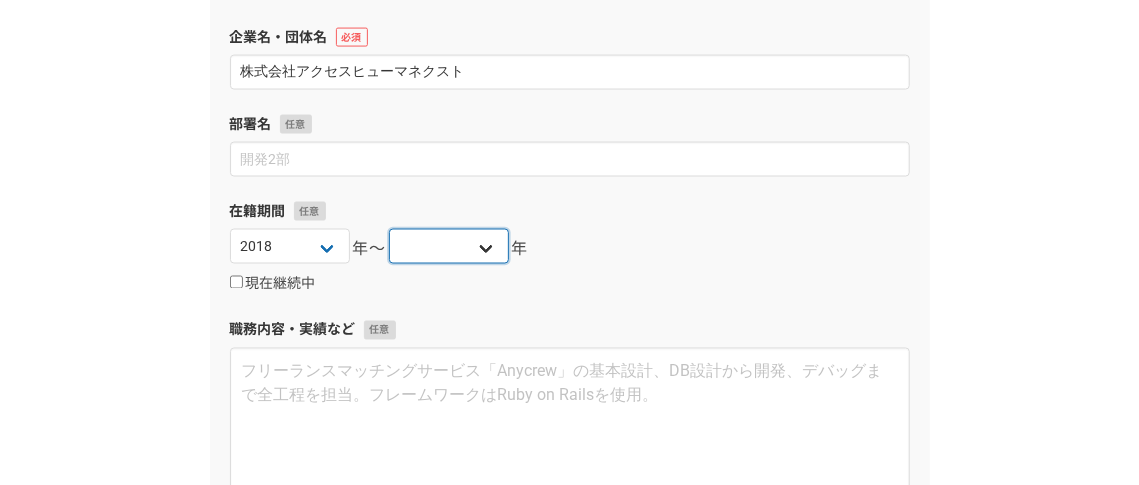 click on "2025 2024 2023 2022 2021 2020 2019 2018 2017 2016 2015 2014 2013 2012 2011 2010 2009 2008 2007 2006 2005 2004 2003 2002 2001 2000 1999 1998 1997 1996 1995 1994 1993 1992 1991 1990 1989 1988 1987 1986 1985 1984 1983 1982 1981 1980 1979 1978 1977 1976" at bounding box center [449, 246] 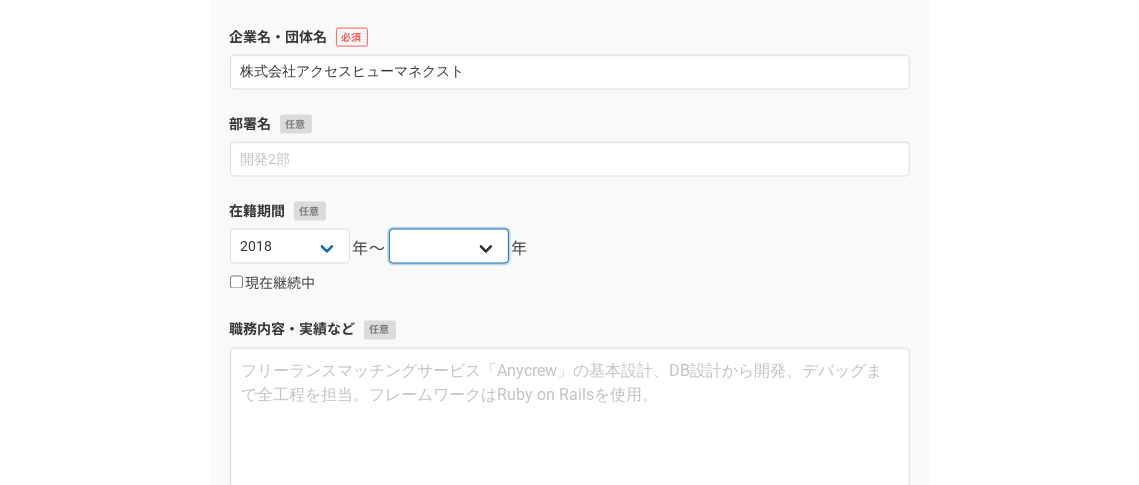 select on "2019" 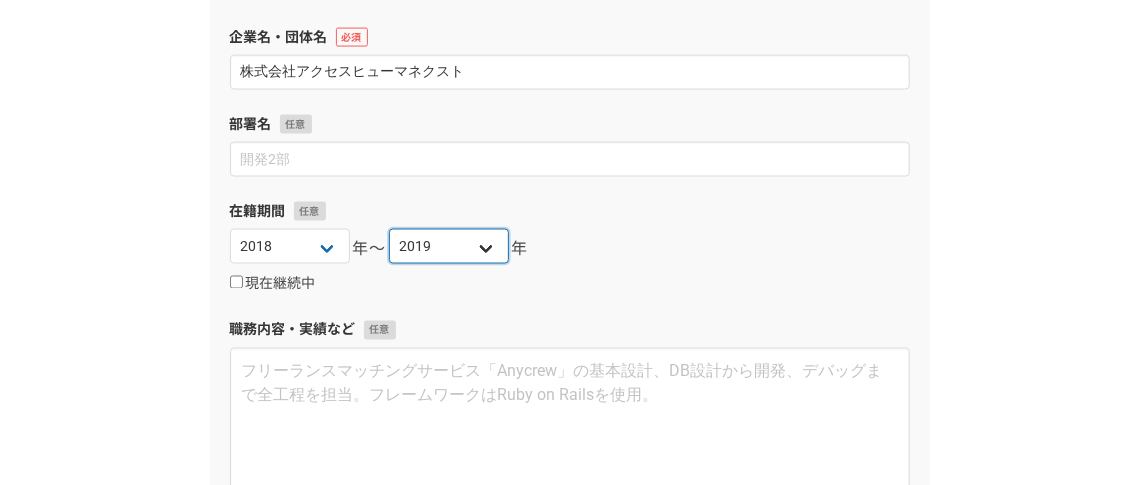 click on "2025 2024 2023 2022 2021 2020 2019 2018 2017 2016 2015 2014 2013 2012 2011 2010 2009 2008 2007 2006 2005 2004 2003 2002 2001 2000 1999 1998 1997 1996 1995 1994 1993 1992 1991 1990 1989 1988 1987 1986 1985 1984 1983 1982 1981 1980 1979 1978 1977 1976" at bounding box center [449, 246] 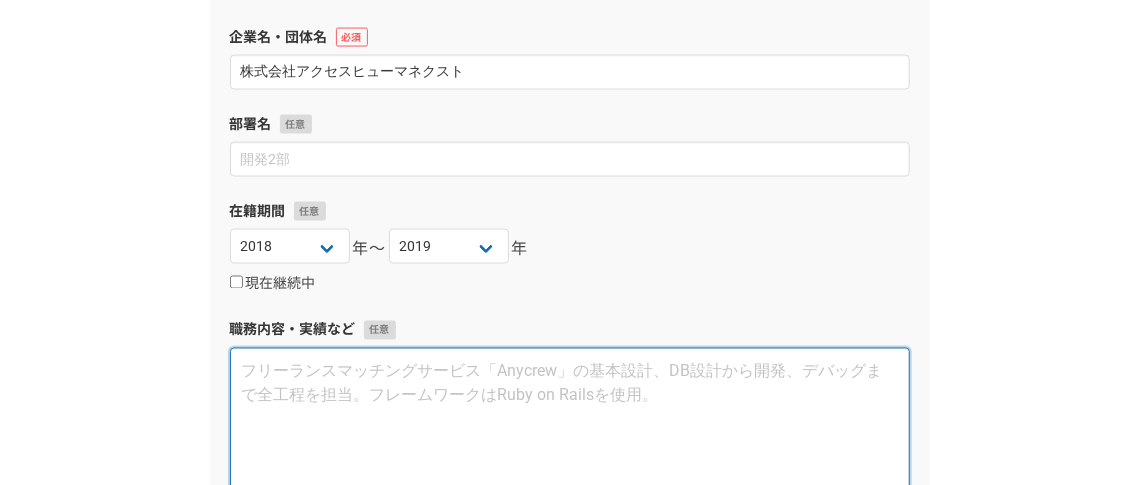 click at bounding box center [570, 432] 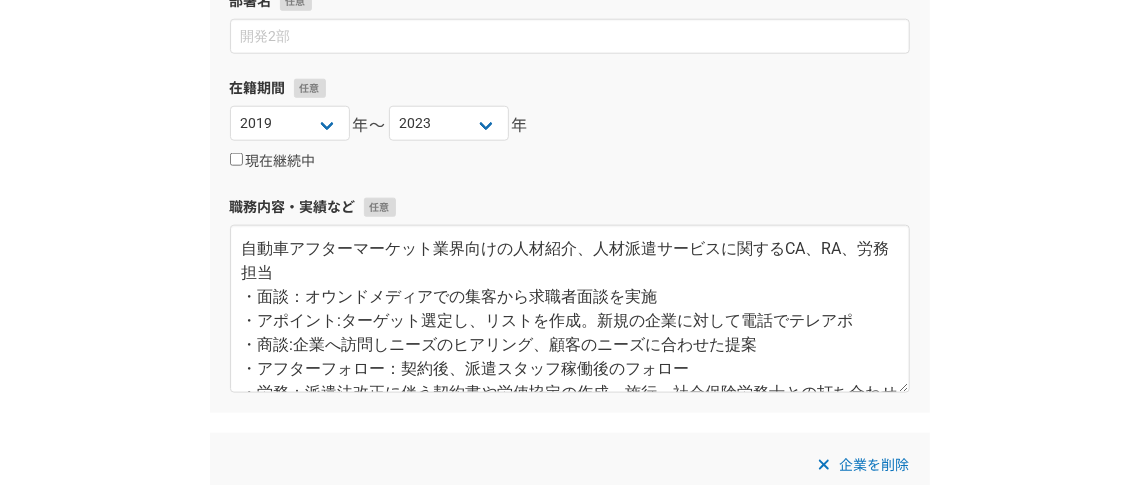scroll, scrollTop: 971, scrollLeft: 0, axis: vertical 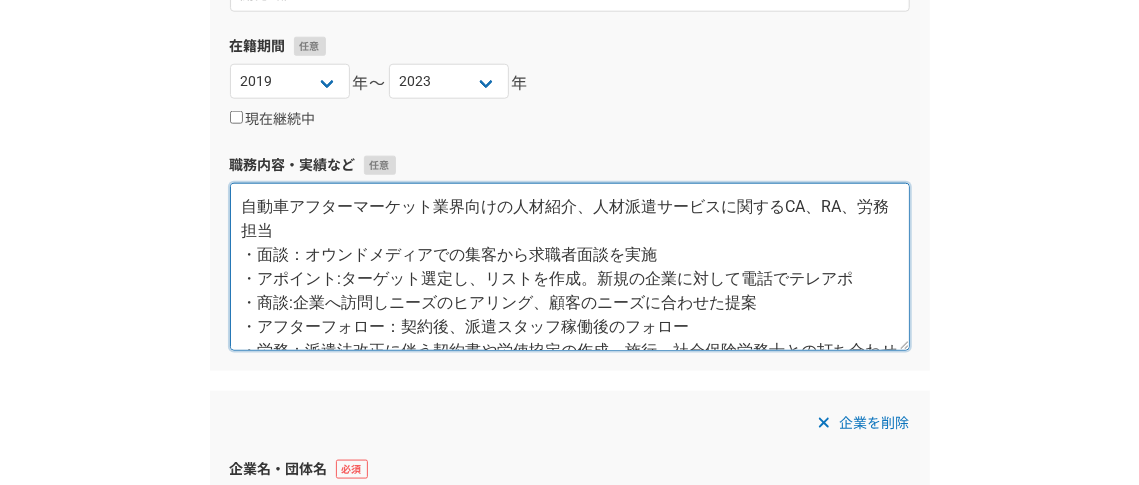 click on "自動車アフターマーケット業界向けの人材紹介、人材派遣サービスに関するCA、RA、労務担当
・面談：オウンドメディアでの集客から求職者面談を実施
・アポイント:ターゲット選定し、リストを作成。新規の企業に対して電話でテレアポ
・商談:企業へ訪問しニーズのヒアリング、顧客のニーズに合わせた提案
・アフターフォロー：契約後、派遣スタッフ稼働後のフォロー
・労務：派遣法改正に伴う契約書や労使協定の作成、施行、社会保険労務士との打ち合わせなど
営業エリア:[CITY], [CITY], [CITY], [CITY]。[CITY]
新規獲得企業取引数:40社/年
ポイント
一気通貫型のCA、RA両面を担当
売上実績:
2022年、2023年売上予算150%達成(事業部1位)" at bounding box center (570, 267) 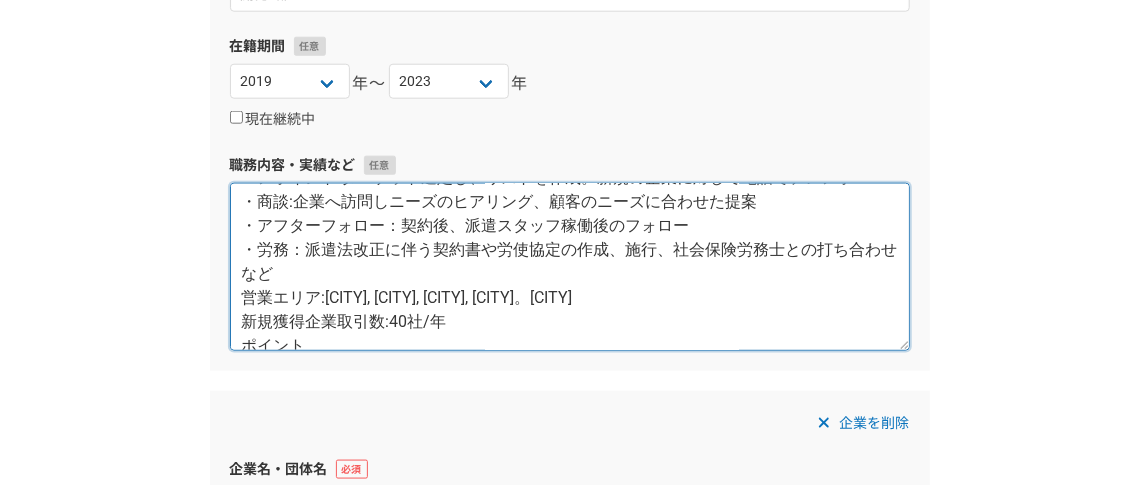 scroll, scrollTop: 100, scrollLeft: 0, axis: vertical 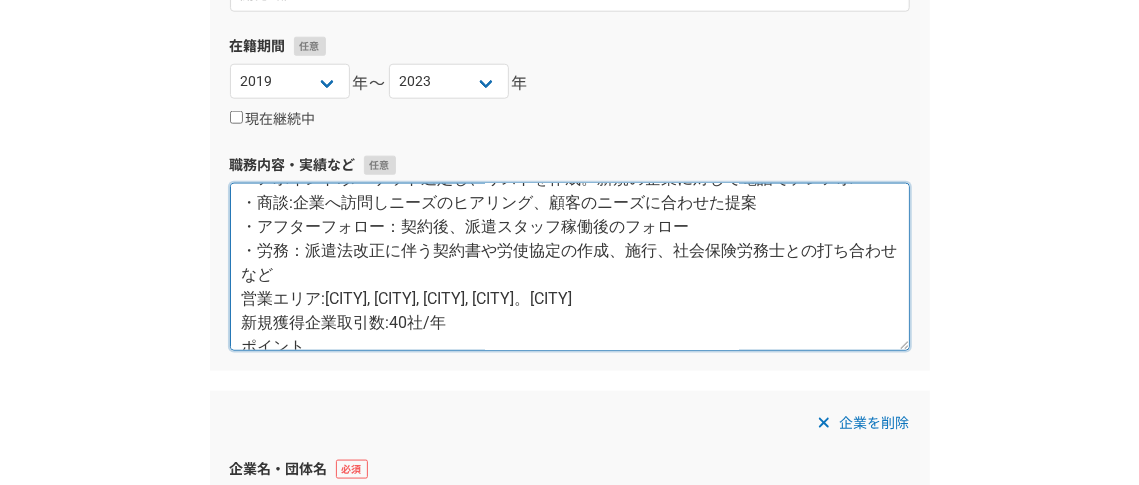 click on "自動車アフターマーケット業界向けの人材紹介、人材派遣サービスに関するCA、RA、労務担当
・面談：オウンドメディアでの集客から求職者面談を実施
・アポイント:ターゲット選定し、リストを作成。新規の企業に対して電話でテレアポ
・商談:企業へ訪問しニーズのヒアリング、顧客のニーズに合わせた提案
・アフターフォロー：契約後、派遣スタッフ稼働後のフォロー
・労務：派遣法改正に伴う契約書や労使協定の作成、施行、社会保険労務士との打ち合わせなど
営業エリア:[CITY], [CITY], [CITY], [CITY]。[CITY]
新規獲得企業取引数:40社/年
ポイント
一気通貫型のCA、RA両面を担当
売上実績:
2022年、2023年売上予算150%達成(事業部1位)" at bounding box center [570, 267] 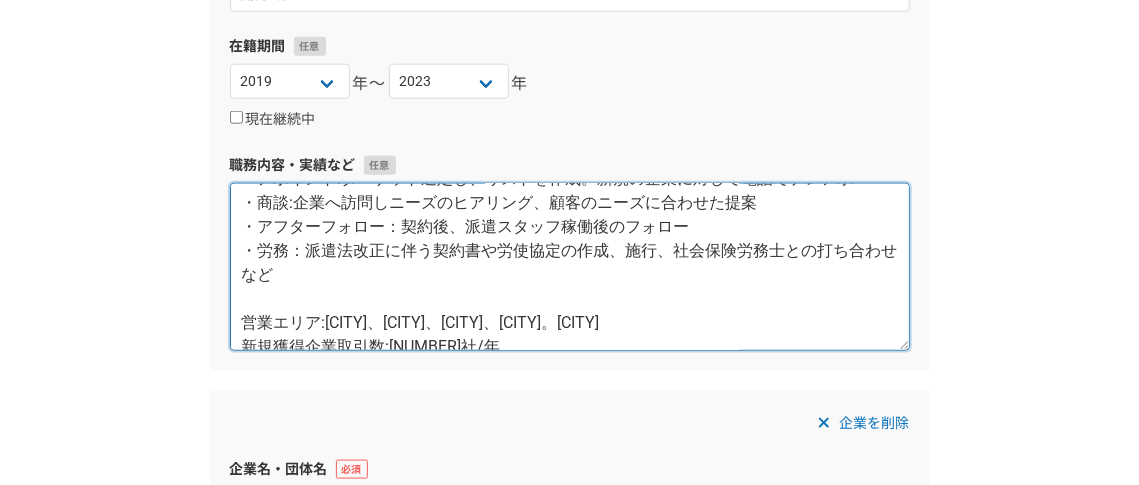 paste on "課長代理　マネジメント3名" 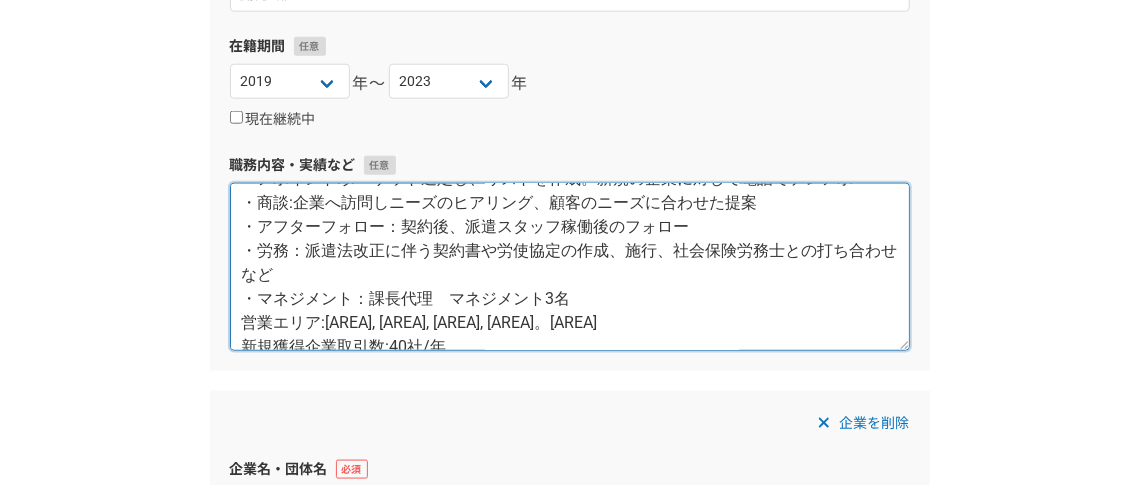 click on "自動車アフターマーケット業界向けの人材紹介、人材派遣サービスに関するCA、RA、労務担当
・面談：オウンドメディアでの集客から求職者面談を実施
・アポイント:ターゲット選定し、リストを作成。新規の企業に対して電話でテレアポ
・商談:企業へ訪問しニーズのヒアリング、顧客のニーズに合わせた提案
・アフターフォロー：契約後、派遣スタッフ稼働後のフォロー
・労務：派遣法改正に伴う契約書や労使協定の作成、施行、社会保険労務士との打ち合わせなど
・マネジメント：課長代理　マネジメント3名
営業エリア:[AREA], [AREA], [AREA], [AREA]。[AREA]
新規獲得企業取引数:40社/年
ポイント
一気通貫型のCA、RA両面を担当
売上実績:
2022年、2023年売上予算150%達成(事業部1位)" at bounding box center [570, 267] 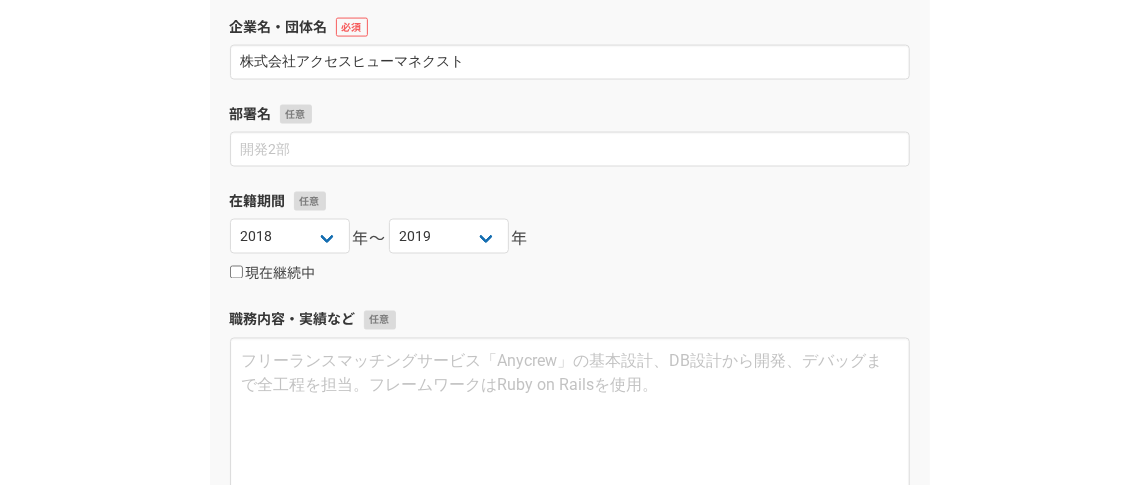 scroll, scrollTop: 1303, scrollLeft: 0, axis: vertical 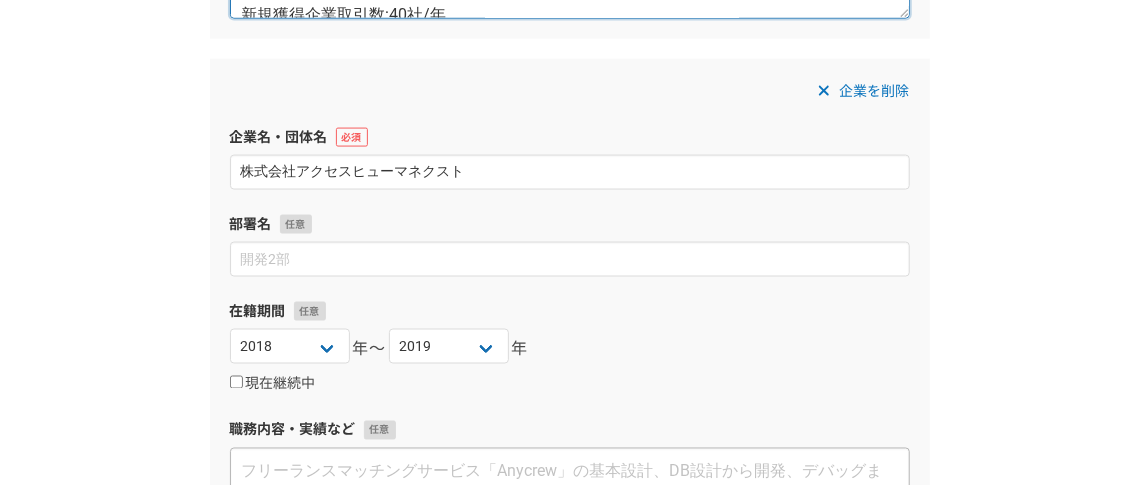 type on "自動車アフターマーケット業界向けの人材紹介、人材派遣サービスに関するCA、RA、労務担当
・面談：オウンドメディアでの集客から求職者面談を実施
・アポイント:ターゲット選定し、リストを作成。新規の企業に対して電話でテレアポ
・商談:企業へ訪問しニーズのヒアリング、顧客のニーズに合わせた提案
・アフターフォロー：契約後、派遣スタッフ稼働後のフォロー
・労務：派遣法改正に伴う契約書や労使協定の作成、施行、社会保険労務士との打ち合わせなど
・マネジメント：課長代理　マネジメント3名の育成、予算管理、KPI設計、営業同行など
営業エリア:[CITY]、神奈川、茨城、栃木。群馬
新規獲得企業取引数:40社/年
ポイント
一気通貫型のCA、RA両面を担当
売上実績:
[YEAR]、[YEAR]売上予算150%達成(事業部1位)" 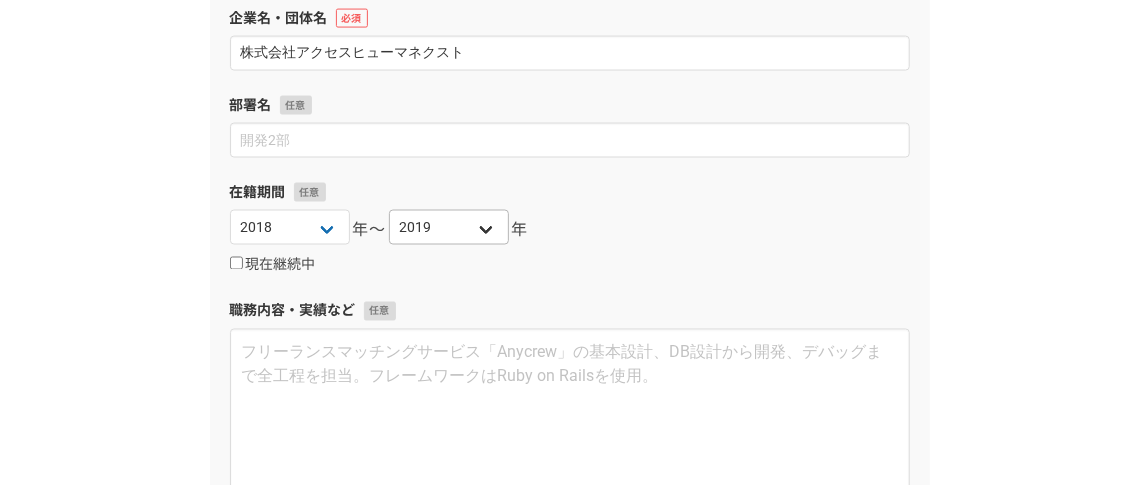 scroll, scrollTop: 1423, scrollLeft: 0, axis: vertical 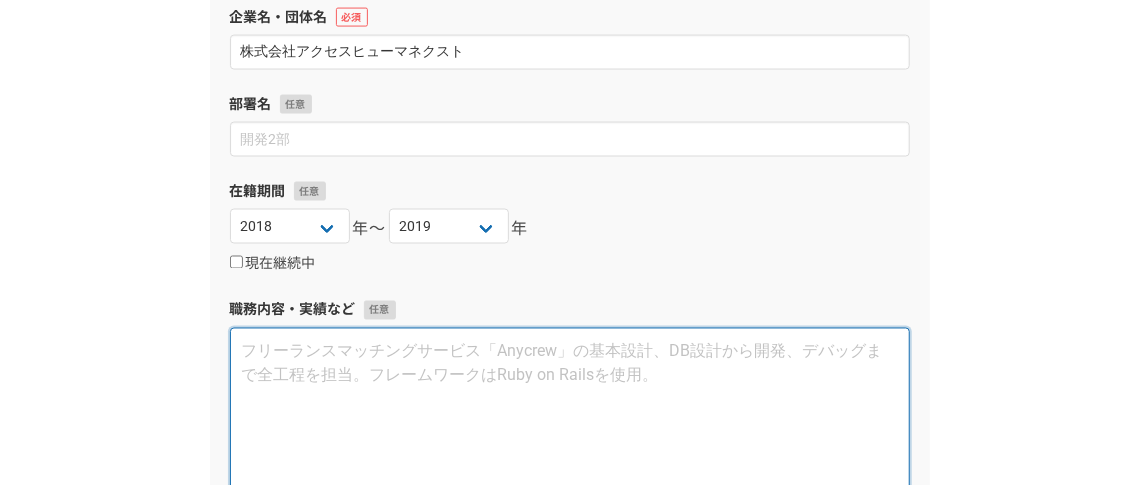 click at bounding box center [570, 412] 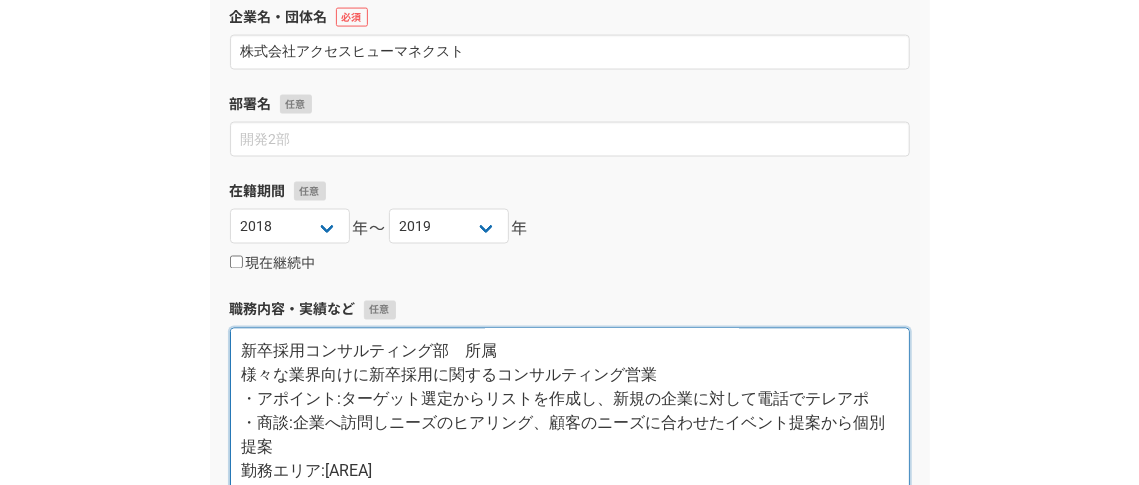 scroll, scrollTop: 1429, scrollLeft: 0, axis: vertical 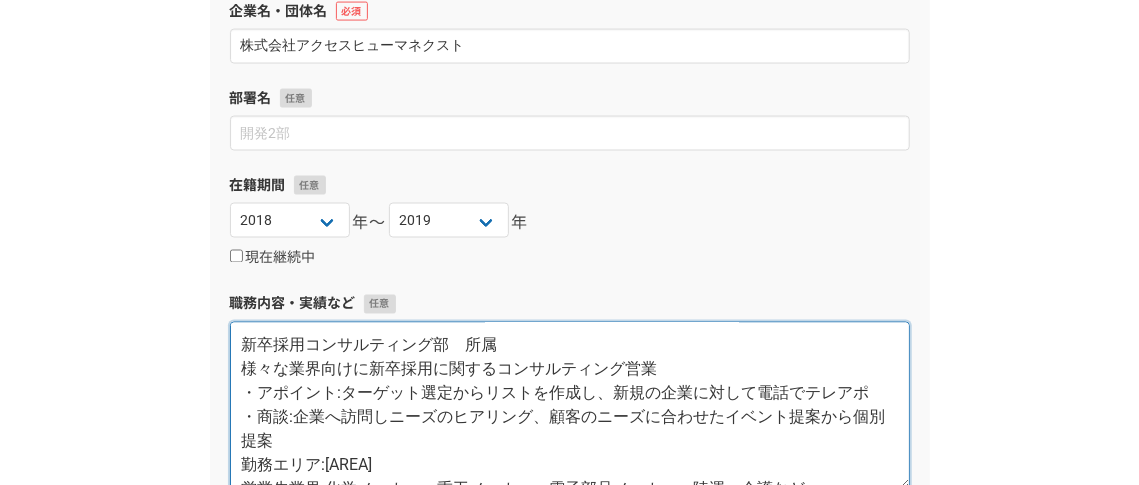 click on "新卒採用コンサルティング部　所属
様々な業界向けに新卒採用に関するコンサルティング営業
・アポイント:ターゲット選定からリストを作成し、新規の企業に対して電話でテレアポ
・商談:企業へ訪問しニーズのヒアリング、顧客のニーズに合わせたイベント提案から個別提案
勤務エリア:[AREA]
営業先業界:化学メーカー、重工メーカー、電子部品メーカー、陸運、介護など
新規企業取引数:20社
ポイント
業界選定から自身で行うので、最新情報や時期によりアプローチ業界を選定し、商談を組み立てるので、営
業職としてのヒアリング能力や提案力が身に付きました。
売上実績:入社時から新規営業のみで売上0から2500万までUPし、売上予算125%達成。" at bounding box center [570, 406] 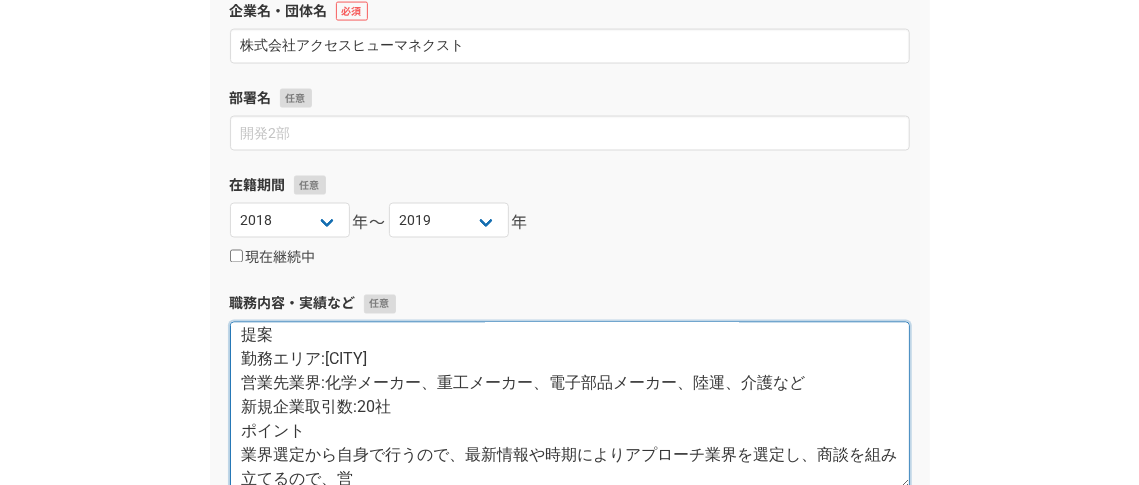 scroll, scrollTop: 107, scrollLeft: 0, axis: vertical 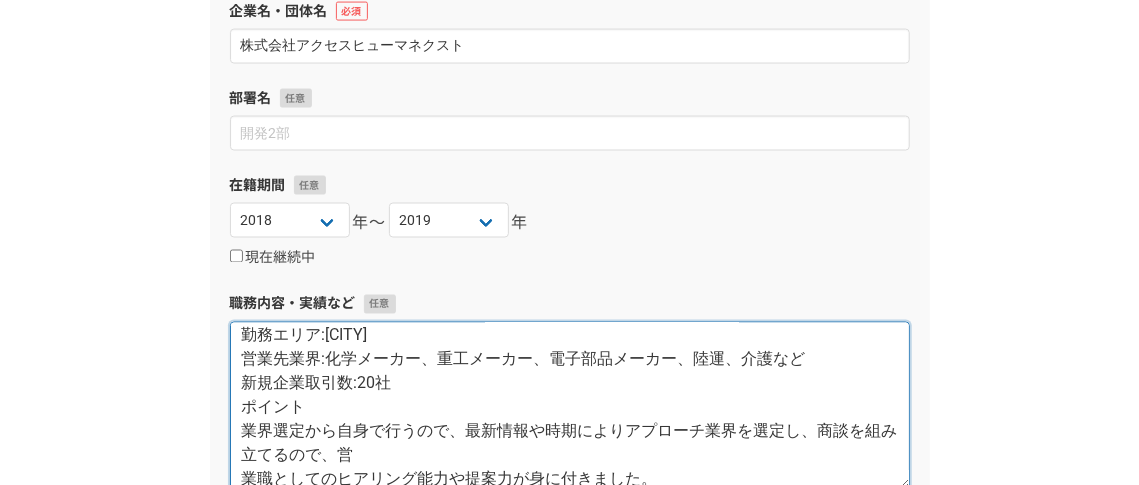 click on "様々な業界向けに新卒採用に関するコンサルティング営業
・アポイント:ターゲット選定からリストを作成し、新規の企業に対して電話でテレアポ
・商談:企業へ訪問しニーズのヒアリング、顧客のニーズに合わせたイベント提案から個別提案
勤務エリア:[CITY]
営業先業界:化学メーカー、重工メーカー、電子部品メーカー、陸運、介護など
新規企業取引数:20社
ポイント
業界選定から自身で行うので、最新情報や時期によりアプローチ業界を選定し、商談を組み立てるので、営
業職としてのヒアリング能力や提案力が身に付きました。
売上実績:入社時から新規営業のみで売上0から2500万までUPし、売上予算125%達成。" at bounding box center (570, 406) 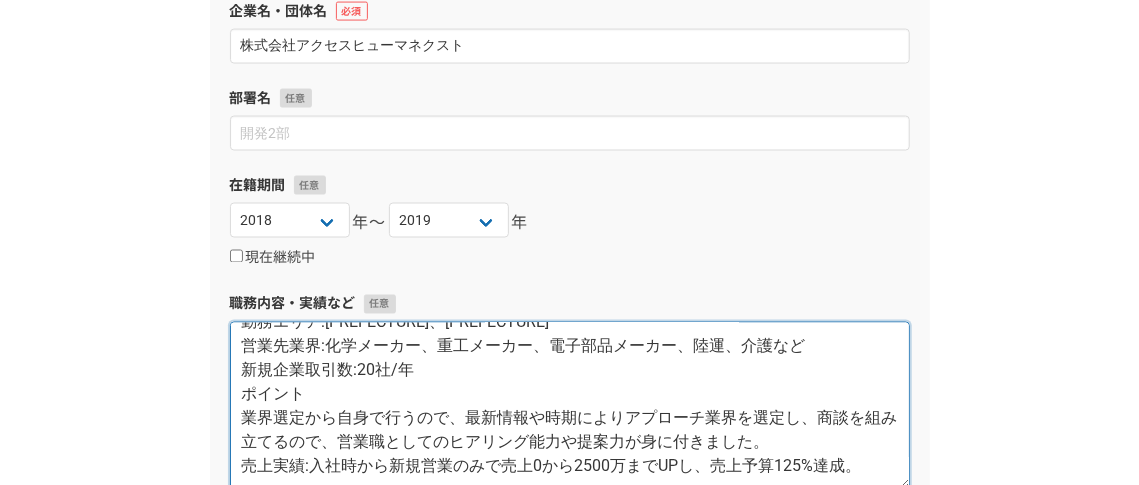 scroll, scrollTop: 120, scrollLeft: 0, axis: vertical 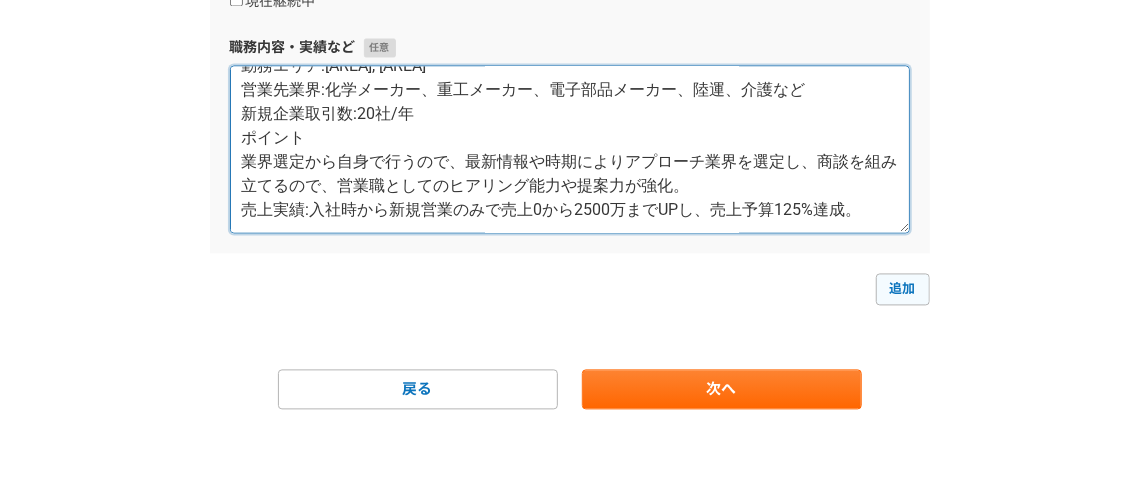 type on "様々な業界向けに新卒採用に関するコンサルティング営業
・アポイント:ターゲット選定からリストを作成し、新規の企業に対して電話でテレアポ
・商談:企業へ訪問しニーズのヒアリング、顧客のニーズに合わせたイベント提案から個別提案
勤務エリア:[AREA], [AREA]
営業先業界:化学メーカー、重工メーカー、電子部品メーカー、陸運、介護など
新規企業取引数:20社/年
ポイント
業界選定から自身で行うので、最新情報や時期によりアプローチ業界を選定し、商談を組み立てるので、営業職としてのヒアリング能力や提案力が強化。
売上実績:入社時から新規営業のみで売上0から2500万までUPし、売上予算125%達成。" 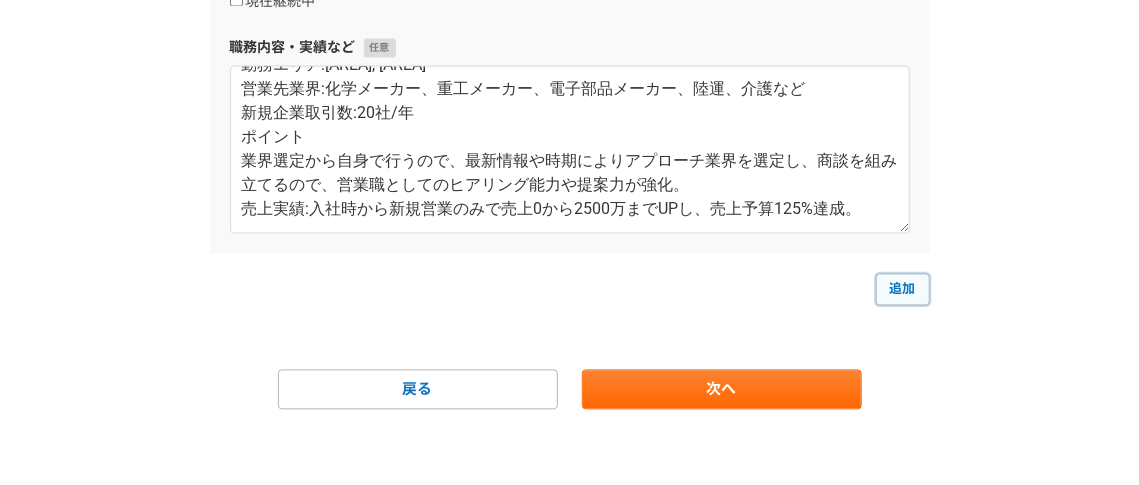 click on "追加" at bounding box center (903, 289) 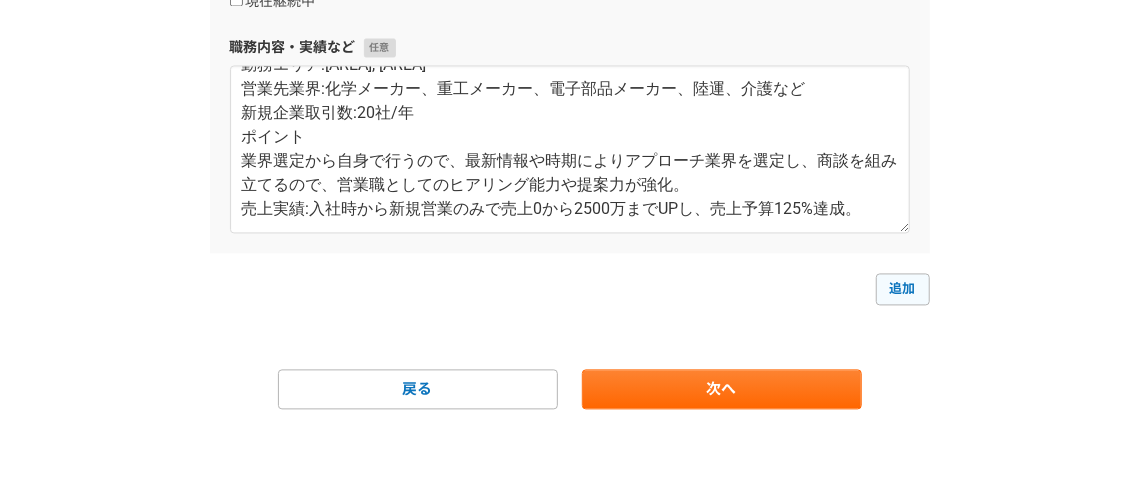 select 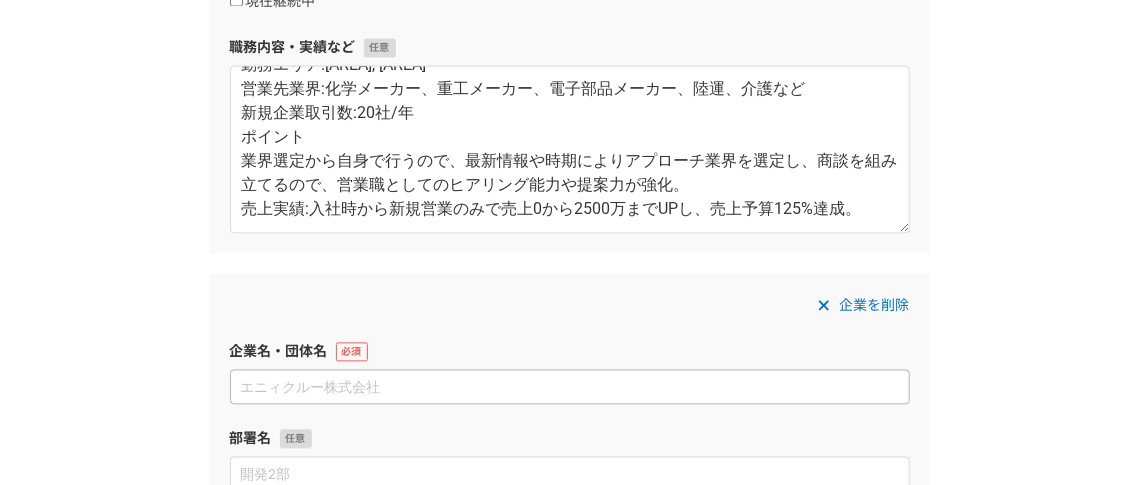 click at bounding box center [570, 386] 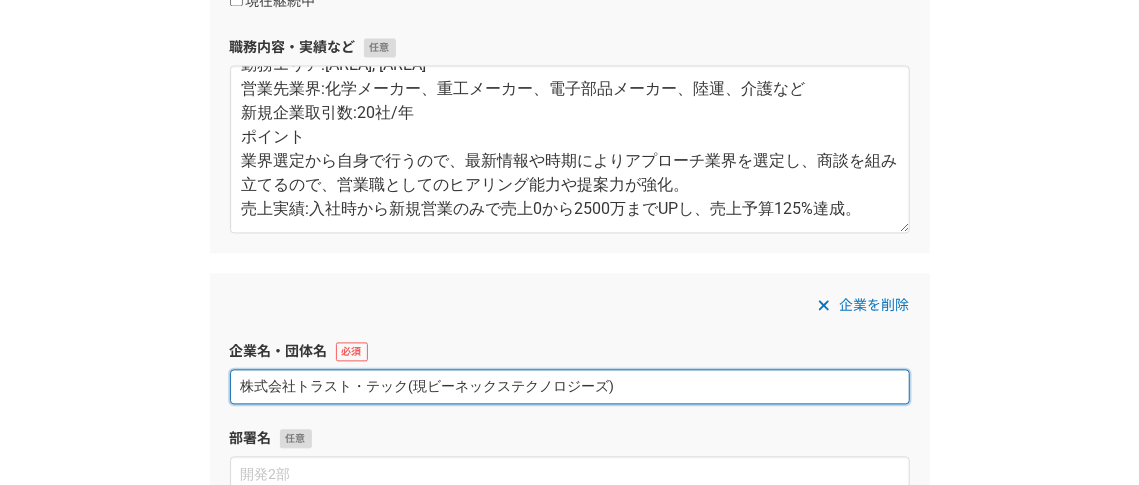 type on "株式会社トラスト・テック(現ビーネックステクノロジーズ)" 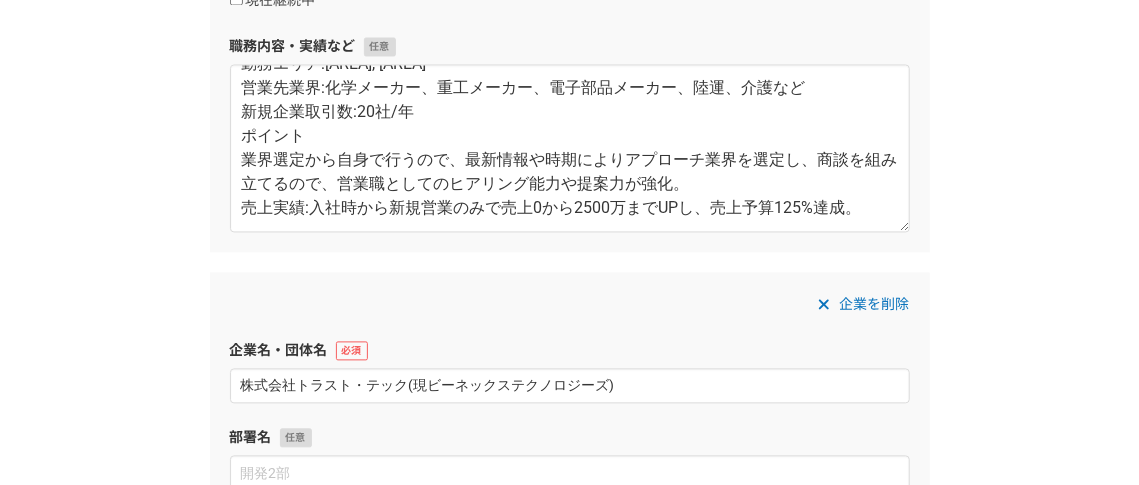 scroll, scrollTop: 2000, scrollLeft: 0, axis: vertical 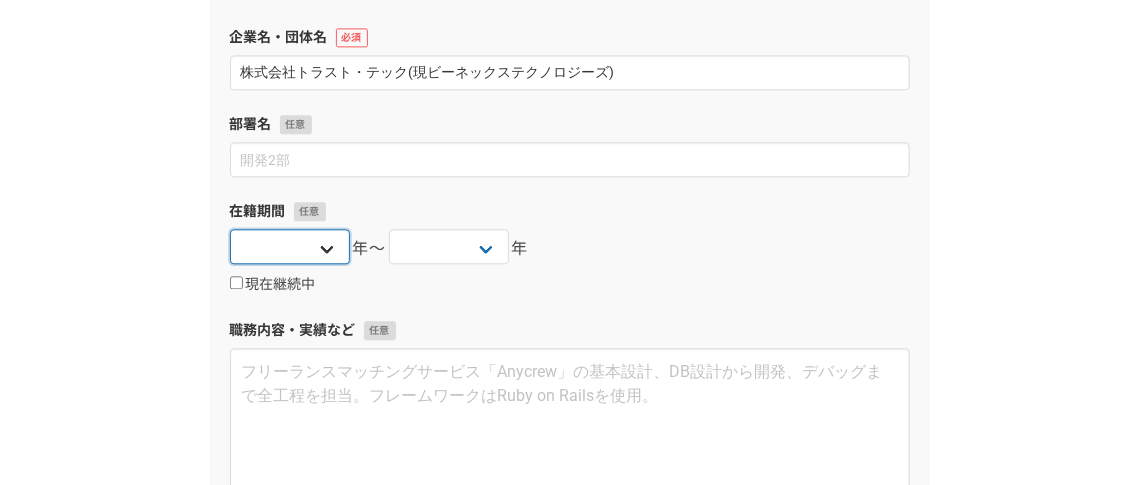 click on "2025 2024 2023 2022 2021 2020 2019 2018 2017 2016 2015 2014 2013 2012 2011 2010 2009 2008 2007 2006 2005 2004 2003 2002 2001 2000 1999 1998 1997 1996 1995 1994 1993 1992 1991 1990 1989 1988 1987 1986 1985 1984 1983 1982 1981 1980 1979 1978 1977 1976" at bounding box center (290, 246) 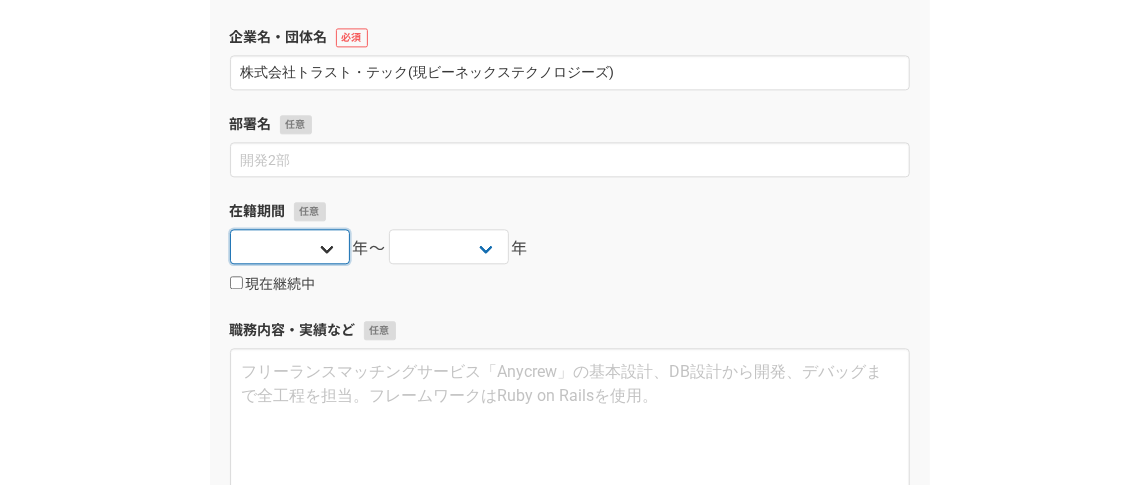 select on "2013" 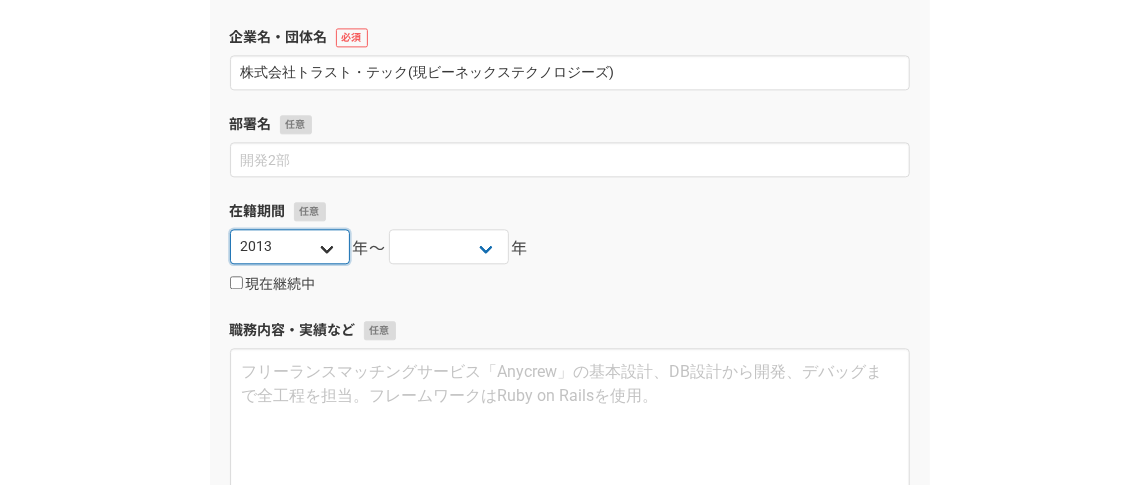 click on "2025 2024 2023 2022 2021 2020 2019 2018 2017 2016 2015 2014 2013 2012 2011 2010 2009 2008 2007 2006 2005 2004 2003 2002 2001 2000 1999 1998 1997 1996 1995 1994 1993 1992 1991 1990 1989 1988 1987 1986 1985 1984 1983 1982 1981 1980 1979 1978 1977 1976" at bounding box center (290, 246) 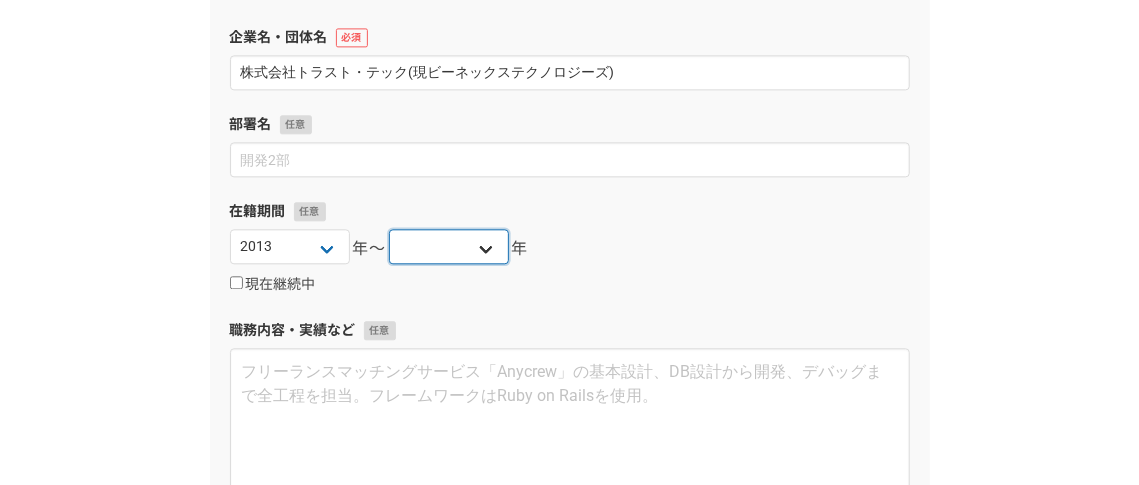 click on "2025 2024 2023 2022 2021 2020 2019 2018 2017 2016 2015 2014 2013 2012 2011 2010 2009 2008 2007 2006 2005 2004 2003 2002 2001 2000 1999 1998 1997 1996 1995 1994 1993 1992 1991 1990 1989 1988 1987 1986 1985 1984 1983 1982 1981 1980 1979 1978 1977 1976" at bounding box center [449, 246] 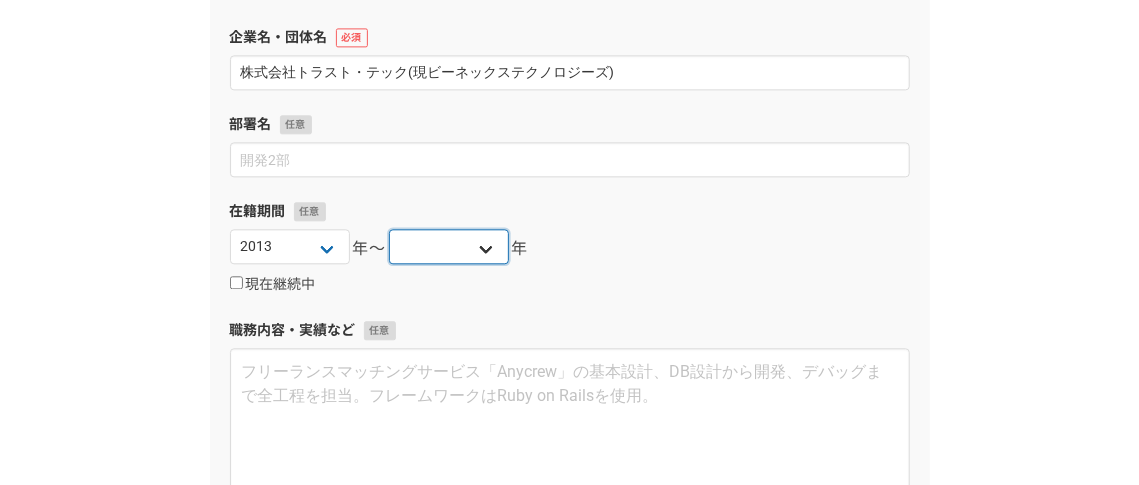 select on "2017" 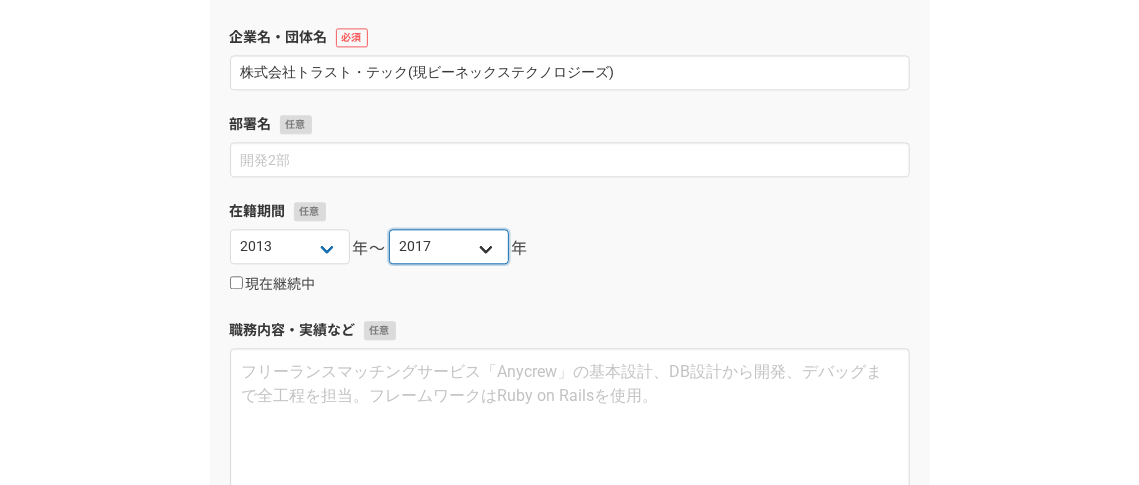 click on "2025 2024 2023 2022 2021 2020 2019 2018 2017 2016 2015 2014 2013 2012 2011 2010 2009 2008 2007 2006 2005 2004 2003 2002 2001 2000 1999 1998 1997 1996 1995 1994 1993 1992 1991 1990 1989 1988 1987 1986 1985 1984 1983 1982 1981 1980 1979 1978 1977 1976" at bounding box center [449, 246] 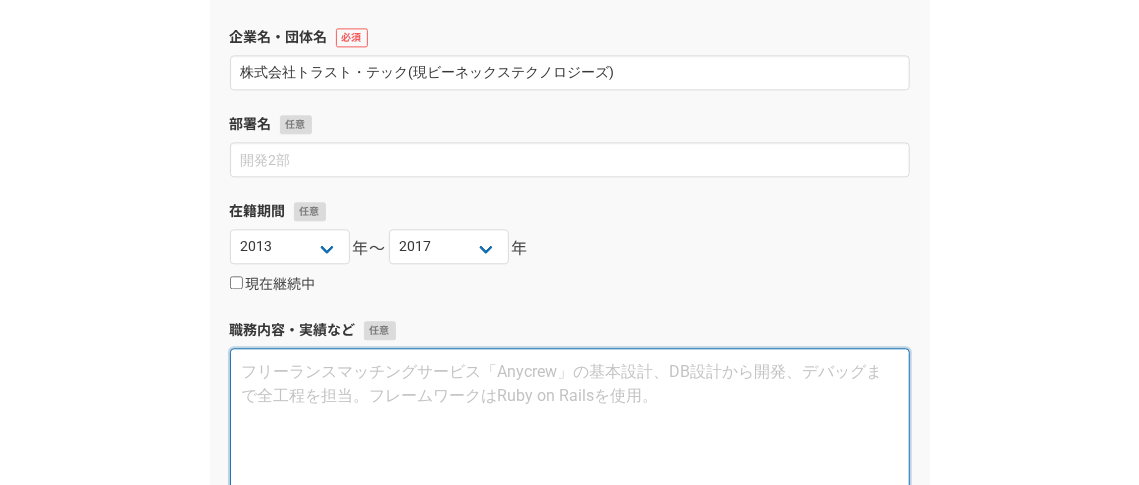 click at bounding box center [570, 432] 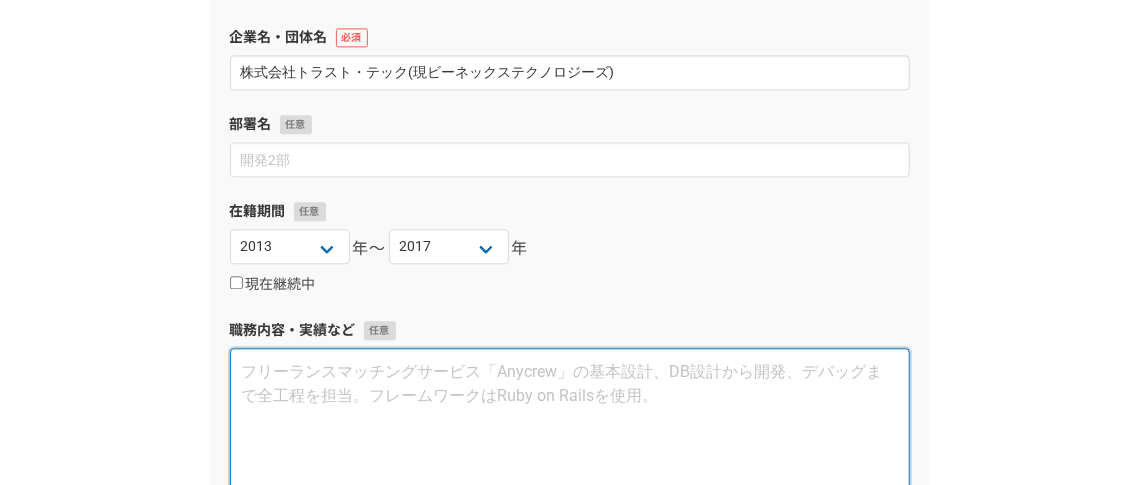 click at bounding box center (570, 432) 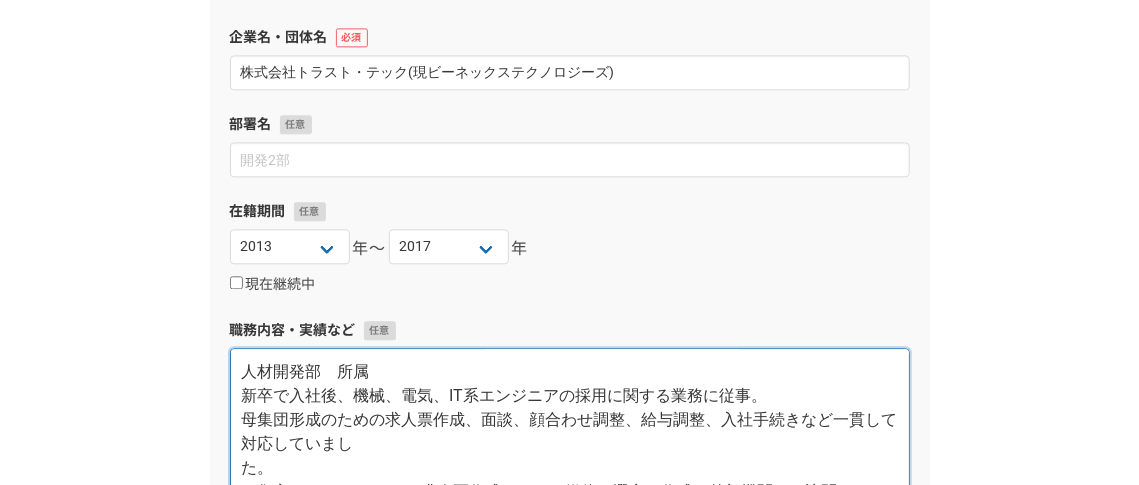 scroll, scrollTop: 2025, scrollLeft: 0, axis: vertical 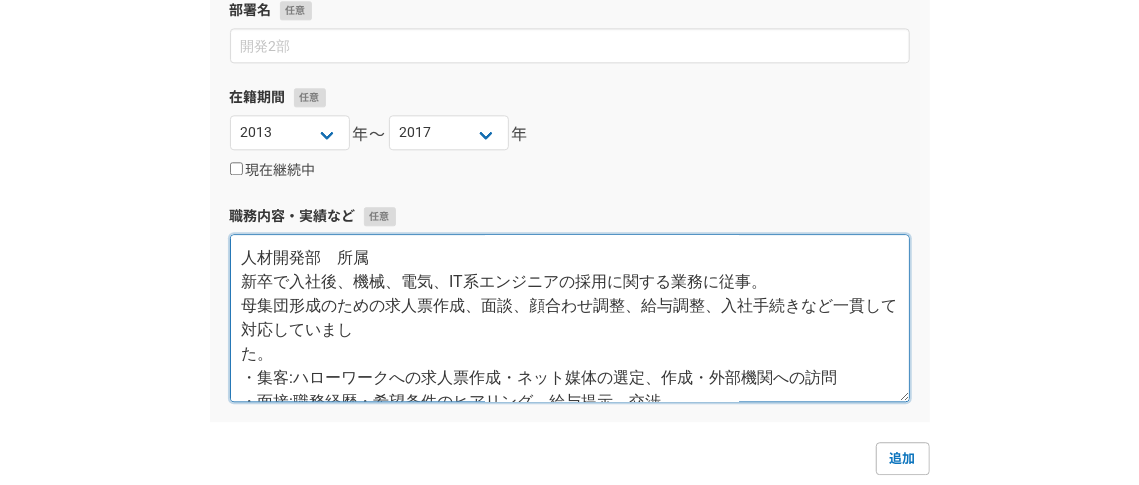 click on "人材開発部　所属
新卒で入社後、機械、電気、IT系エンジニアの採用に関する業務に従事。
母集団形成のための求人票作成、面談、顔合わせ調整、給与調整、入社手続きなど一貫して対応していまし
た。
・集客:ハローワークへの求人票作成・ネット媒体の選定、作成・外部機関への訪問
・面接:職務経歴・希望条件のヒアリング、給与提示、交渉
・面接後のフォロー:職場見学の設定の連絡、状況確認の連絡
・入社手続き:会社規定の入社フォーマットや保険組合の様式説明、回収
勤務エリア:[STATE],[STATE],[STATE],[STATE],[STATE],[STATE]
会社が新たなオフィス展開に伴う立ち上げメンバーとしてオフィスを移動。
採用人数:トータル 80 名" at bounding box center [570, 318] 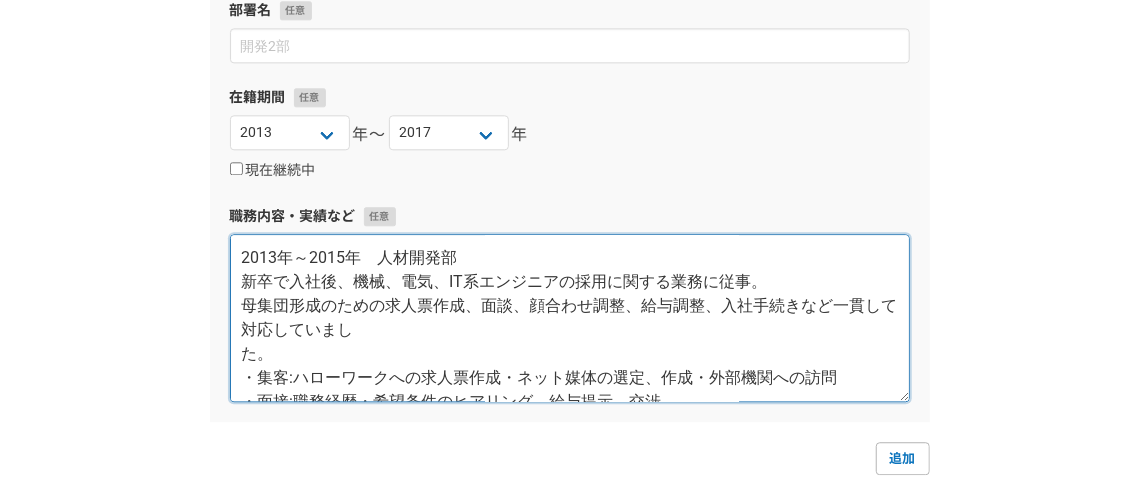 click on "2013年～2015年　人材開発部
新卒で入社後、機械、電気、IT系エンジニアの採用に関する業務に従事。
母集団形成のための求人票作成、面談、顔合わせ調整、給与調整、入社手続きなど一貫して対応していまし
た。
・集客:ハローワークへの求人票作成・ネット媒体の選定、作成・外部機関への訪問
・面接:職務経歴・希望条件のヒアリング、給与提示、交渉
・面接後のフォロー:職場見学の設定の連絡、状況確認の連絡
・入社手続き:会社規定の入社フォーマットや保険組合の様式説明、回収
勤務エリア:[PREFECTURE]、[PREFECTURE]、[PREFECTURE]、[PREFECTURE]、本社([STATION])、[PREFECTURE]
会社が新たなオフィス展開に伴う立ち上げメンバーとしてオフィスを移動。
採用人数:トータル 80 名" at bounding box center [570, 318] 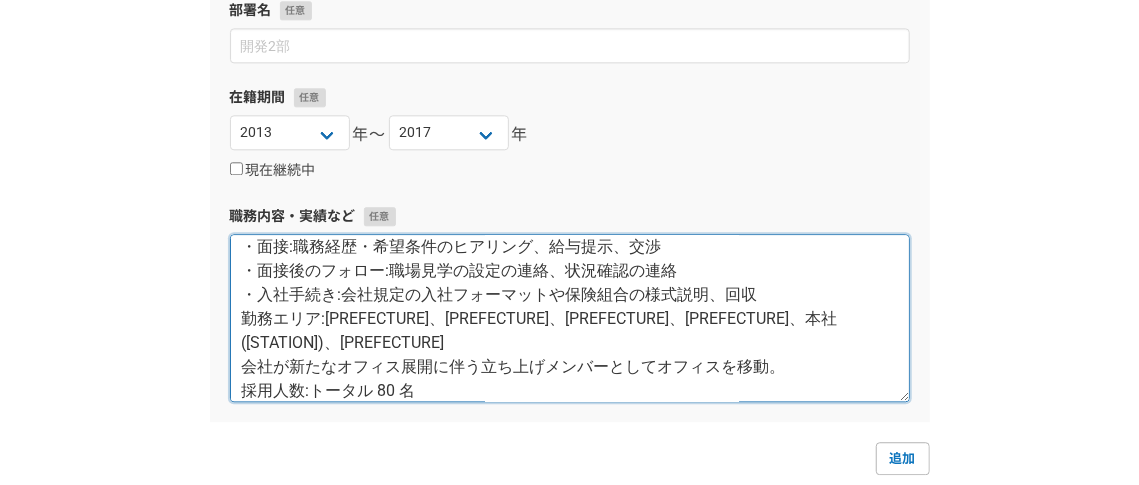 scroll, scrollTop: 179, scrollLeft: 0, axis: vertical 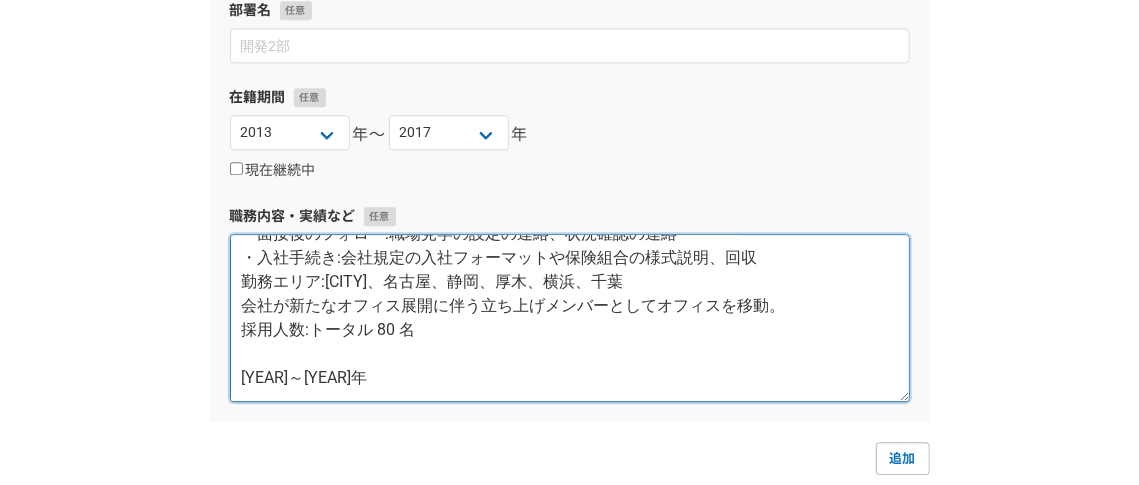 paste on "東日本営業部　所属
営業担当としてメーカーに対してアポイント、商談・提案、契約、入職後の技術者フォロー
・アポイント:新規の企業に対して電話でテレアポ
・商談:企業へ訪問しニーズのヒアリング、人材の提案、人材市場マーケットの説明
・契約:契約商談、契約金額、時期の決定、契約書作成
・入職後の技術者フォロー:電話、訪問での状況確認
勤務エリア:[CITY]
営業先業界:自動車、航空機、半導体、燃料電池など
純増数:48名
新規企業取引者数:12社
ポイント
個人売上を1年で1億円から3億円へアップし、売上予算200%達成。
表彰実績
・2016年新規獲得社数1位
・2016年営業順位1位/350人" 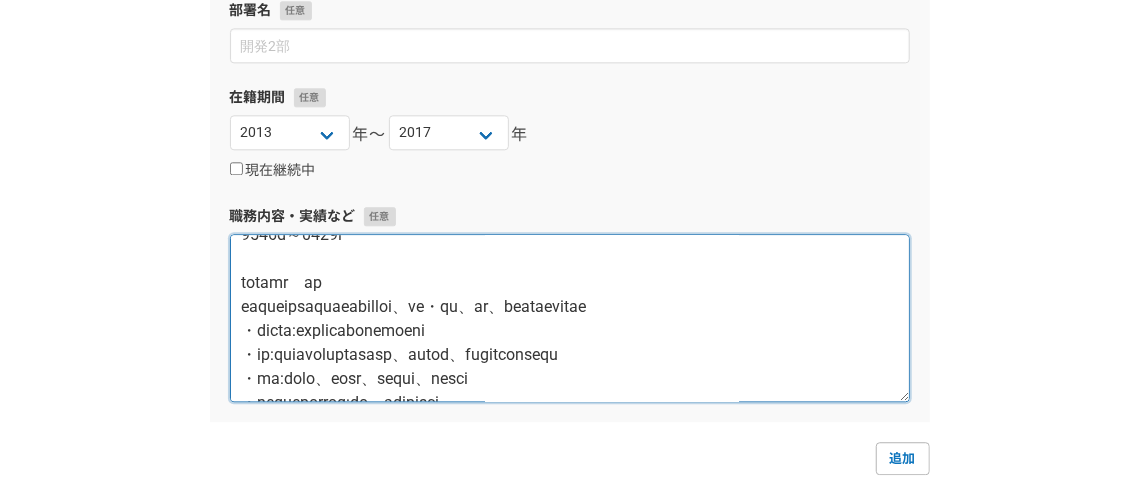 scroll, scrollTop: 310, scrollLeft: 0, axis: vertical 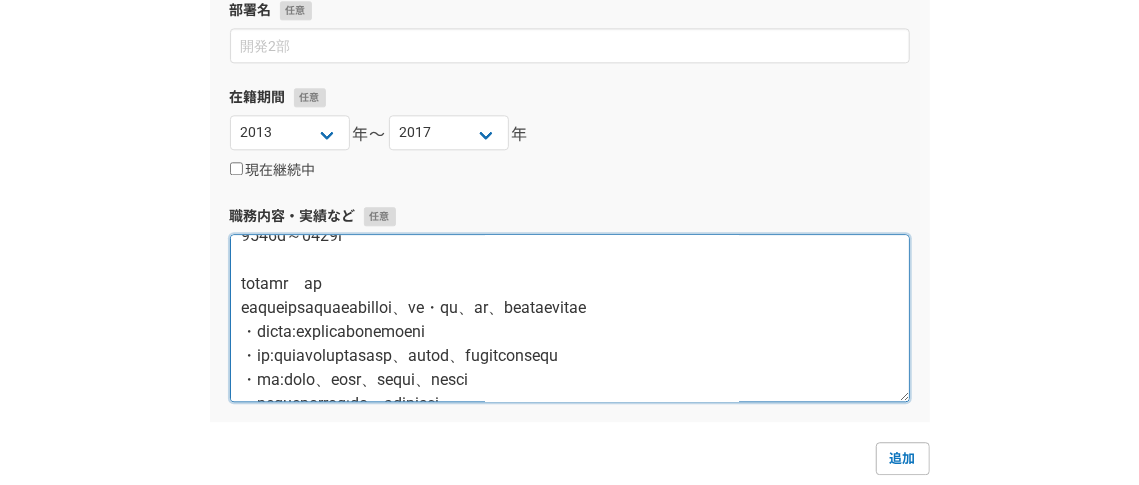 click at bounding box center (570, 318) 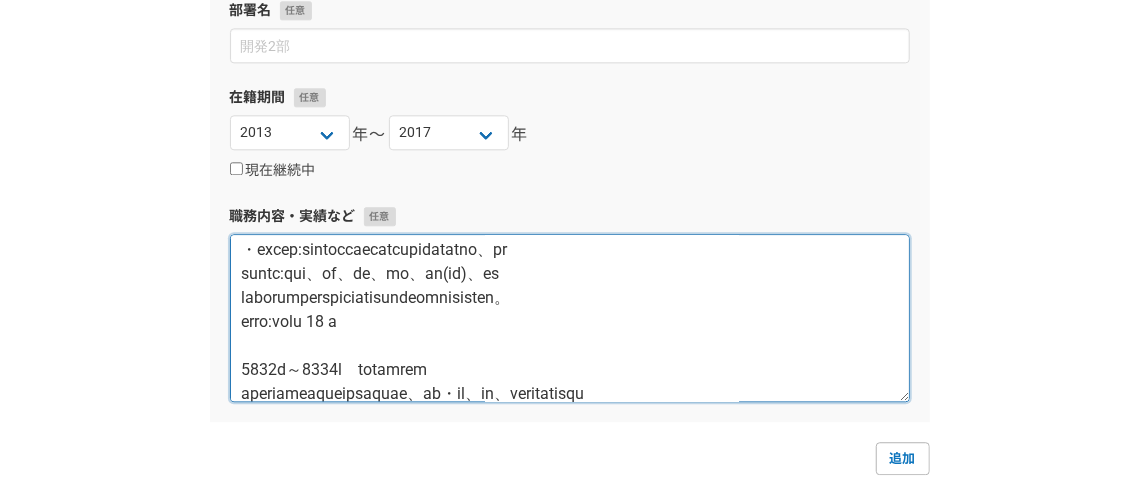 scroll, scrollTop: 0, scrollLeft: 0, axis: both 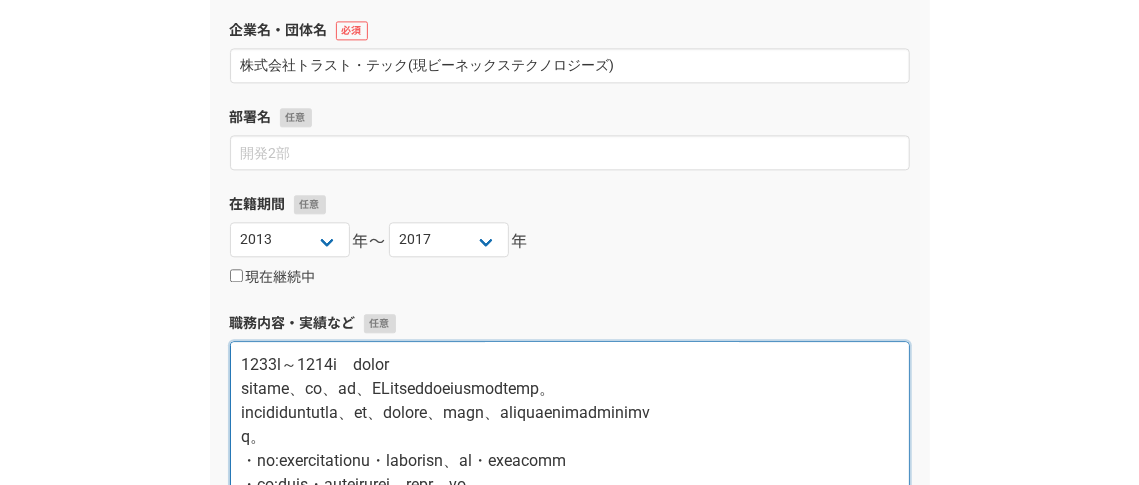 click at bounding box center [570, 425] 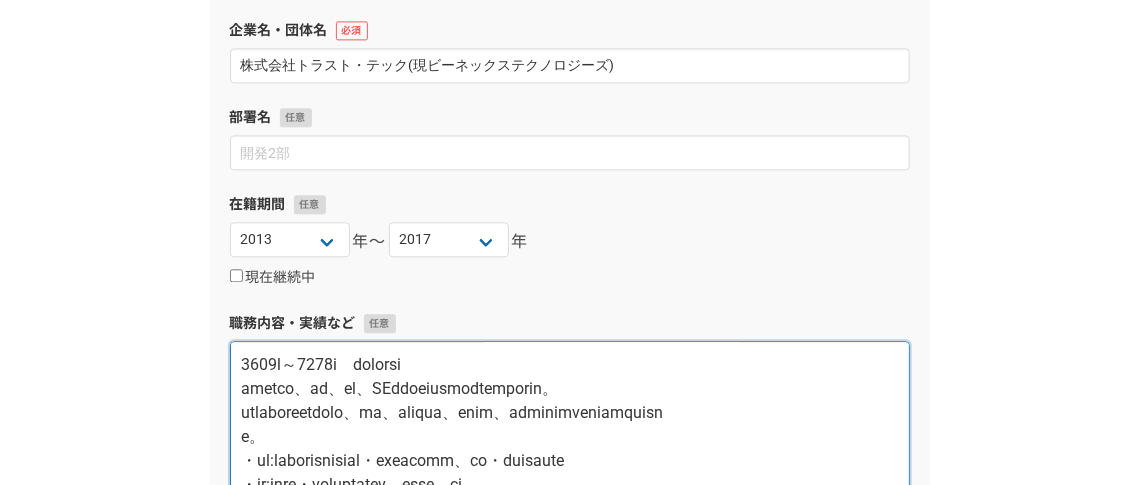 type on "3631l～7341i　dolorsi
ametco、ad、el、SEddoeiusmodtemporin。
utlaboreetdolo、ma、aliqua、enim、adminimveniamquisn
e。
・ul:laborisnisial・exeacomm、co・duisaute
・ir:inre・voluptatev、esse、ci
・fugiatnu:pariaturex、sintocc
・cupid:nonproidentsuntculpaqui、of
deser:mol、an、id、es、la(pe)、un
omnisistenatuserrorvoluptatemaccu。
dolo:laud 41 t
1802r～5143a　eaqueips
quaeabilloinventorev、qu・ar、be、vitaedictae
・nemoe:ipsamquiavolupta
・as:autoditfugitcon、magni、doloreseosra
・se:nesc、nequ、porro、quisq
・doloremadip:nu、eiusmodi
tempo:in
magna:qua、eti、min、soluta
nob:44e
optiocum:22n
impe
quopl2fa4poss5assumen、repe006%te。
aute
・2888quibusd9o
・7245debit5r/072n..." 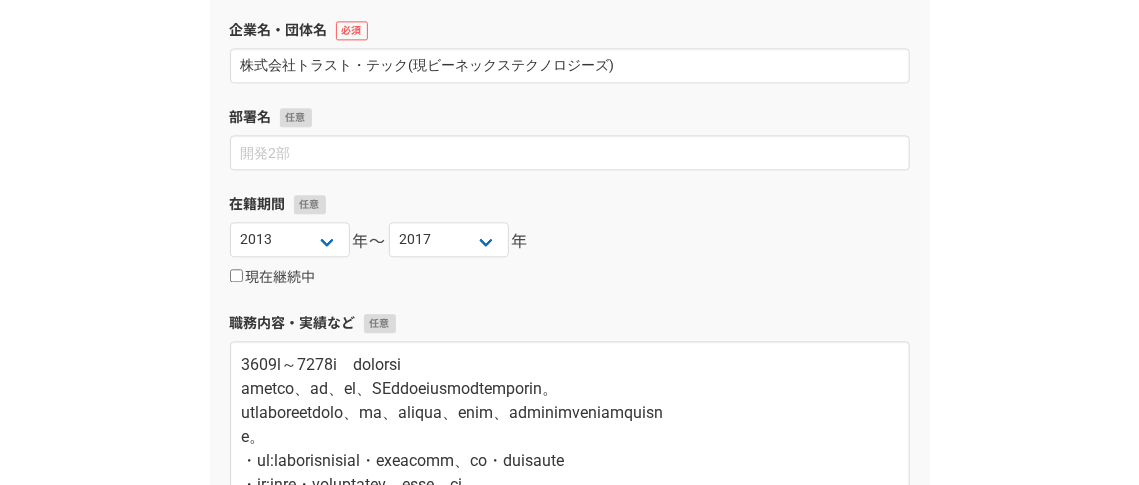 click on "1 2 3 4 5 6 職務経歴 企業名・団体名 個人事業主 部署名 在籍期間 2025 2024 2023 2022 2021 2020 2019 2018 2017 2016 2015 2014 2013 2012 2011 2010 2009 2008 2007 2006 2005 2004 2003 2002 2001 2000 1999 1998 1997 1996 1995 1994 1993 1992 1991 1990 1989 1988 1987 1986 1985 1984 1983 1982 1981 1980 1979 1978 1977 1976 年〜 現在   現在継続中 職務内容・実績など 営業代行として、個人事業主として従事
担当商材：法人向け採用管理システム
営業領域：IS～FS
担当業界：飲食、物流、介護など
営業成績：達成率通期206%
社内表彰：四半期表彰4回受賞
■業務詳細
リストは顧客側で用意があり、アウトバウンドでのアポイント獲得、代理店からの紹介企業と商談(比率は6:4)
商談実施、クロージング
顧客向け資料作成
契約書締結
納品フローのサポート 企業を削除 企業名・団体名 株式会社アプティ 部署名 在籍期間 2025 2024 2023 2022" at bounding box center (569, -586) 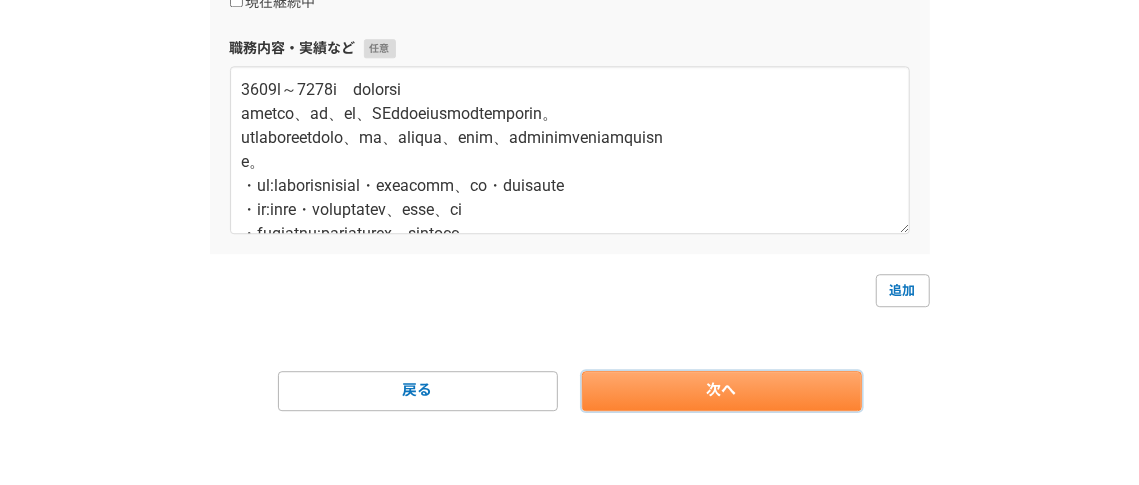 click on "次へ" at bounding box center (722, 391) 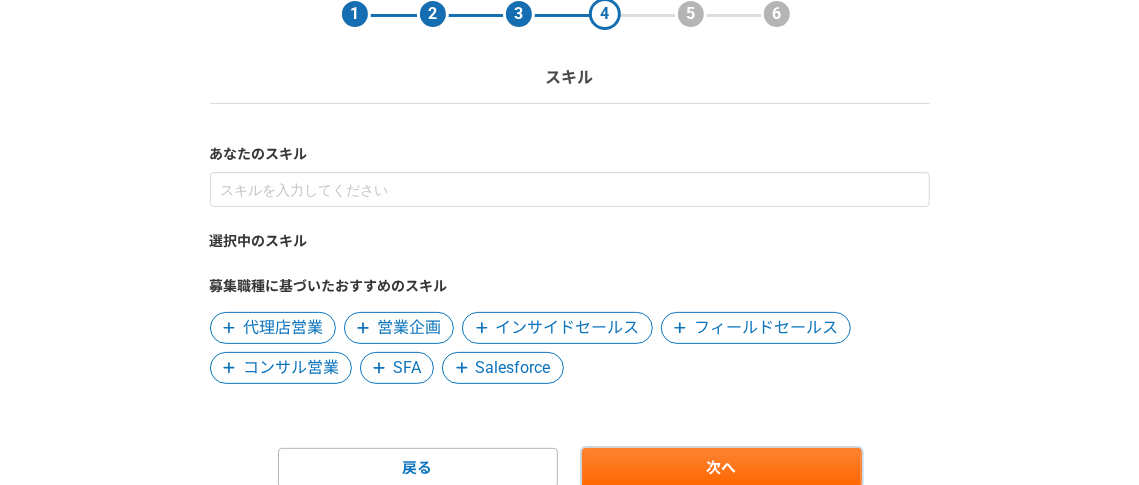 scroll, scrollTop: 94, scrollLeft: 0, axis: vertical 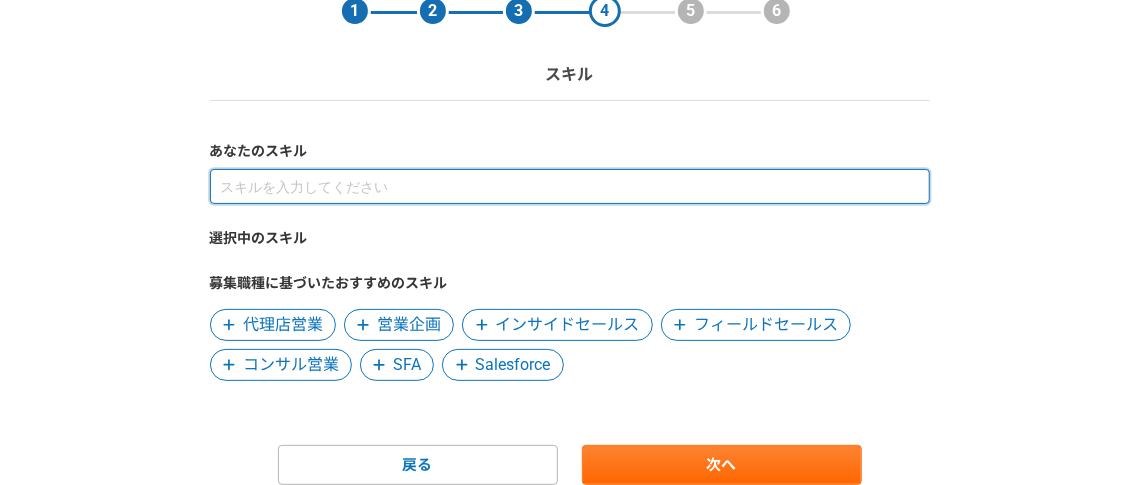 click at bounding box center [570, 186] 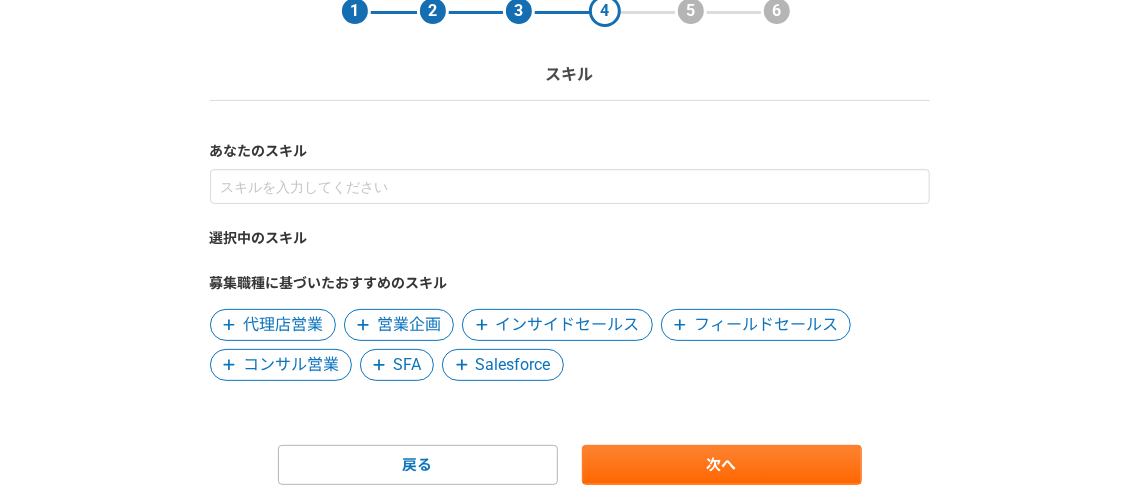 click on "インサイドセールス" at bounding box center [568, 325] 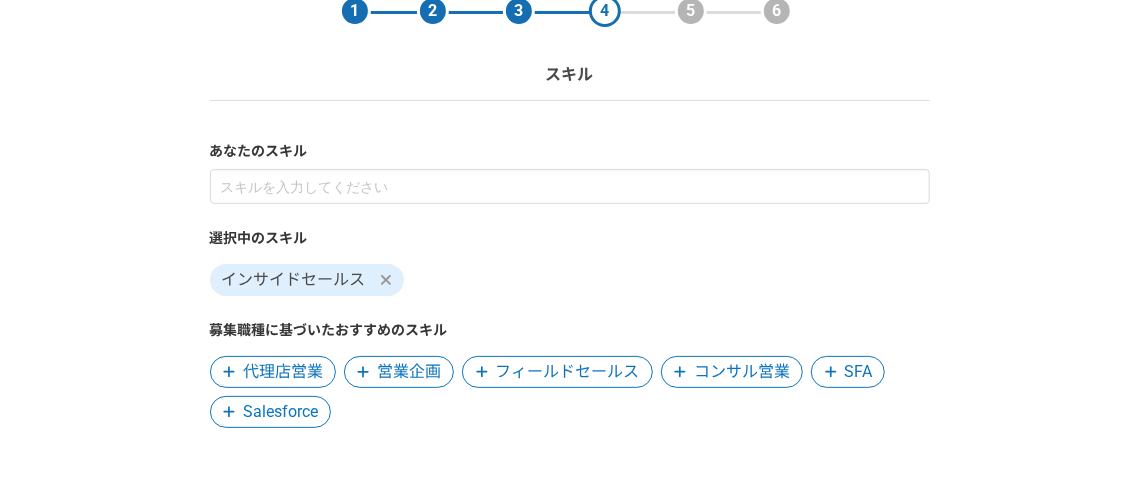 click on "フィールドセールス" at bounding box center (568, 372) 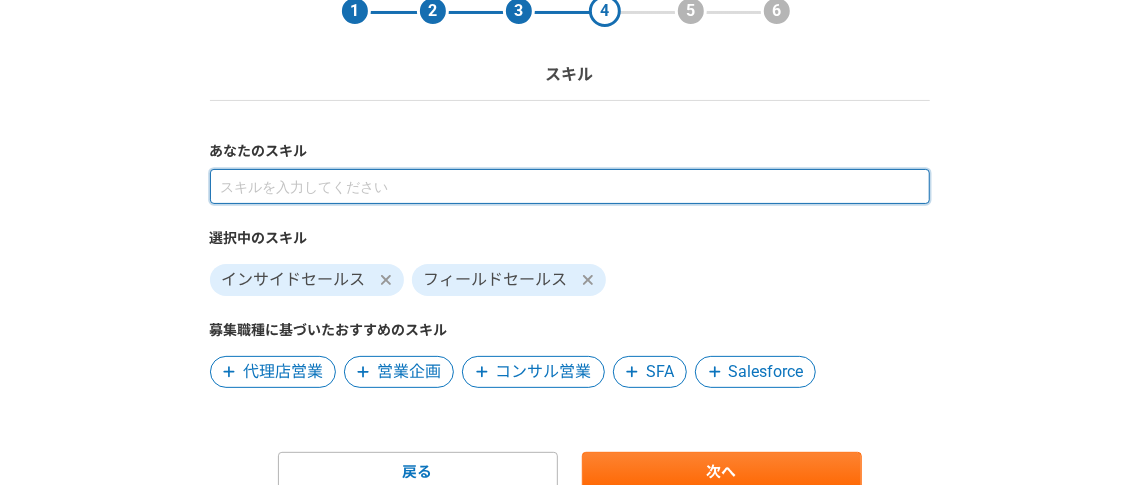 click at bounding box center (570, 186) 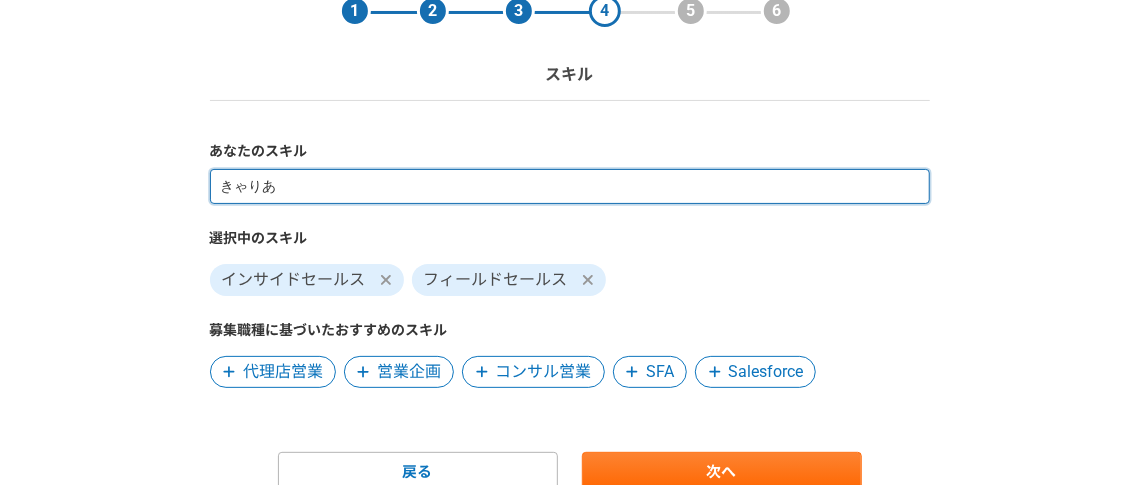 type on "キャリア" 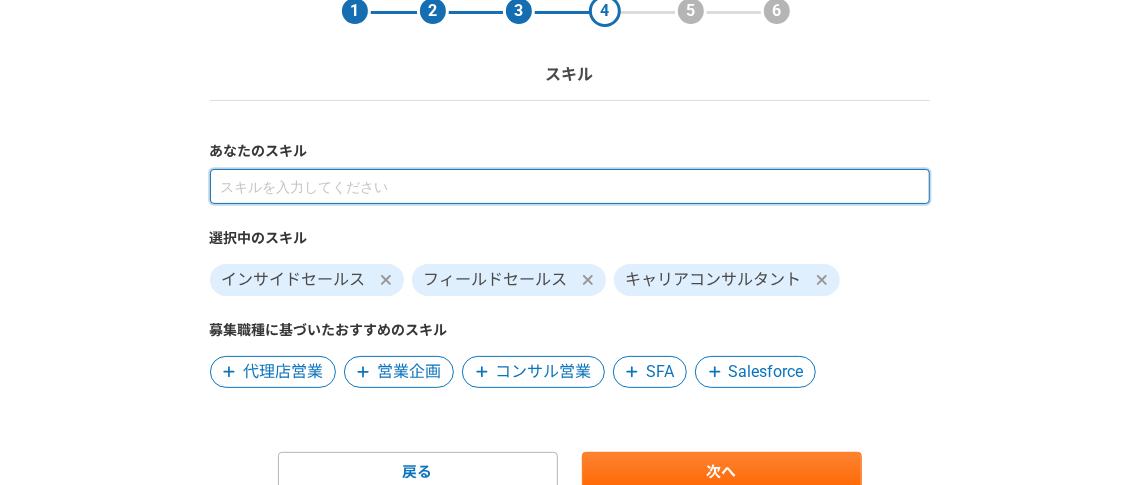 click at bounding box center [570, 186] 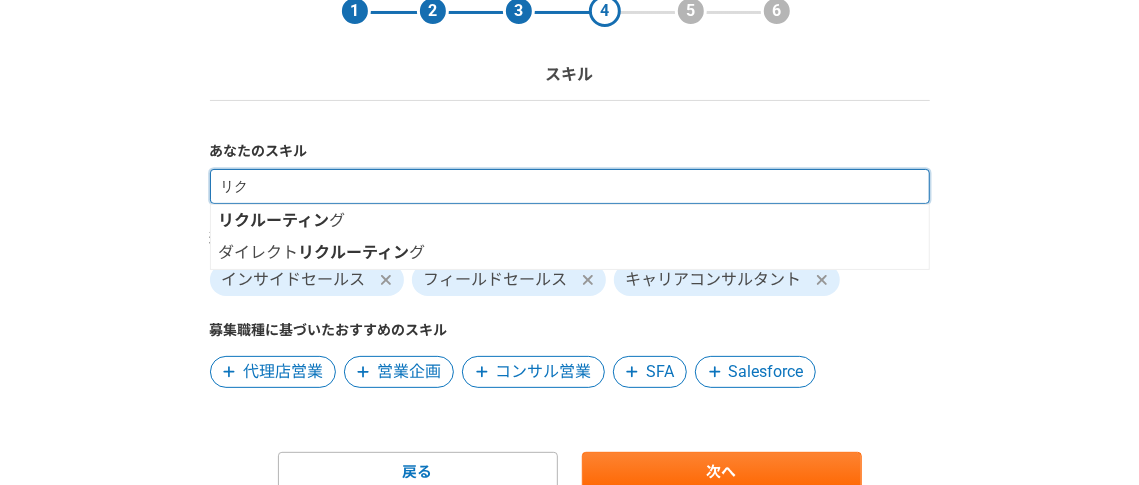 type on "リ" 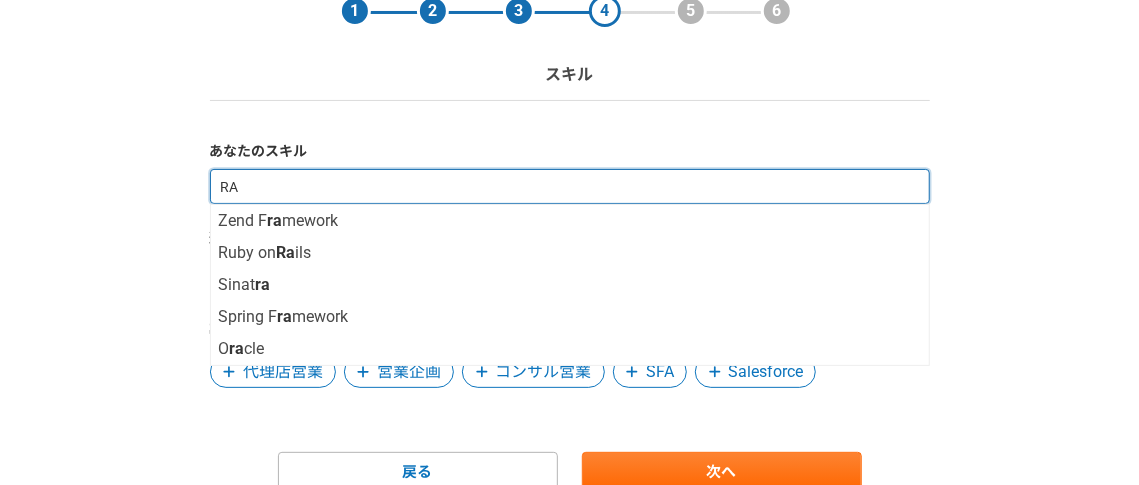 type on "R" 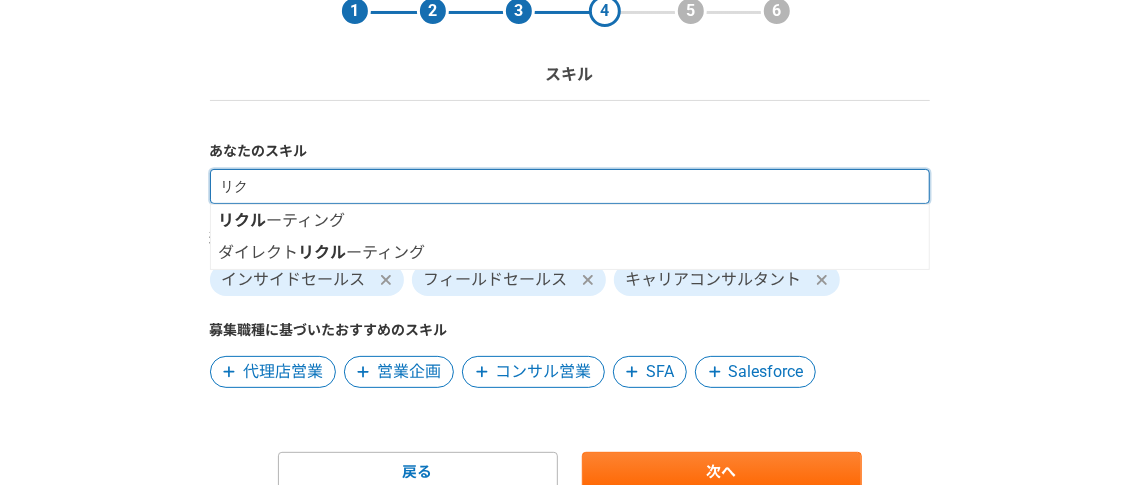 type on "リ" 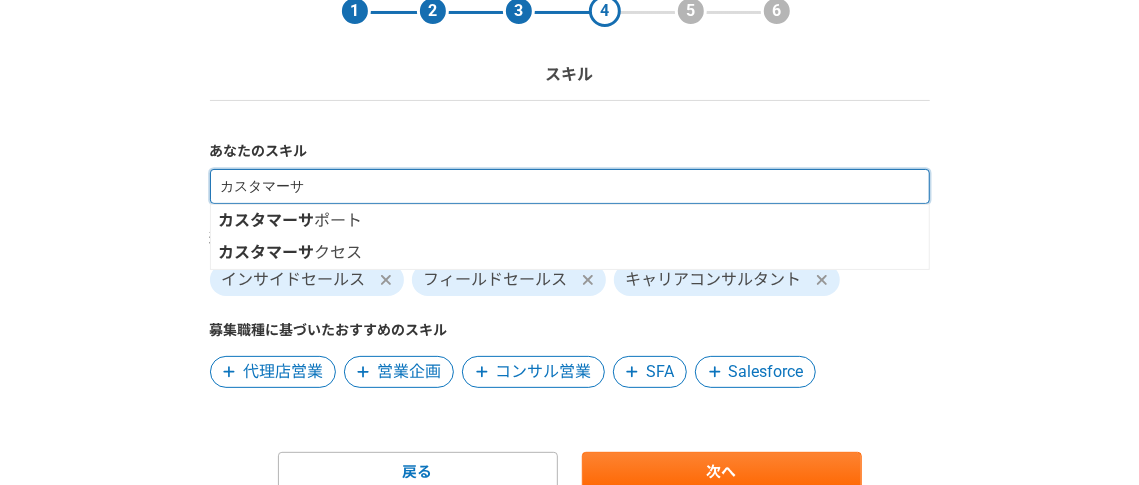 type on "カスタマー" 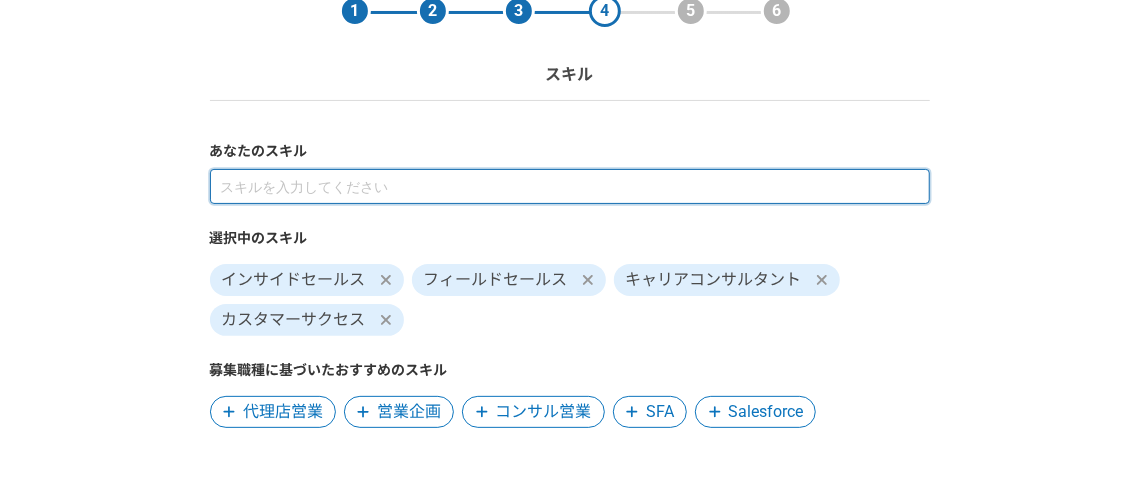 click at bounding box center [570, 186] 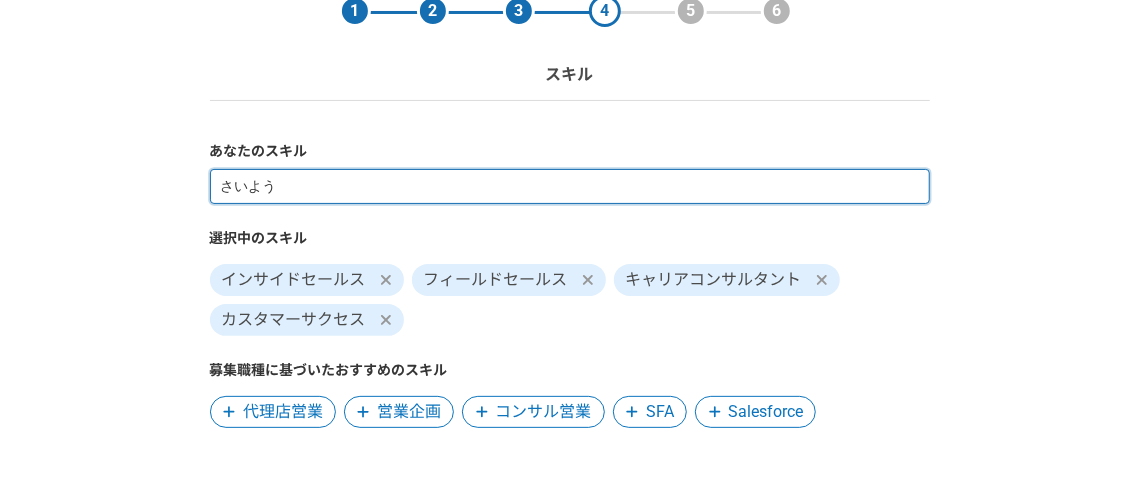 type on "採用" 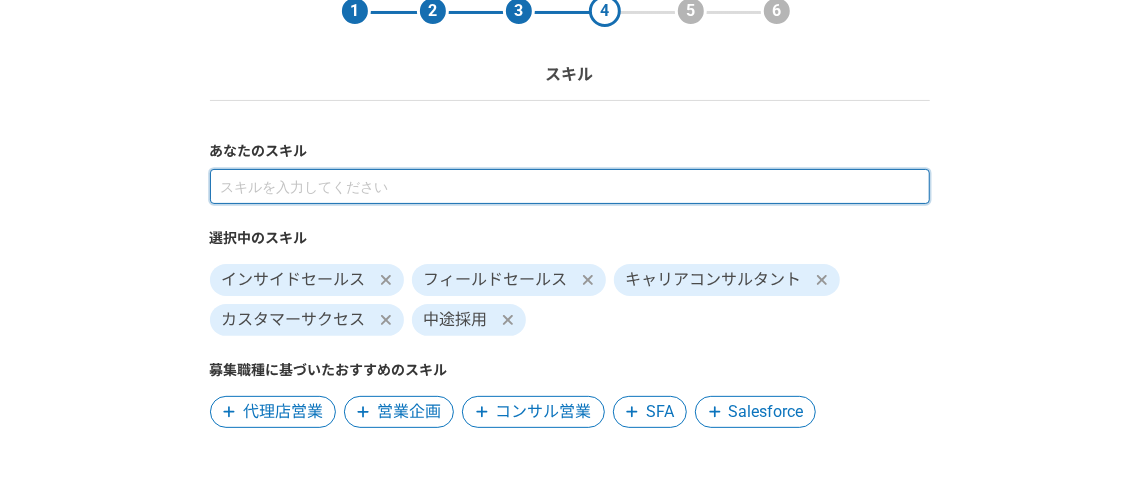 click at bounding box center [570, 186] 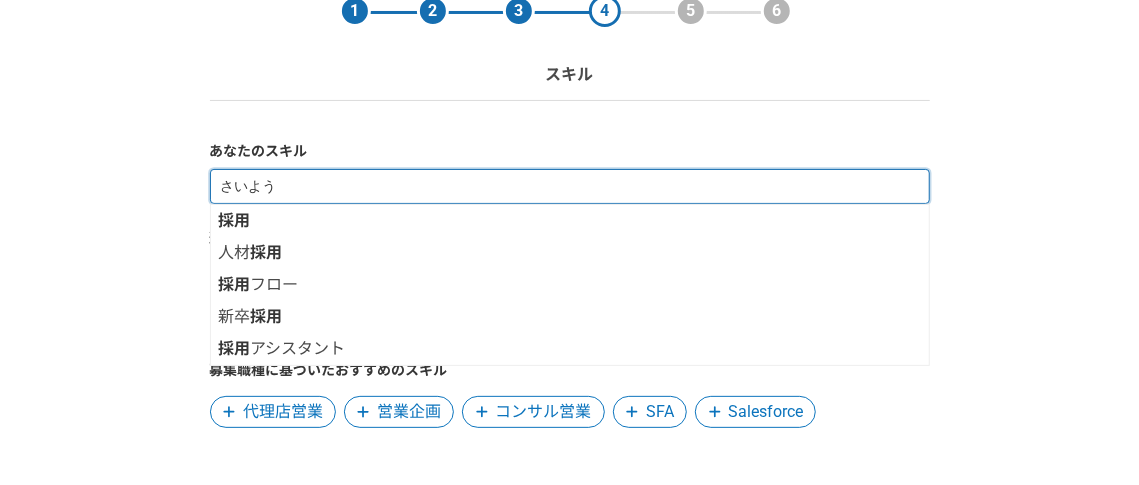 type on "採用" 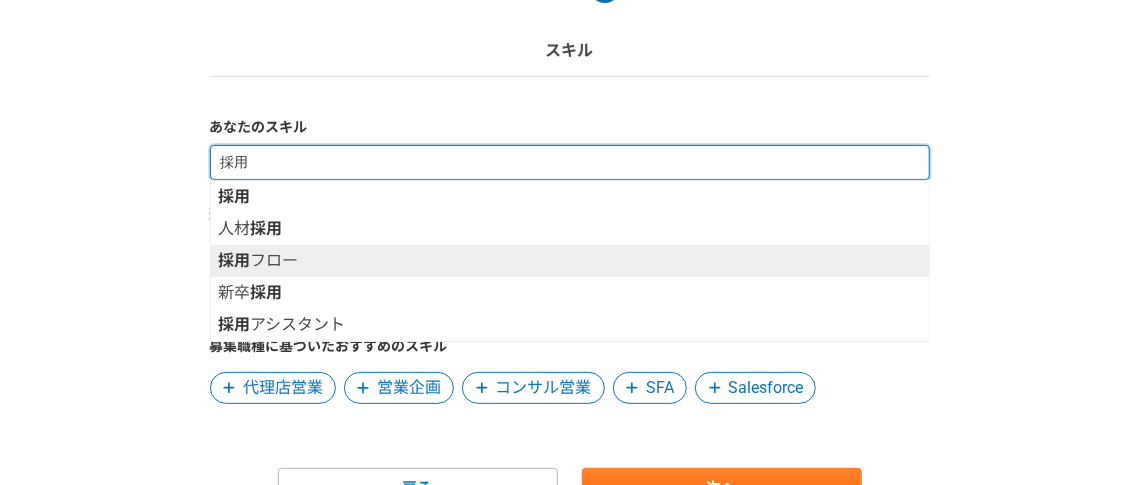 scroll, scrollTop: 124, scrollLeft: 0, axis: vertical 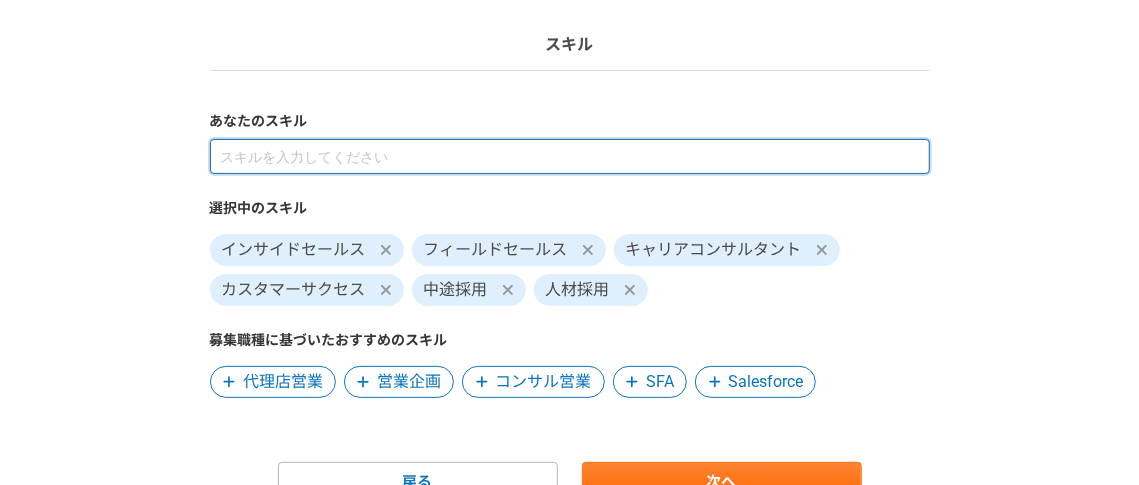 click at bounding box center [570, 156] 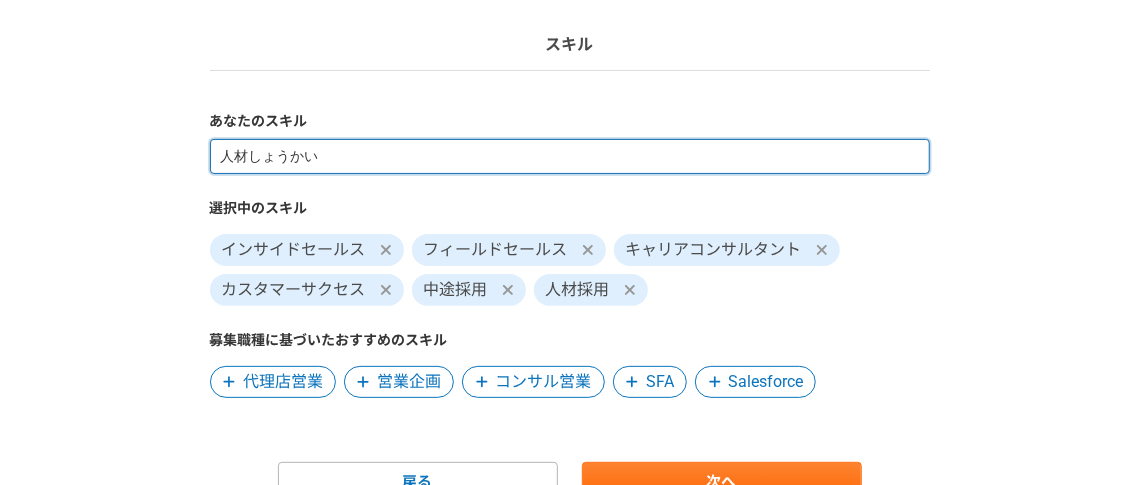 type on "人材紹介" 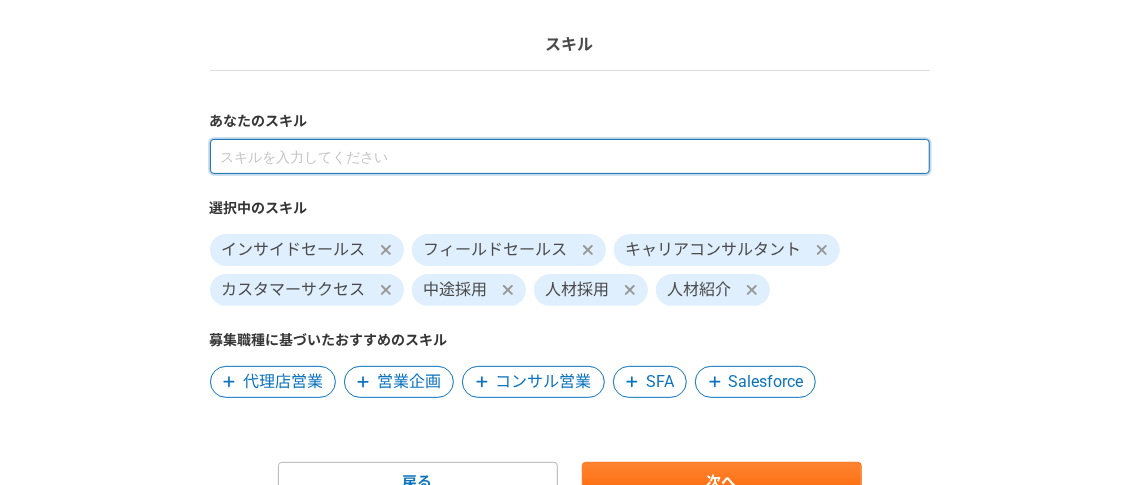 click at bounding box center [570, 156] 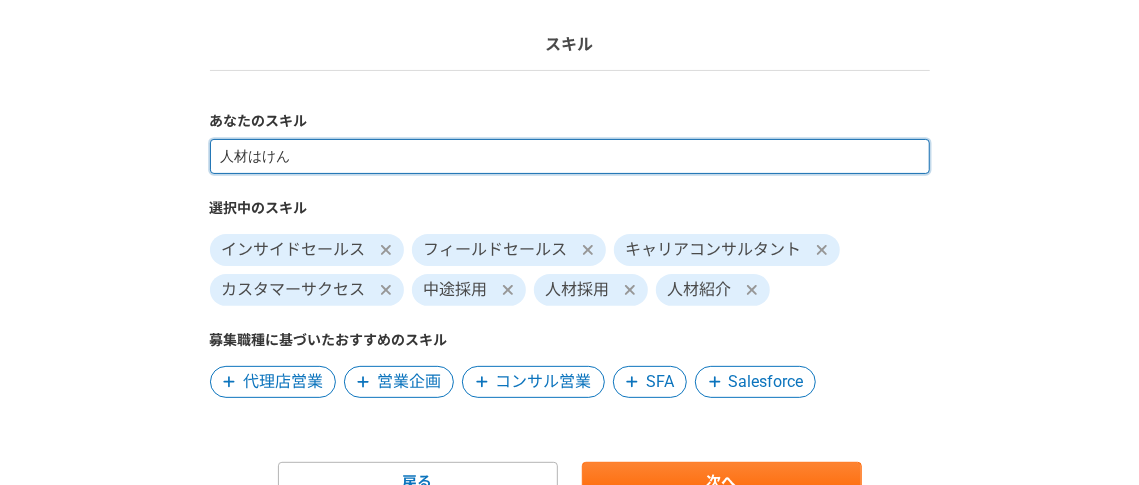 type on "人材派遣" 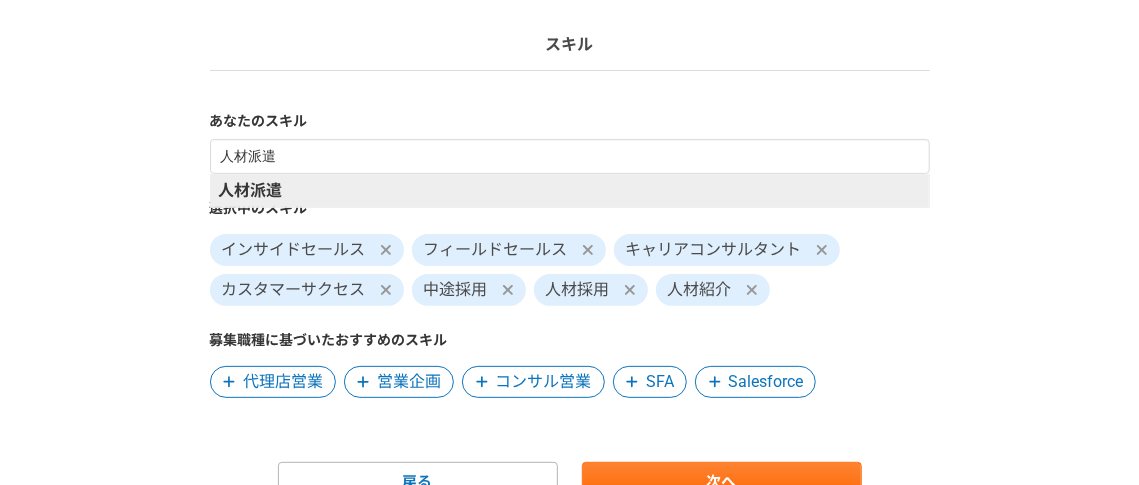 type 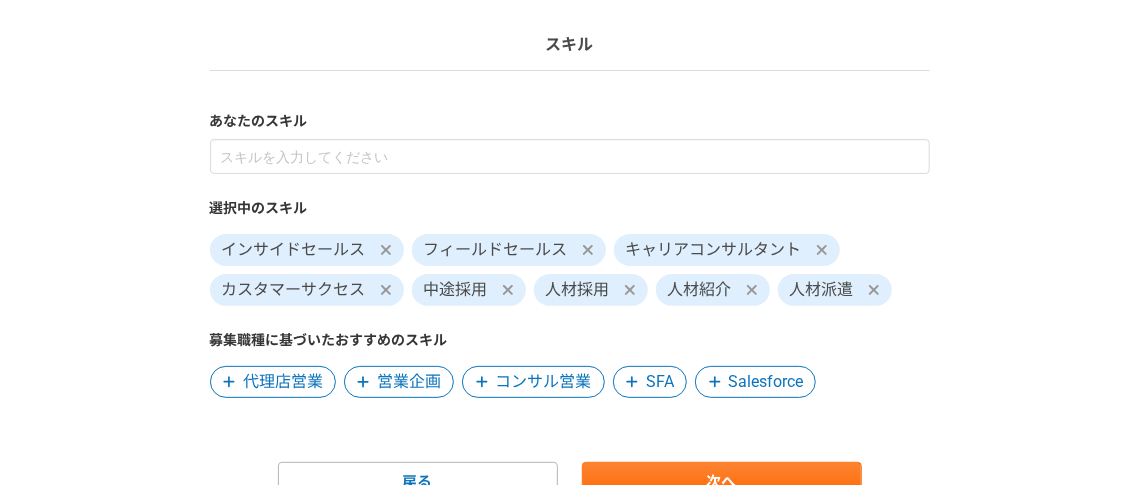 scroll, scrollTop: 220, scrollLeft: 0, axis: vertical 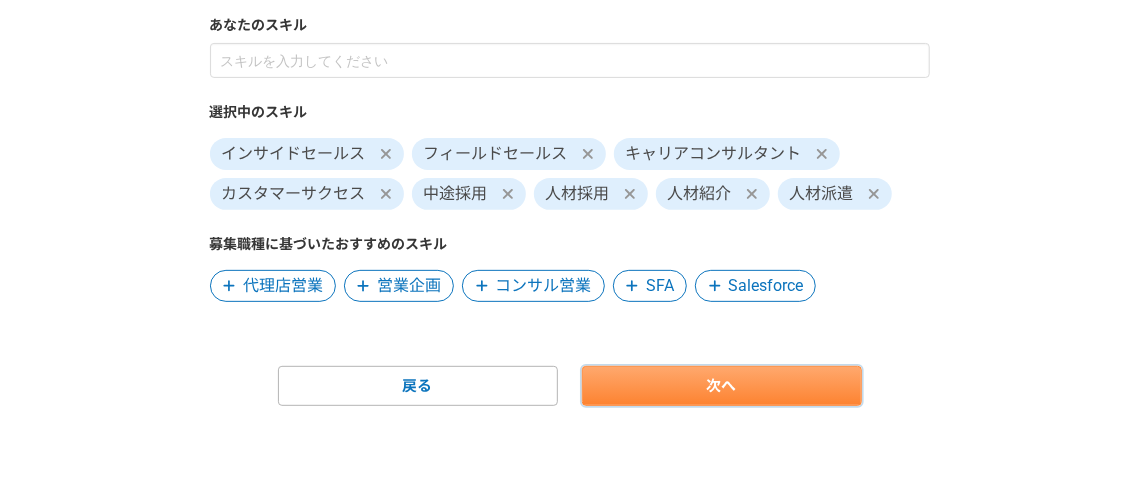 click on "次へ" at bounding box center [722, 386] 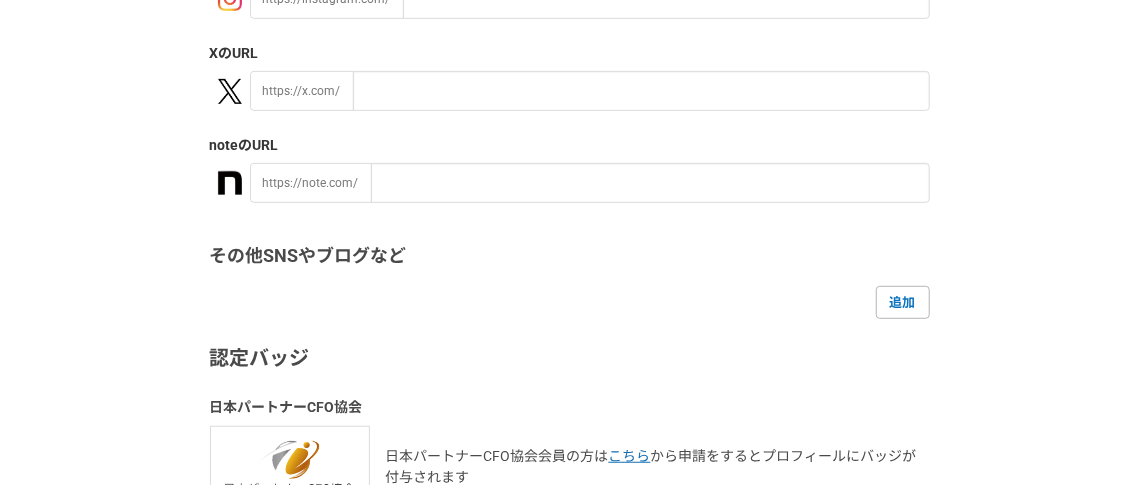 scroll, scrollTop: 613, scrollLeft: 0, axis: vertical 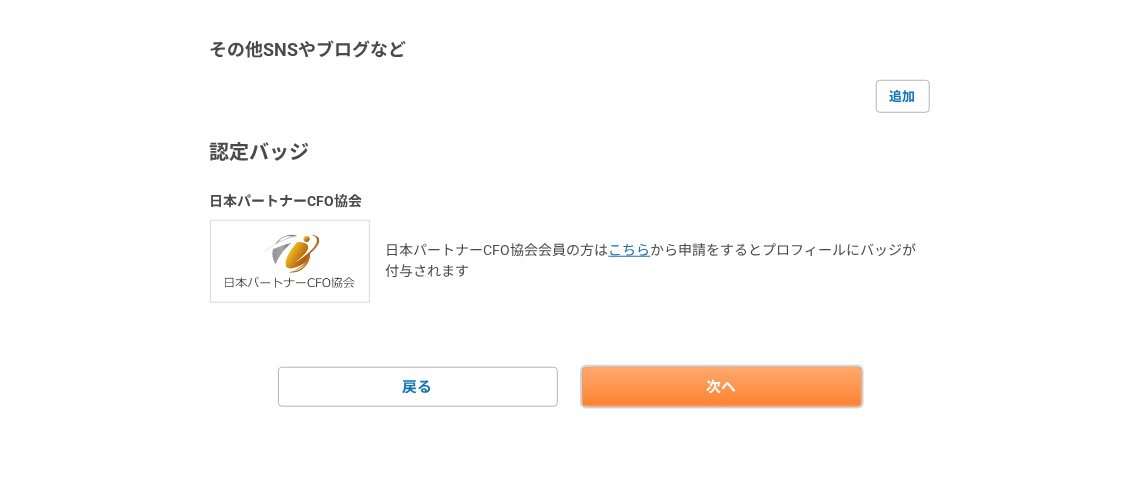 click on "次へ" at bounding box center (722, 387) 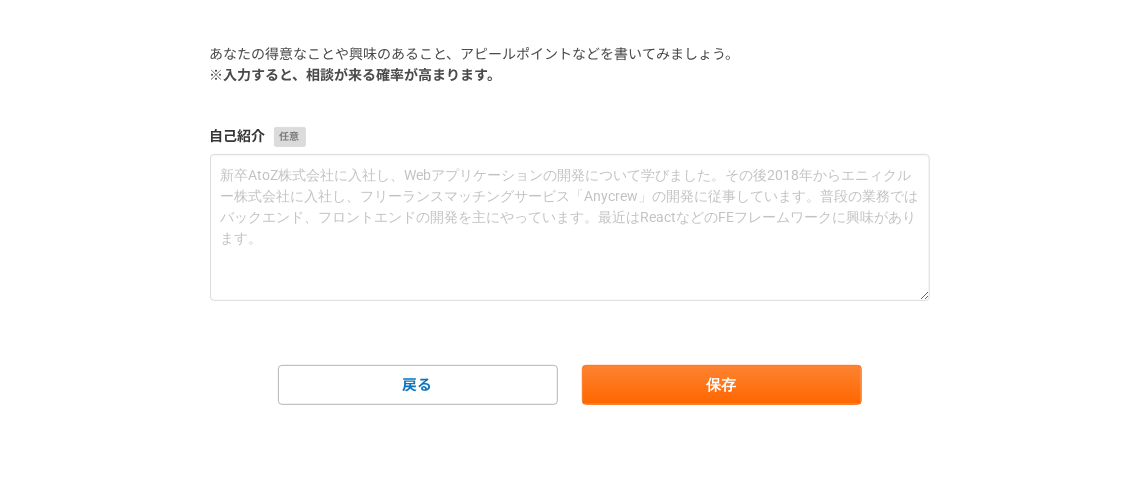 scroll, scrollTop: 0, scrollLeft: 0, axis: both 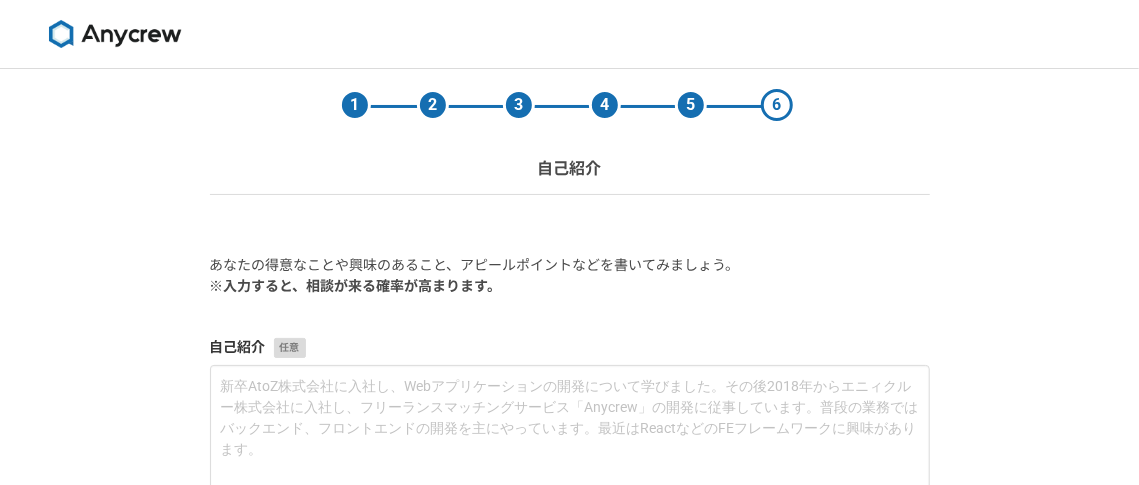 click on "1 2 3 4 5 6 自己紹介 あなたの得意なことや興味のあること、アピールポイントなどを書いてみましょう。 ※入力すると、相談が来る確率が高まります。 自己紹介 戻る 保存" at bounding box center [570, 342] 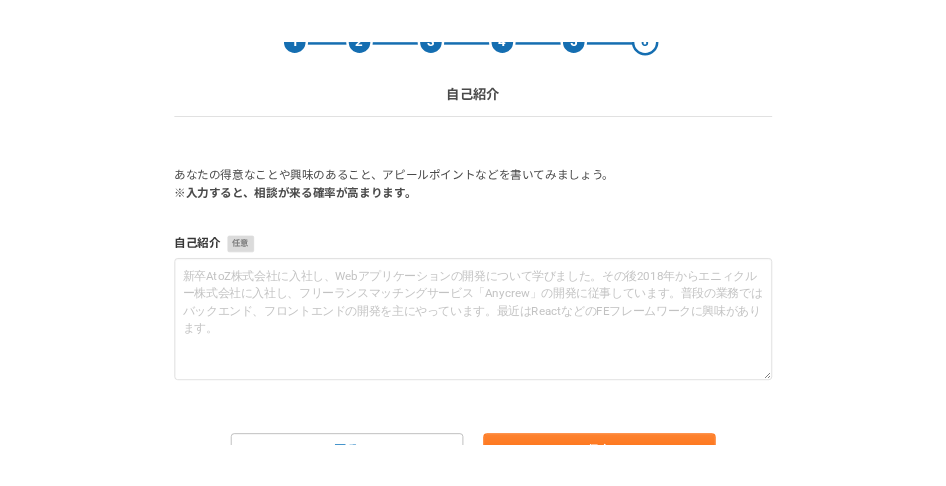 scroll, scrollTop: 172, scrollLeft: 0, axis: vertical 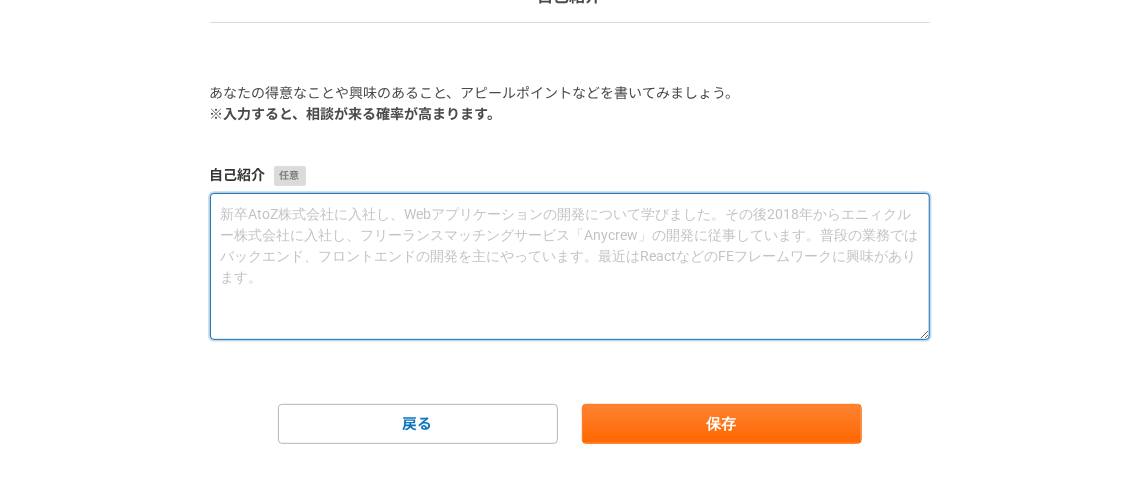 click at bounding box center [570, 266] 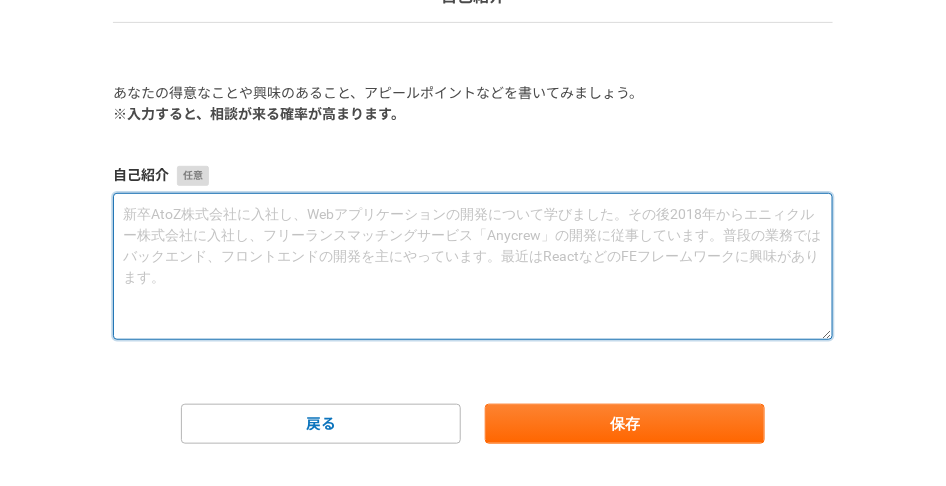 click at bounding box center [473, 266] 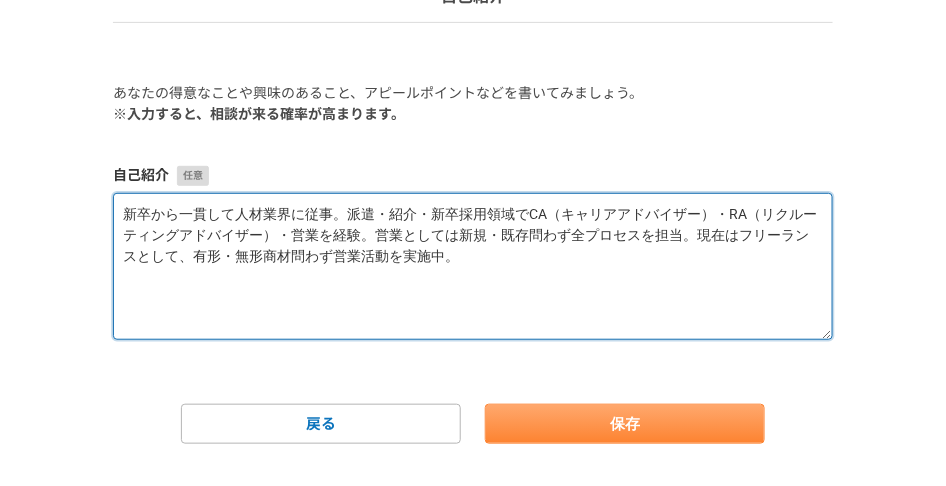 type on "新卒から一貫して人材業界に従事。派遣・紹介・新卒採用領域でCA（キャリアアドバイザー）・RA（リクルーティングアドバイザー）・営業を経験。営業としては新規・既存問わず全プロセスを担当。現在はフリーランスとして、有形・無形商材問わず営業活動を実施中。" 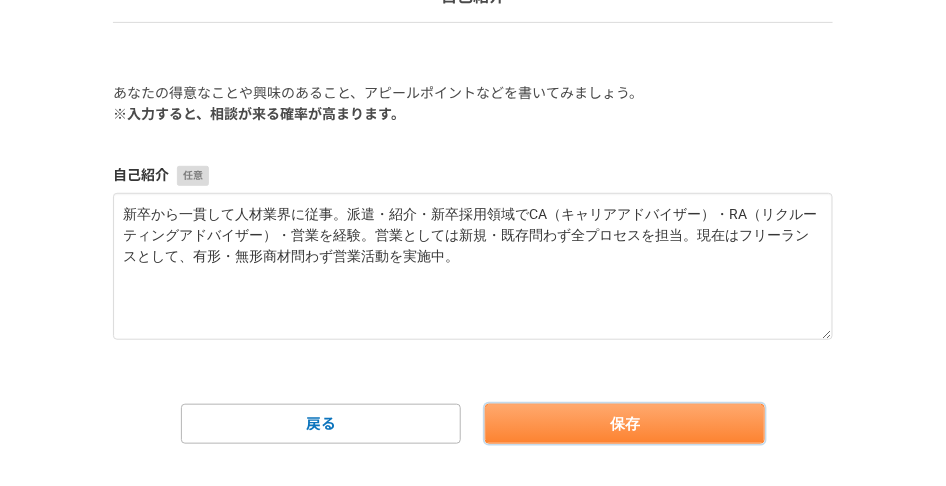 click on "保存" at bounding box center [625, 424] 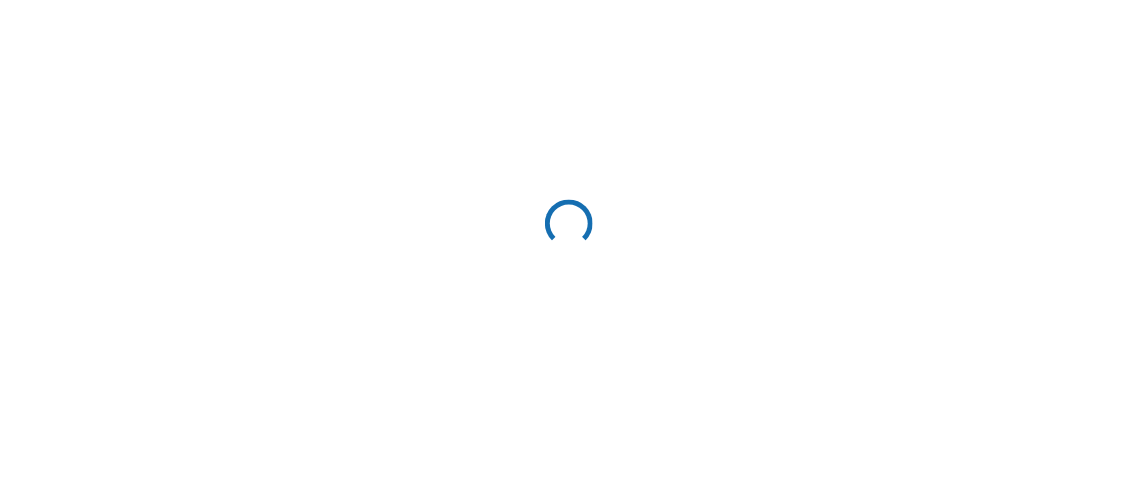 scroll, scrollTop: 0, scrollLeft: 0, axis: both 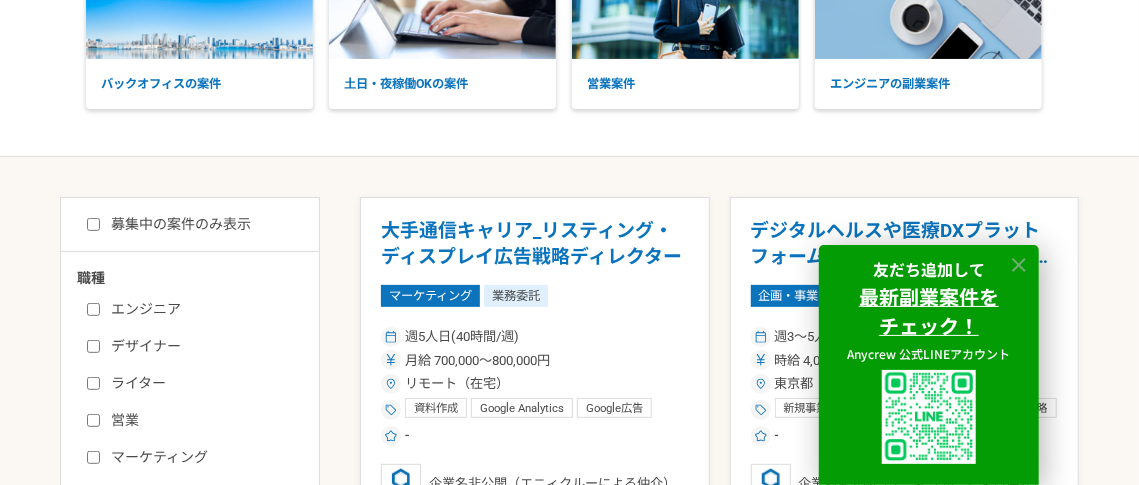 click 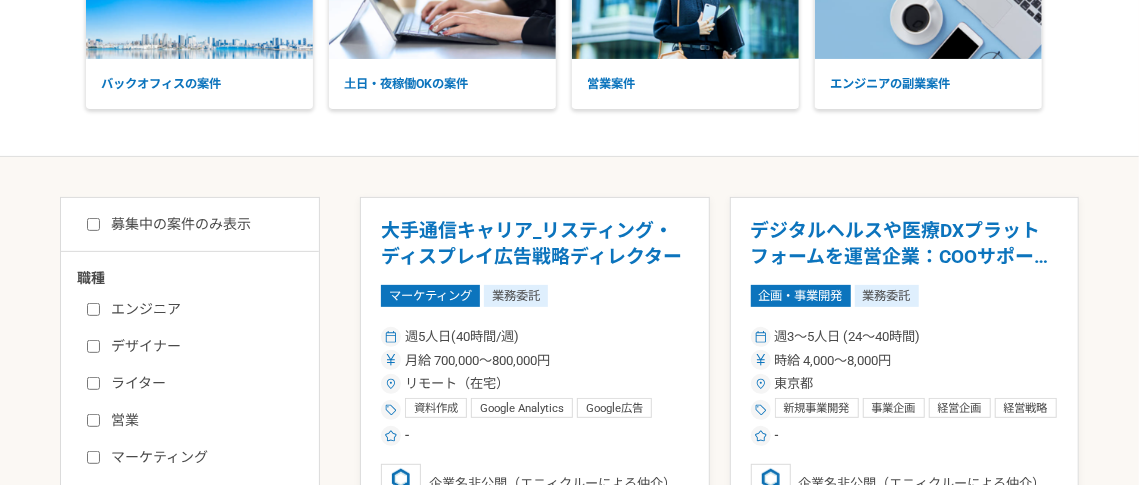 click on "募集中の案件のみ表示" at bounding box center (93, 224) 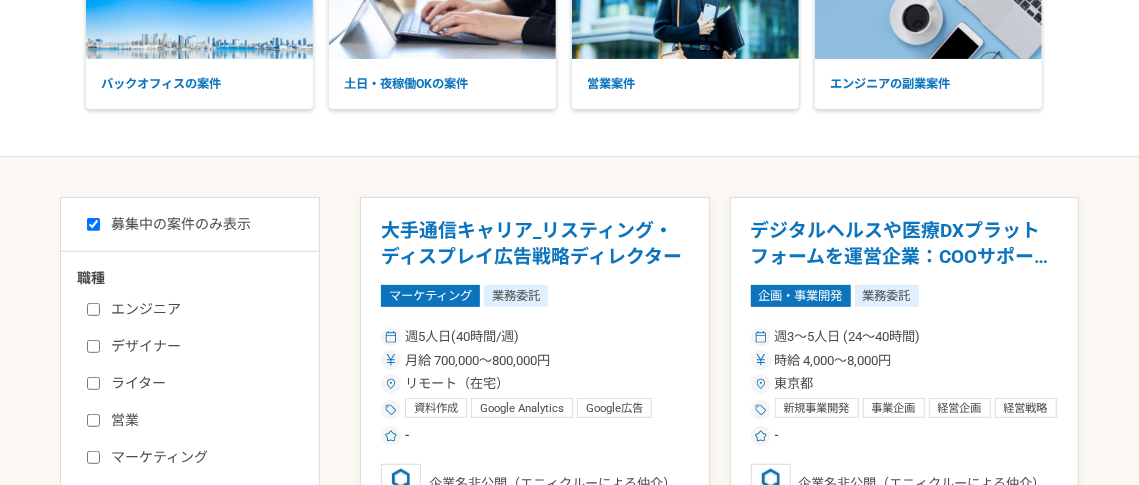 checkbox on "true" 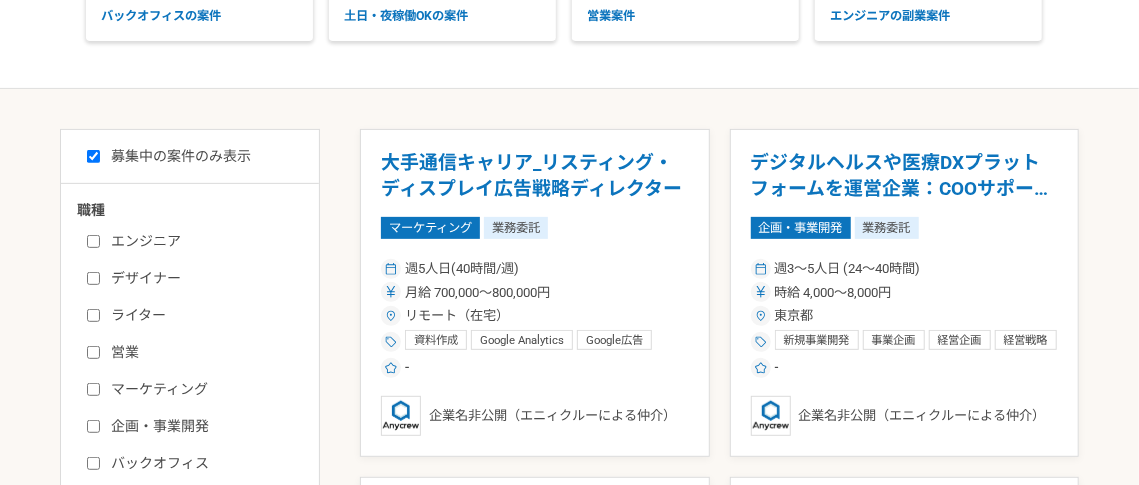 click on "エンジニア デザイナー ライター 営業 マーケティング 企画・事業開発 バックオフィス その他" at bounding box center [197, 367] 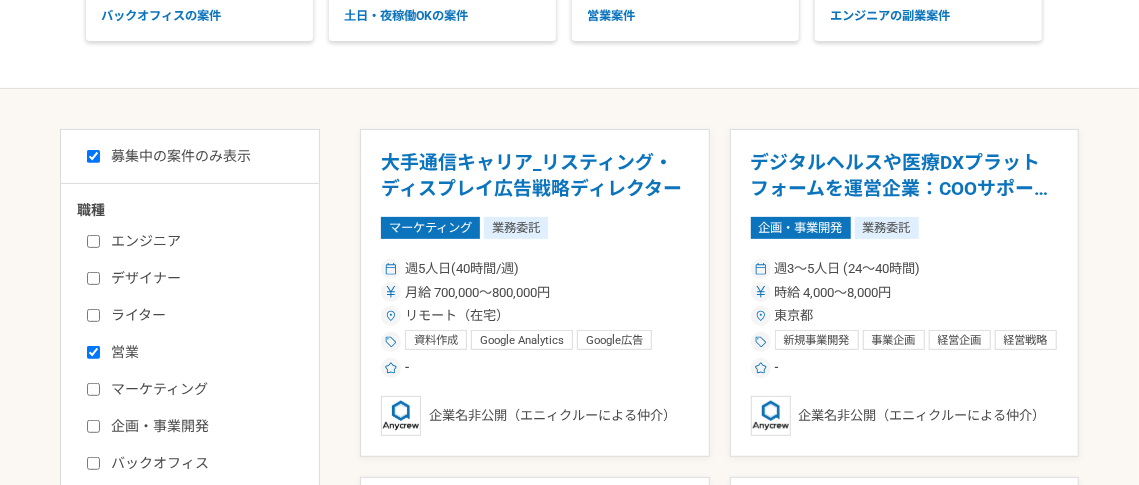 checkbox on "true" 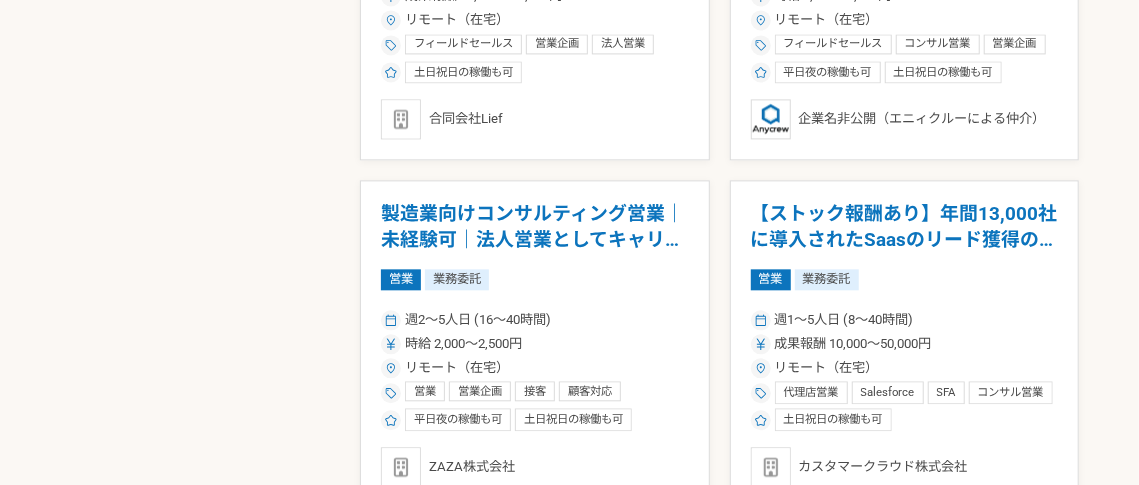scroll, scrollTop: 1947, scrollLeft: 0, axis: vertical 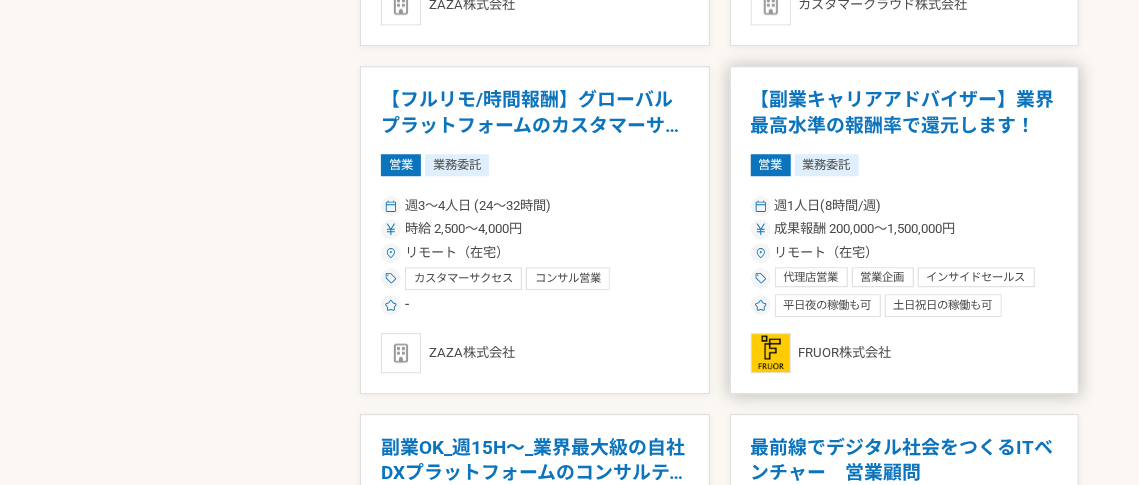 click on "【副業キャリアアドバイザー】業界最高水準の報酬率で還元します！" at bounding box center [905, 112] 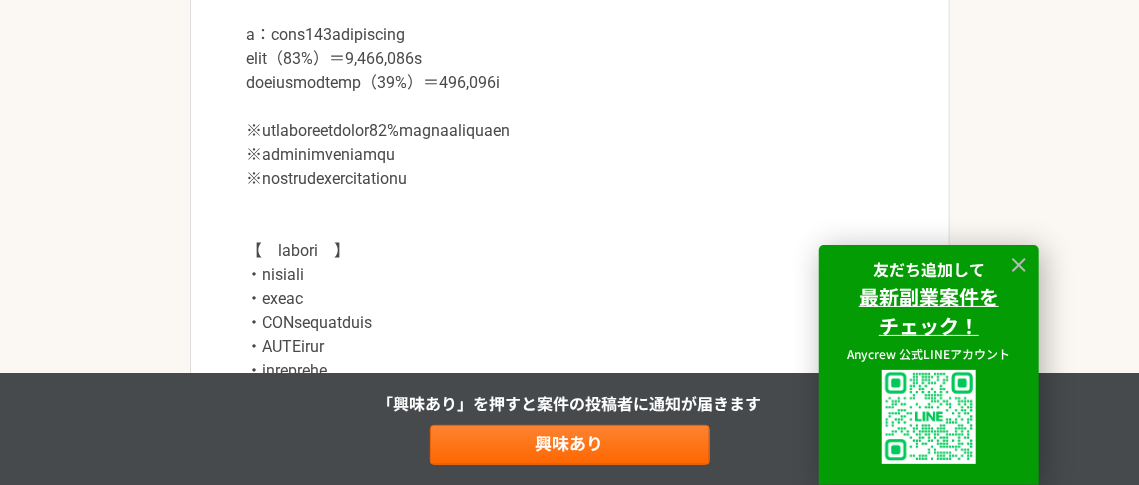 scroll, scrollTop: 2045, scrollLeft: 0, axis: vertical 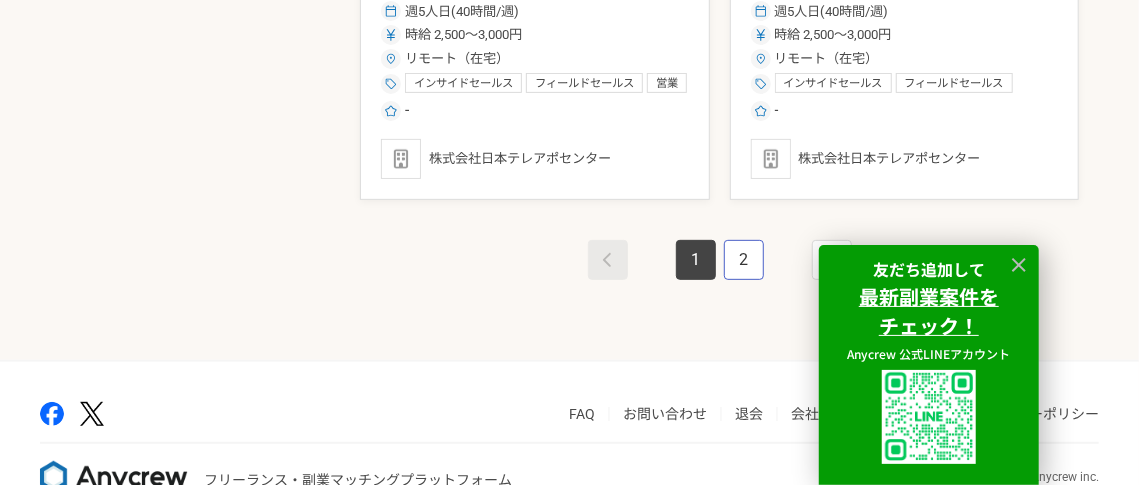 click on "2" at bounding box center [744, 260] 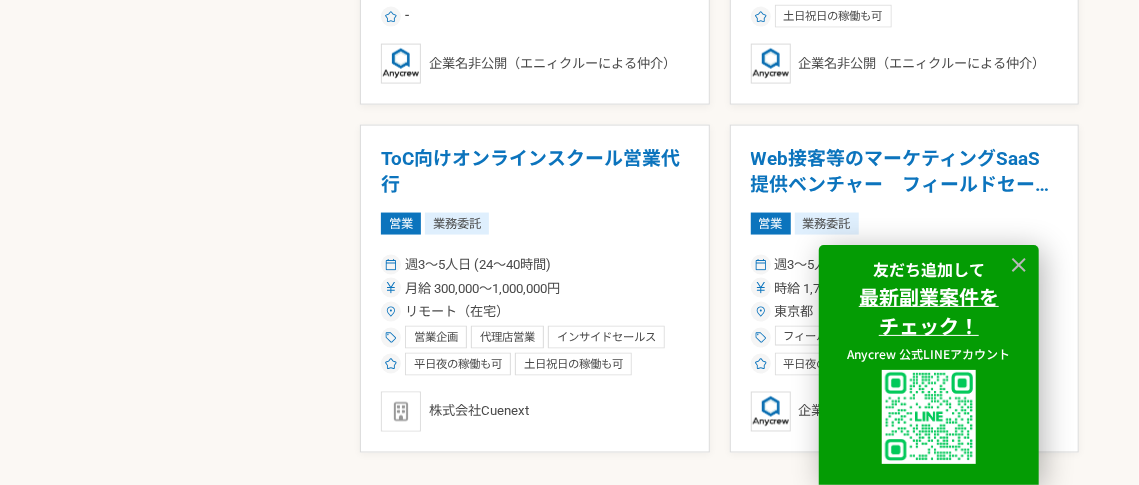 scroll, scrollTop: 1356, scrollLeft: 0, axis: vertical 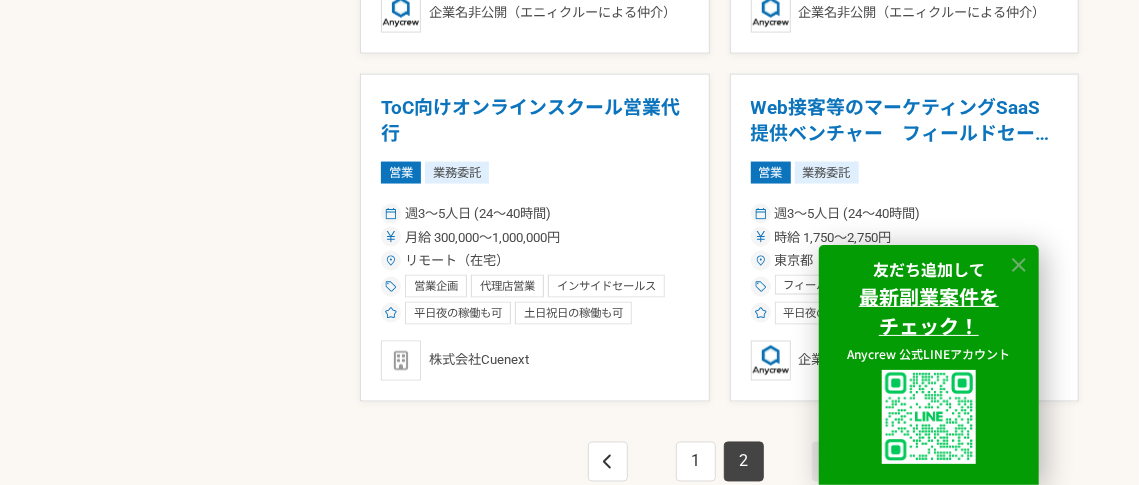 click 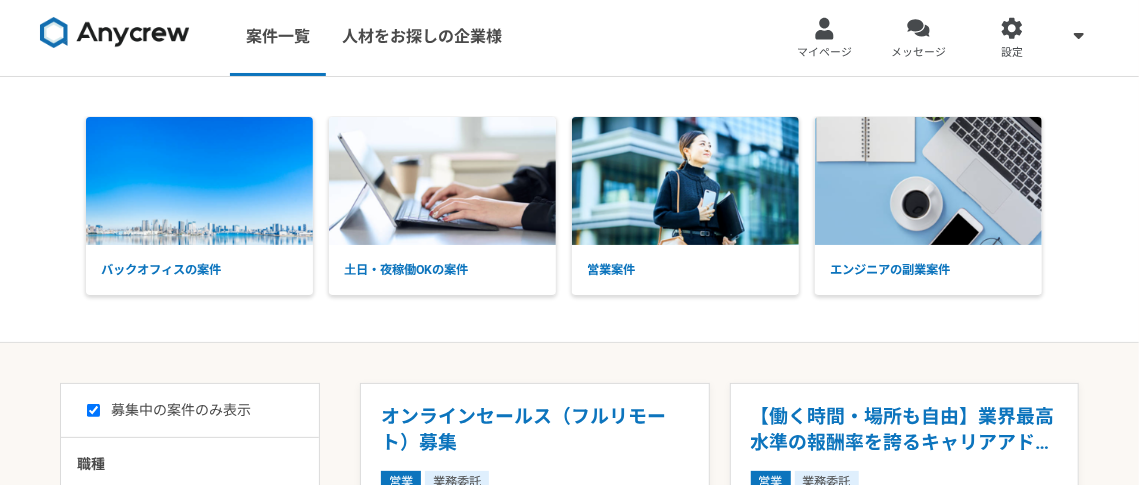 scroll, scrollTop: 0, scrollLeft: 0, axis: both 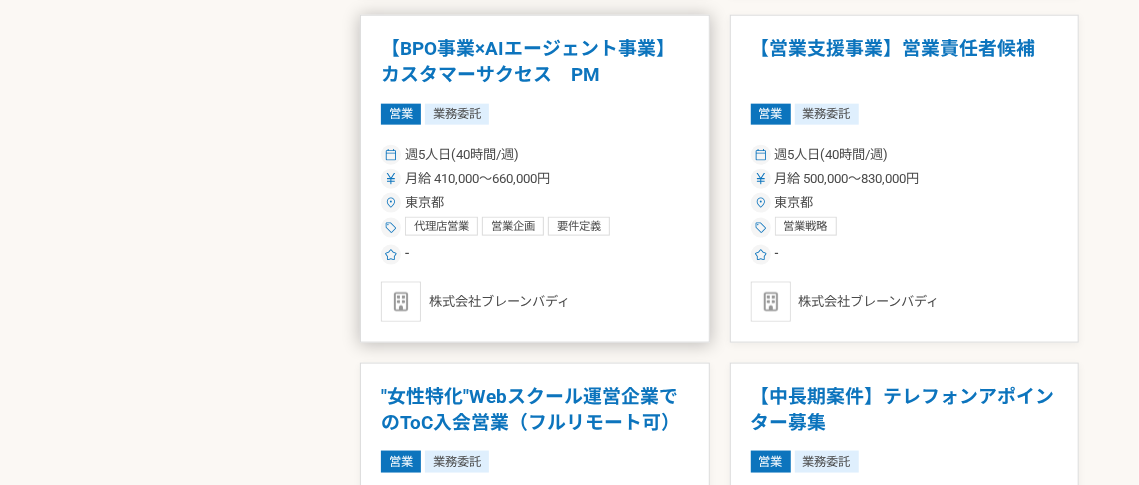 click on "【BPO事業×AIエージェント事業】カスタマーサクセス　PM" at bounding box center (535, 61) 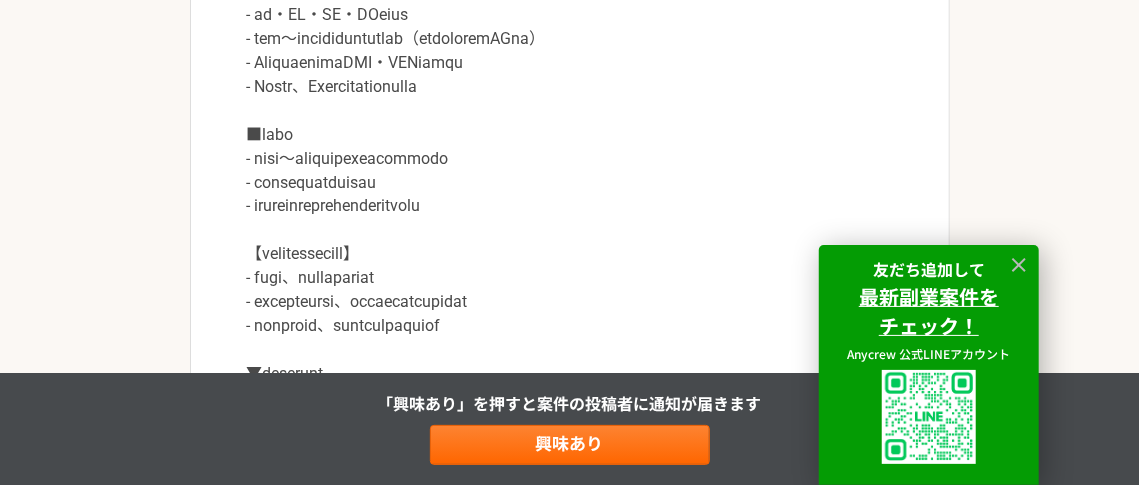 scroll, scrollTop: 1478, scrollLeft: 0, axis: vertical 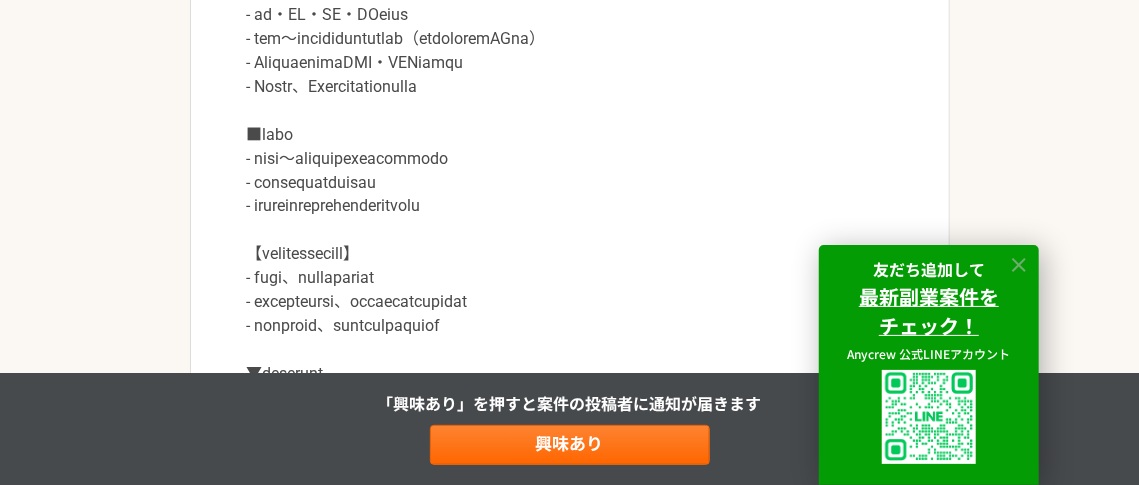 click 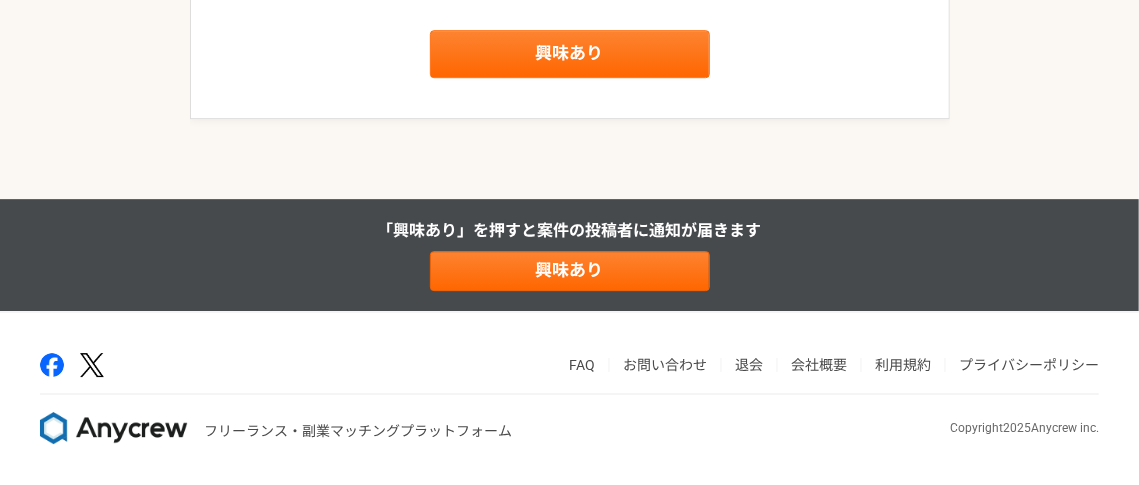 scroll, scrollTop: 2839, scrollLeft: 0, axis: vertical 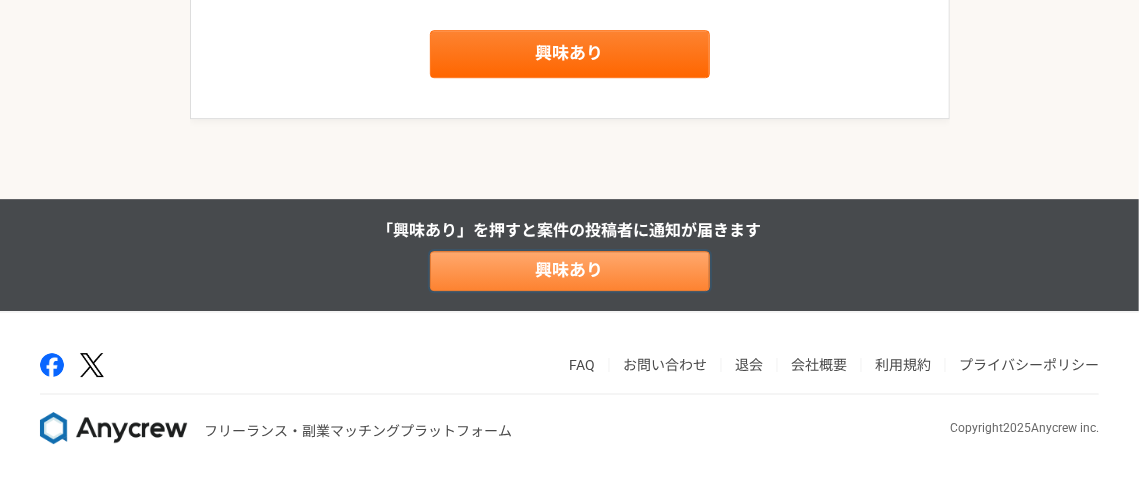 click on "興味あり" at bounding box center (570, 271) 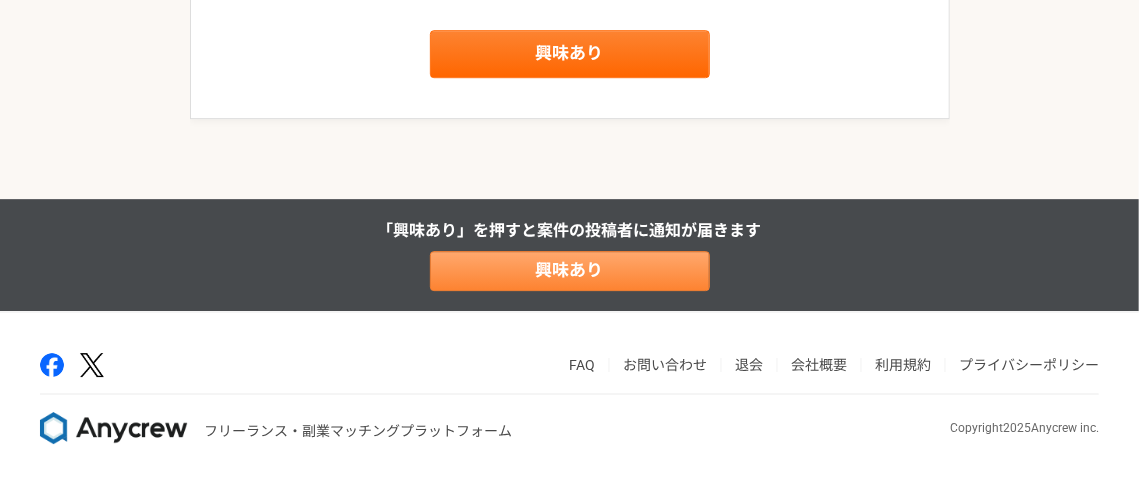 scroll, scrollTop: 0, scrollLeft: 0, axis: both 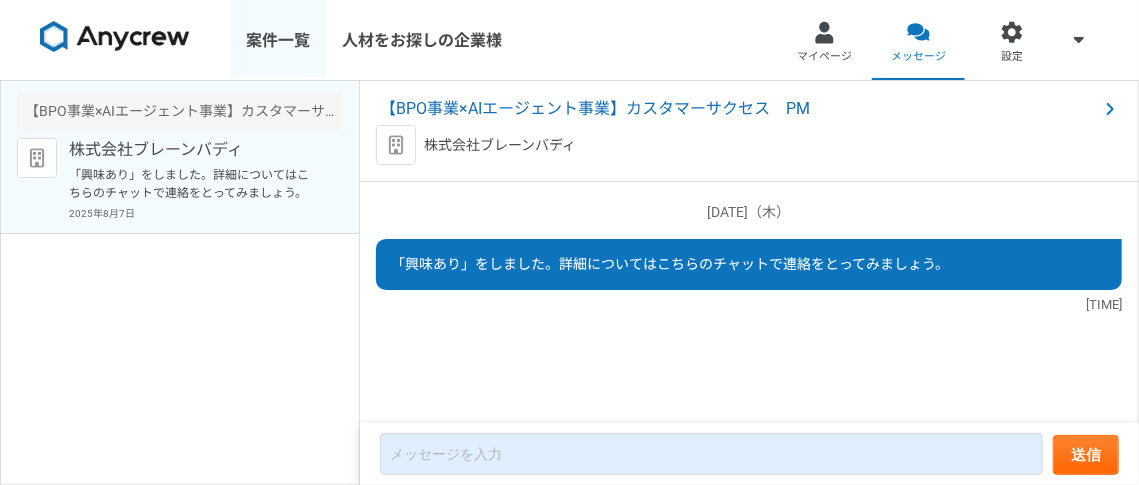 click on "案件一覧" at bounding box center (278, 40) 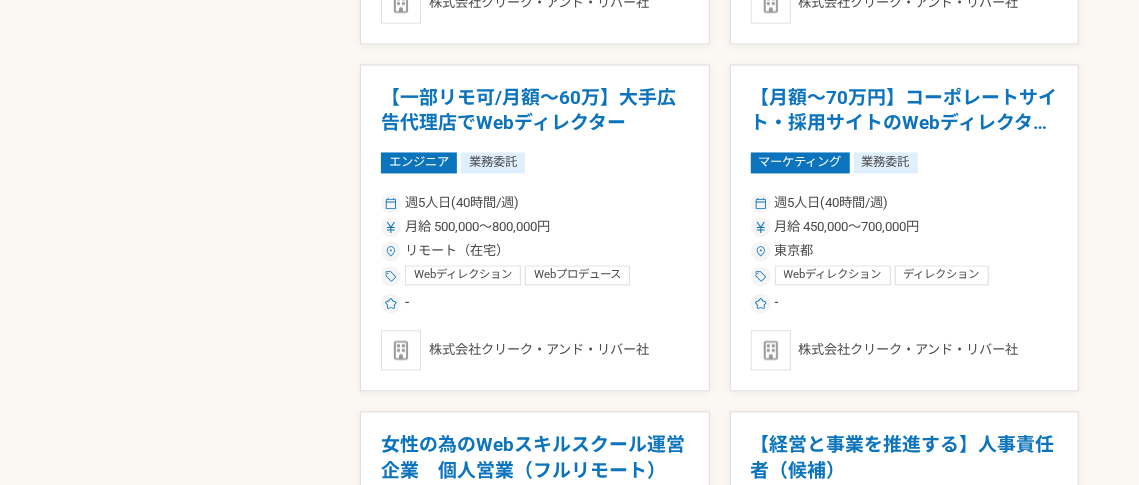 scroll, scrollTop: 1715, scrollLeft: 0, axis: vertical 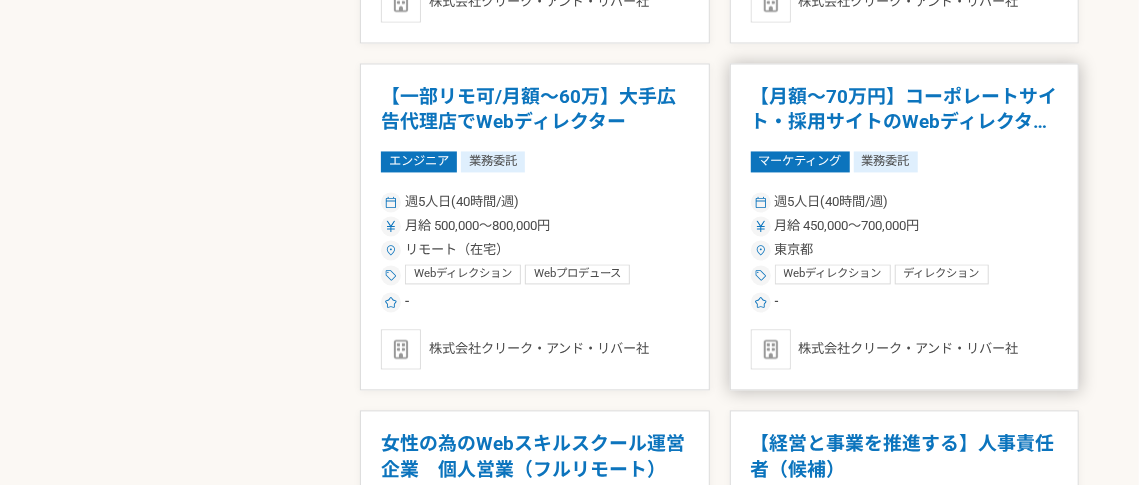 click on "【月額～70万円】コーポレートサイト・採用サイトのWebディレクター！" at bounding box center (905, 109) 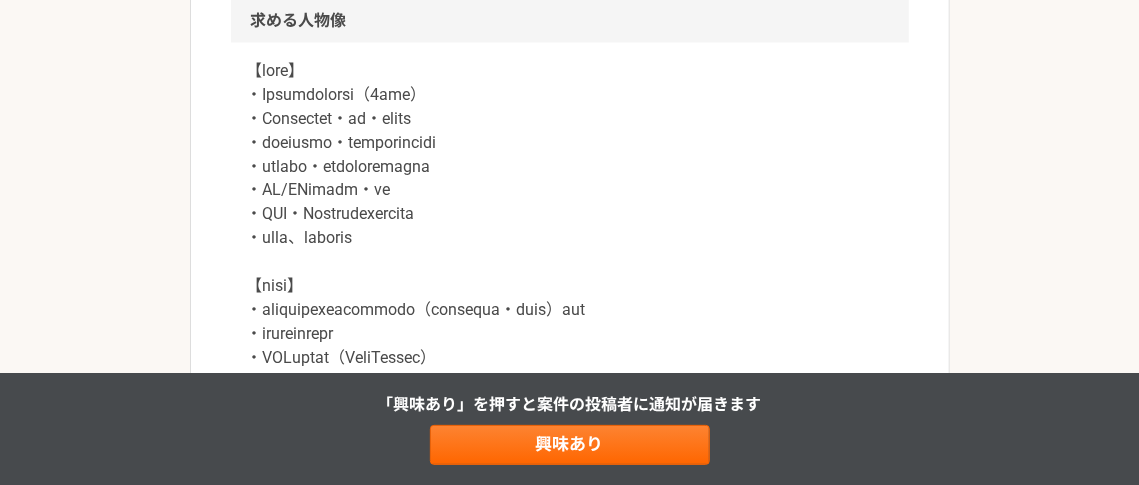 scroll, scrollTop: 1475, scrollLeft: 0, axis: vertical 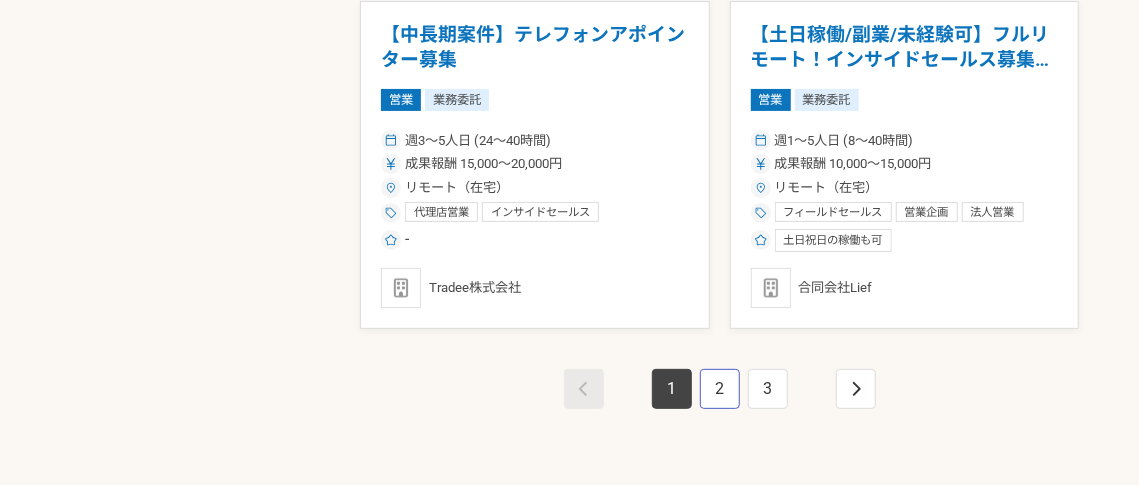 click on "2" at bounding box center (720, 389) 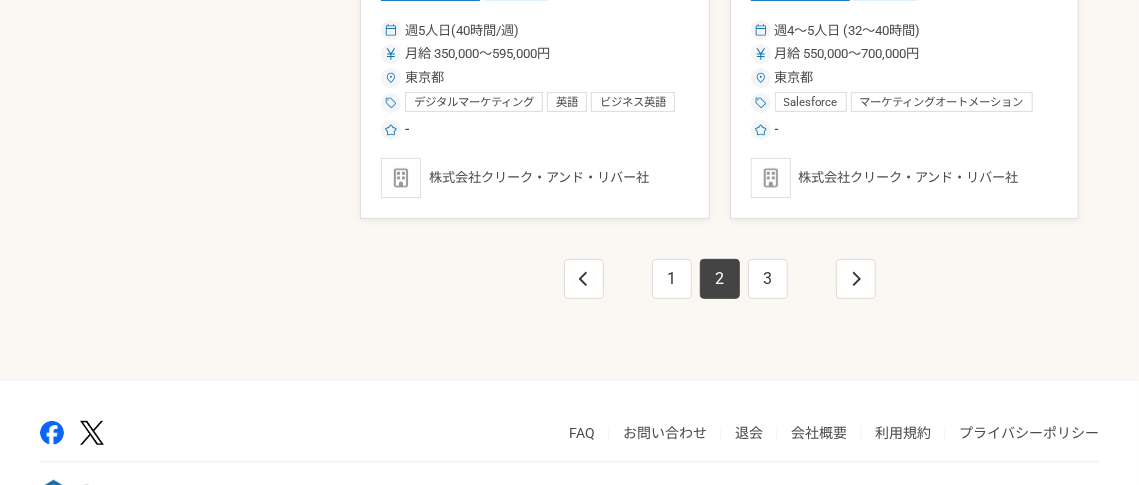 scroll, scrollTop: 3698, scrollLeft: 0, axis: vertical 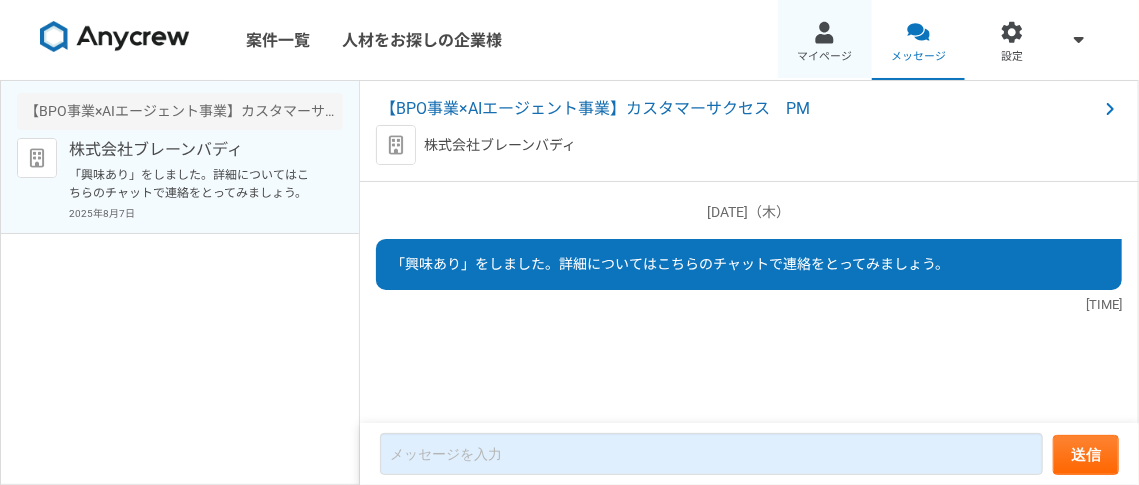 click at bounding box center (824, 32) 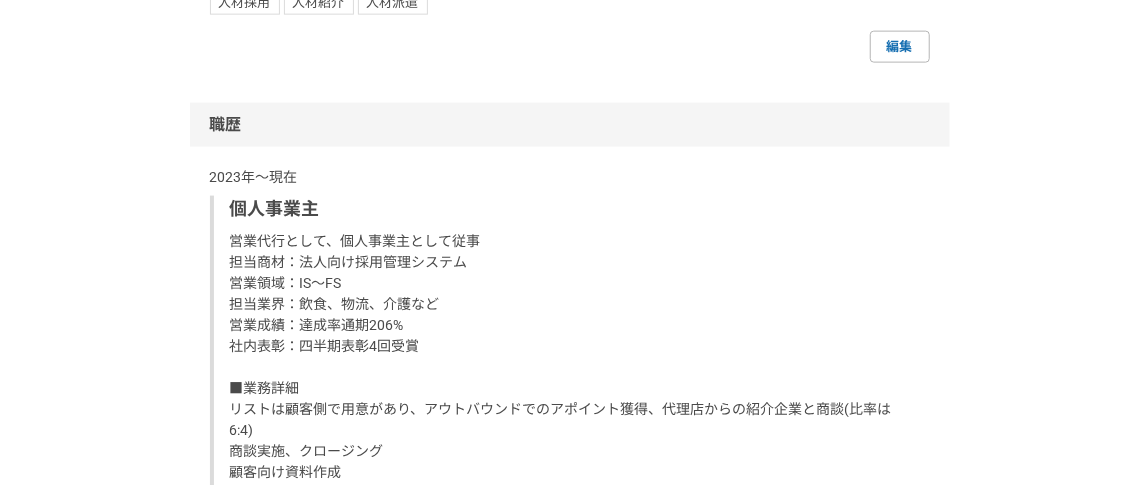 scroll, scrollTop: 1267, scrollLeft: 0, axis: vertical 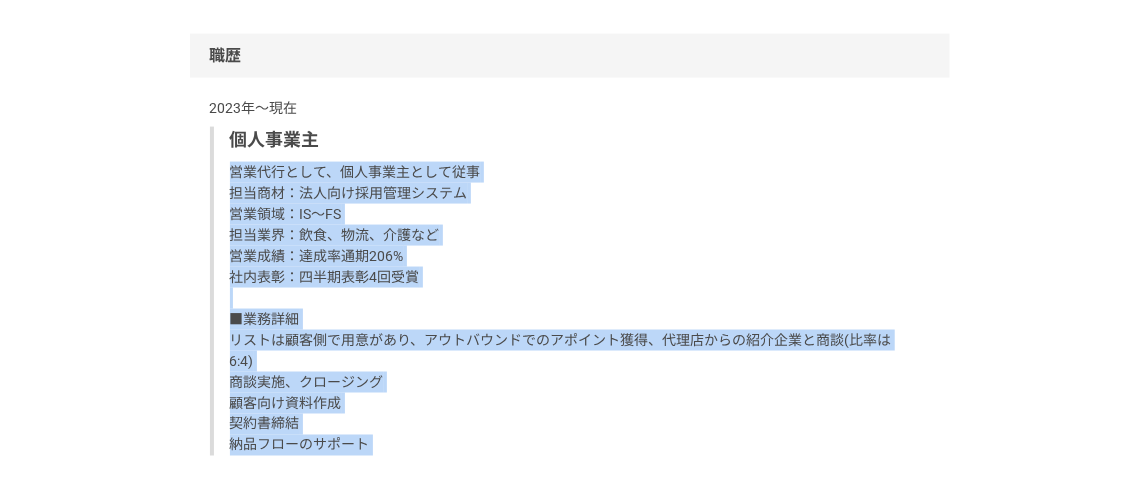 drag, startPoint x: 229, startPoint y: 166, endPoint x: 442, endPoint y: 463, distance: 365.48325 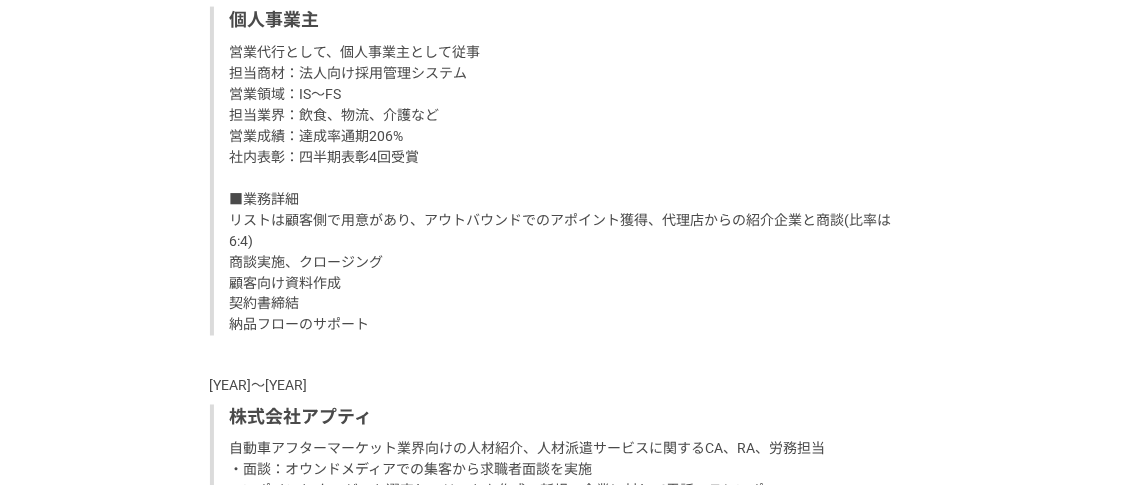 scroll, scrollTop: 1389, scrollLeft: 0, axis: vertical 